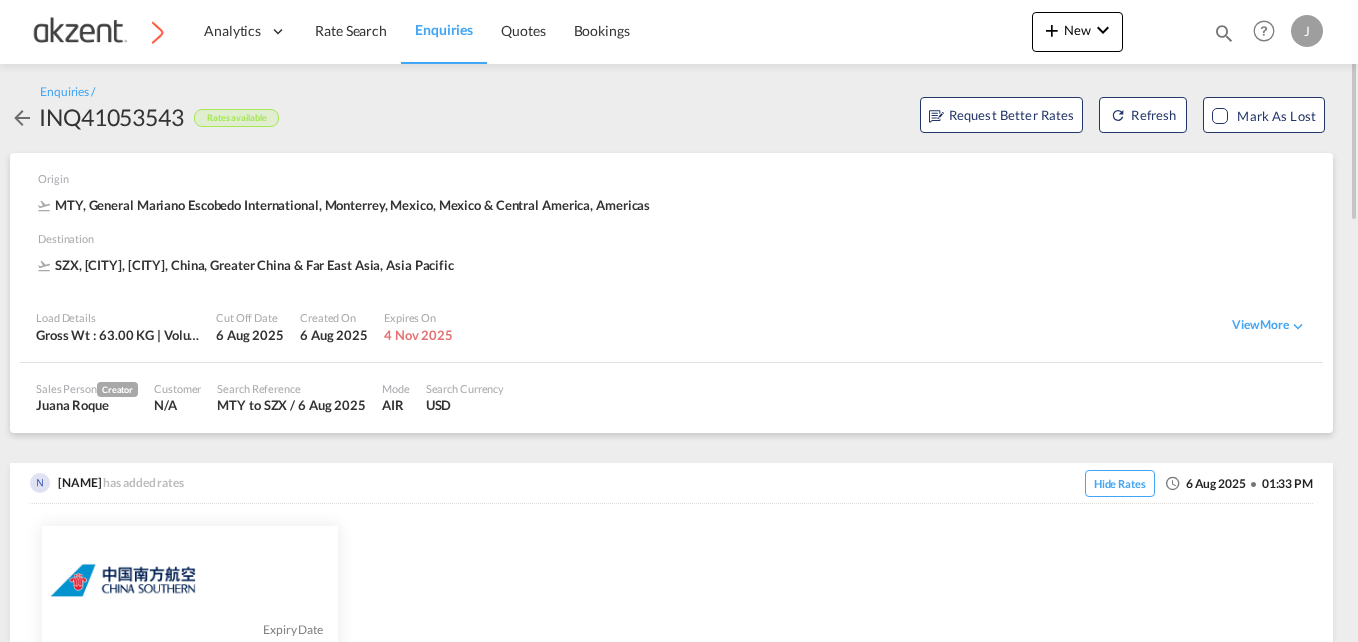 scroll, scrollTop: 0, scrollLeft: 0, axis: both 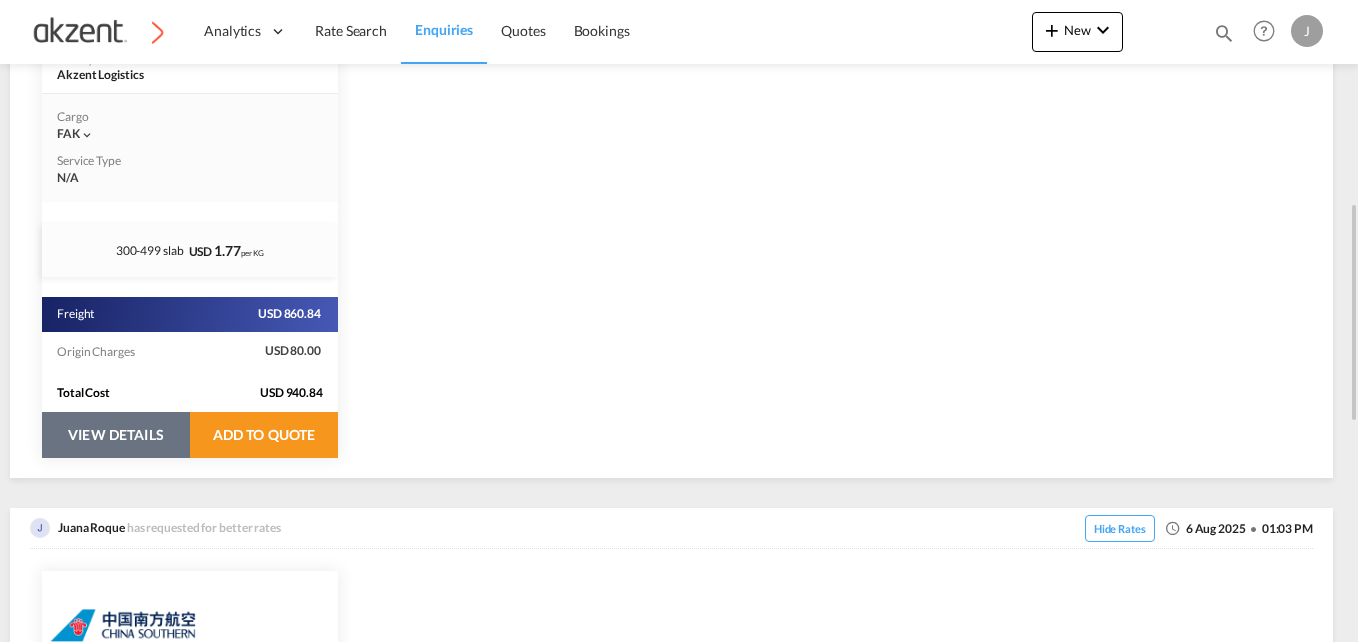 click on "VIEW DETAILS" at bounding box center [116, 435] 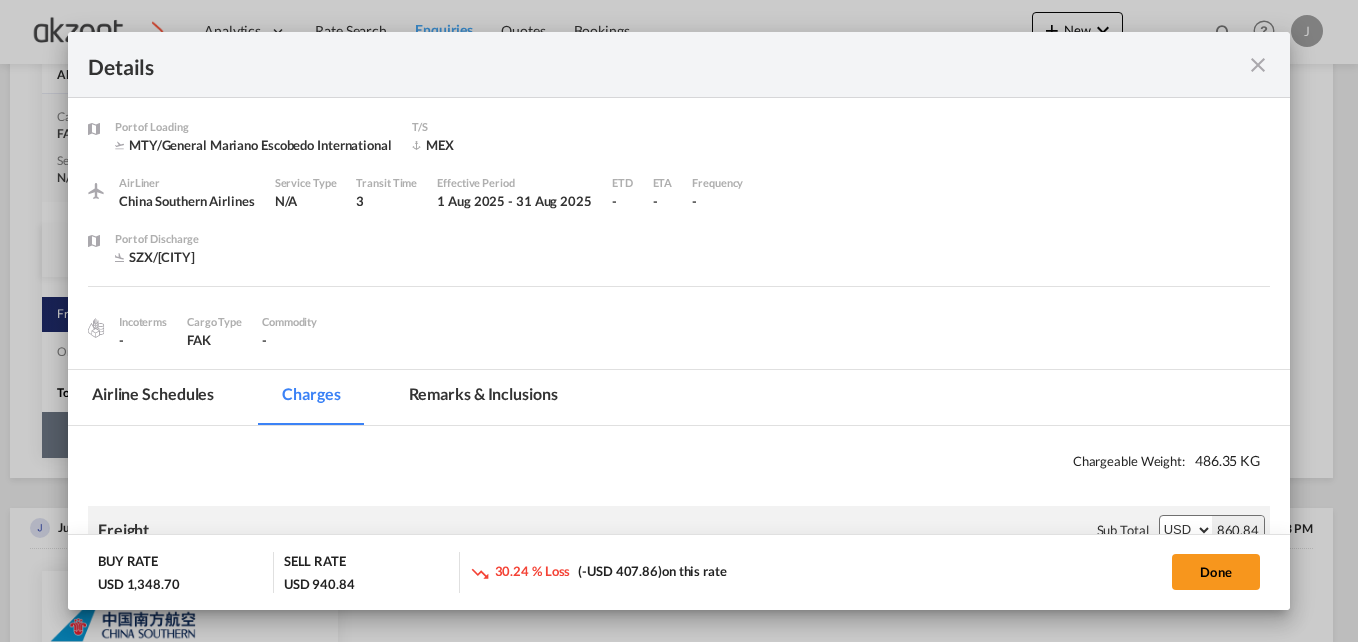 select on "per_awb" 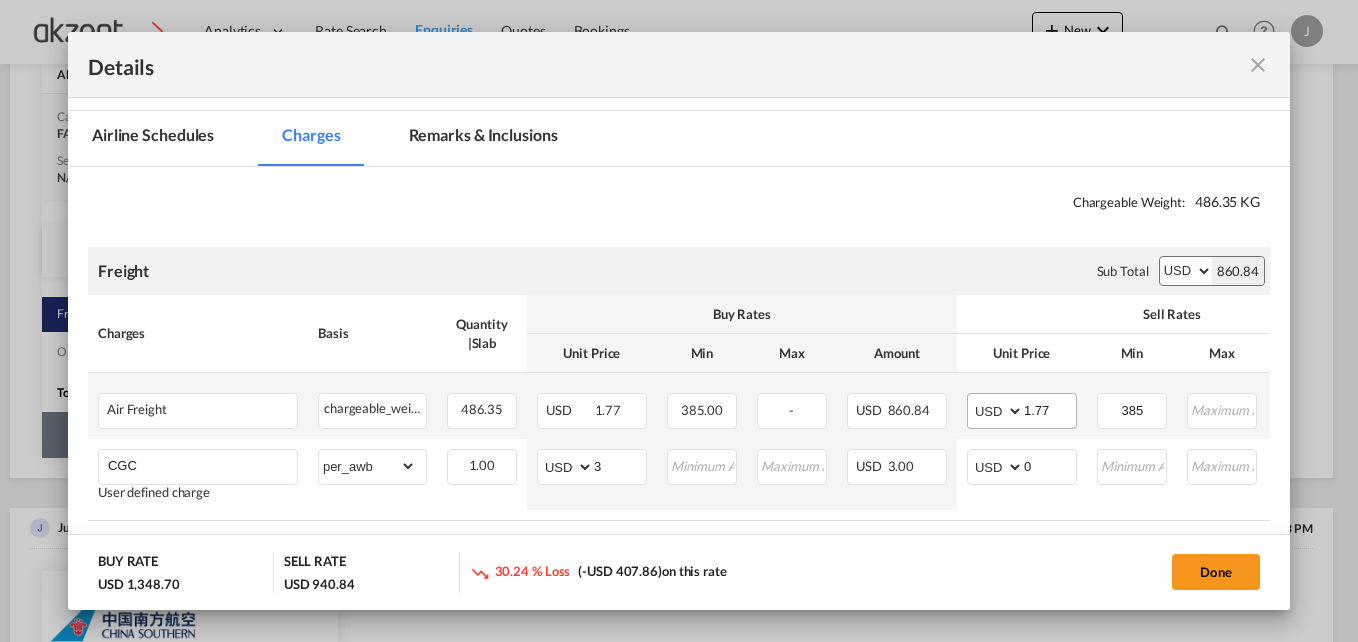 scroll, scrollTop: 300, scrollLeft: 0, axis: vertical 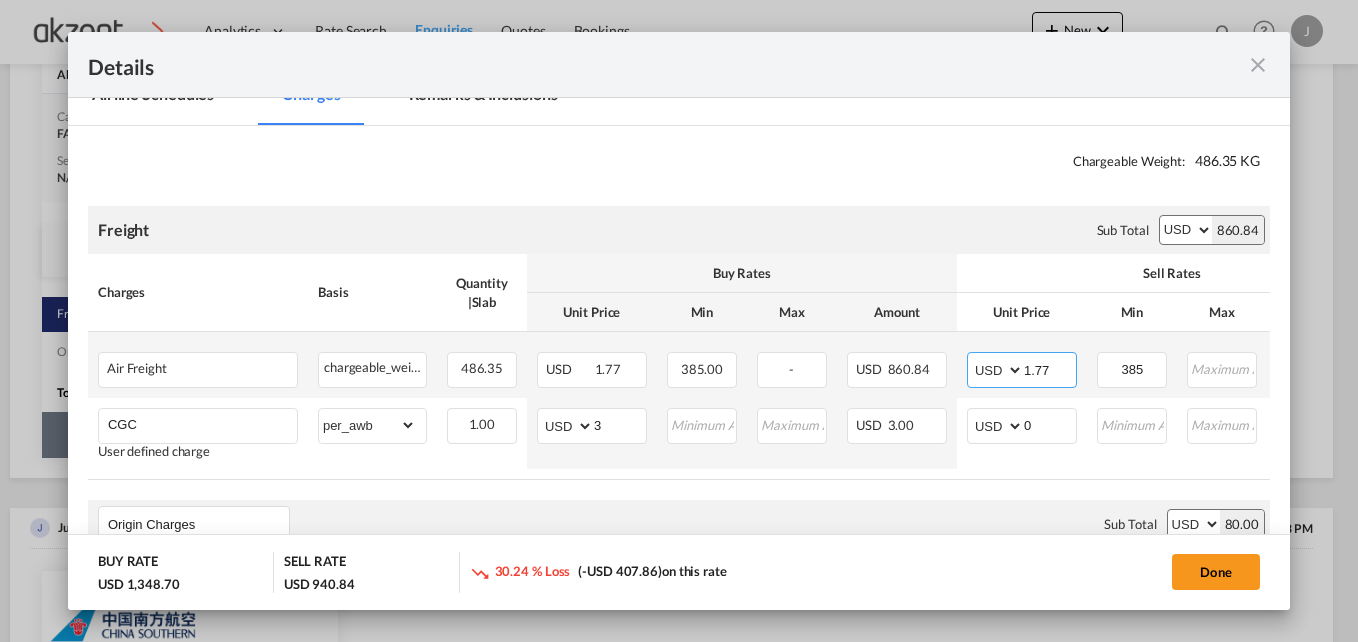 click on "1.77" at bounding box center (1050, 368) 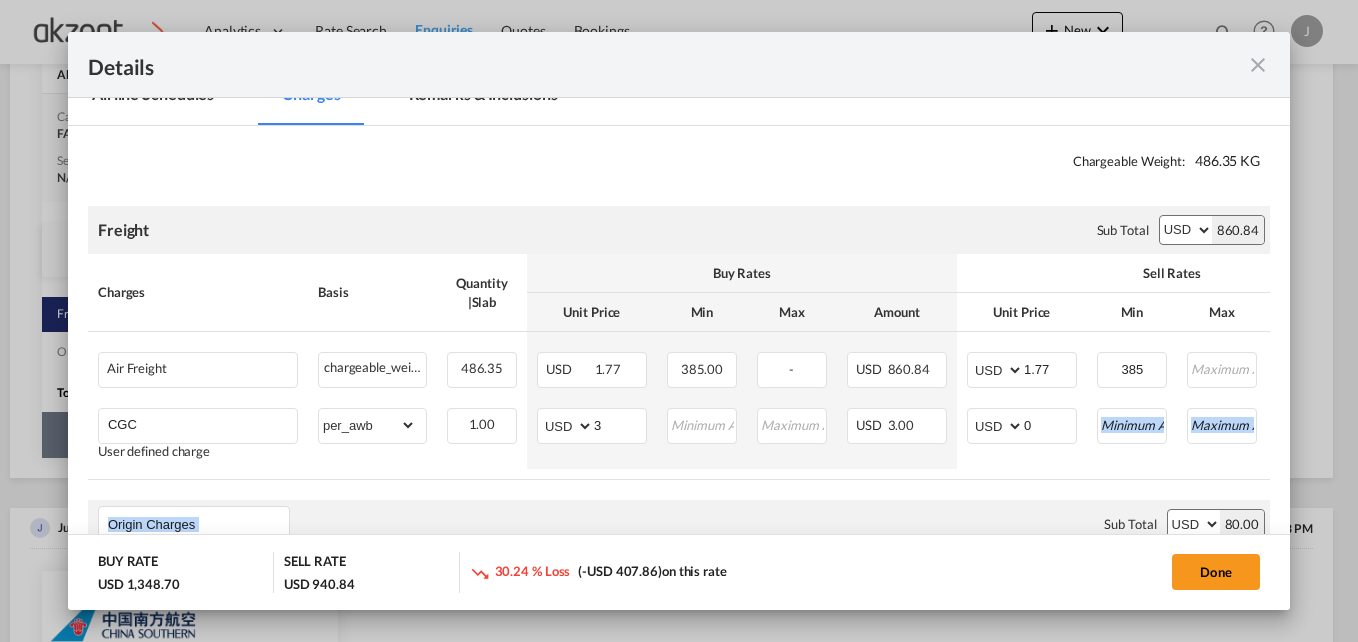 drag, startPoint x: 1009, startPoint y: 478, endPoint x: 1033, endPoint y: 488, distance: 26 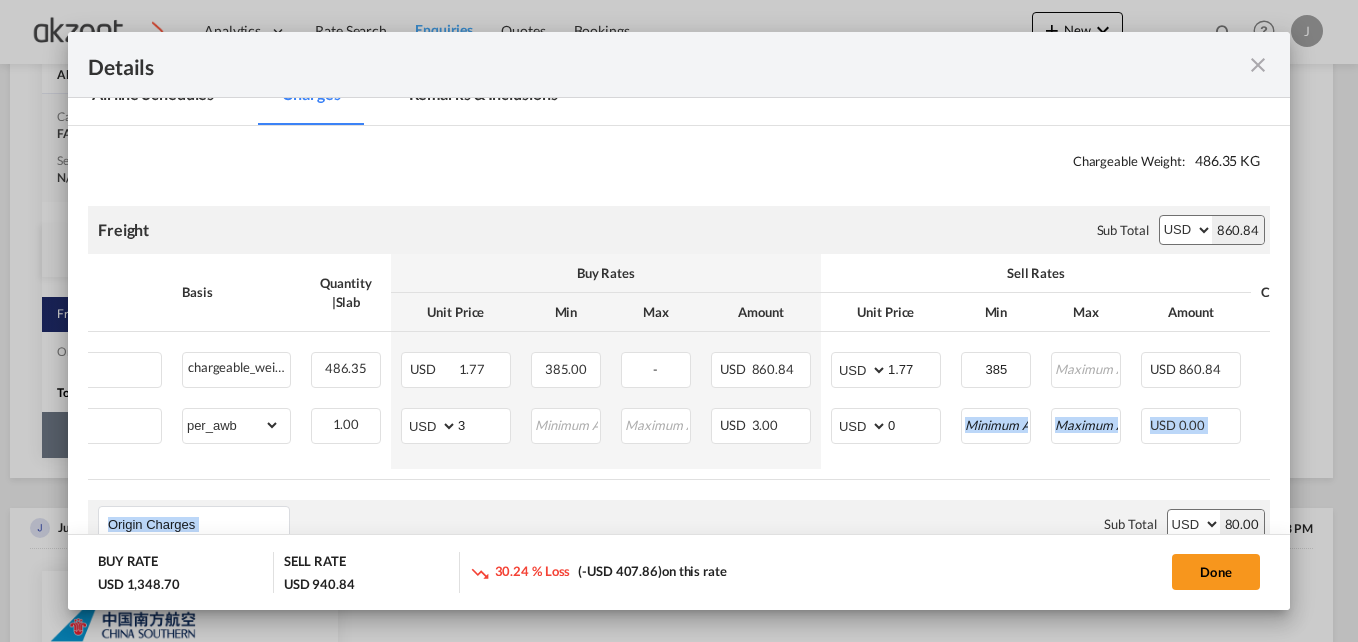 scroll, scrollTop: 0, scrollLeft: 176, axis: horizontal 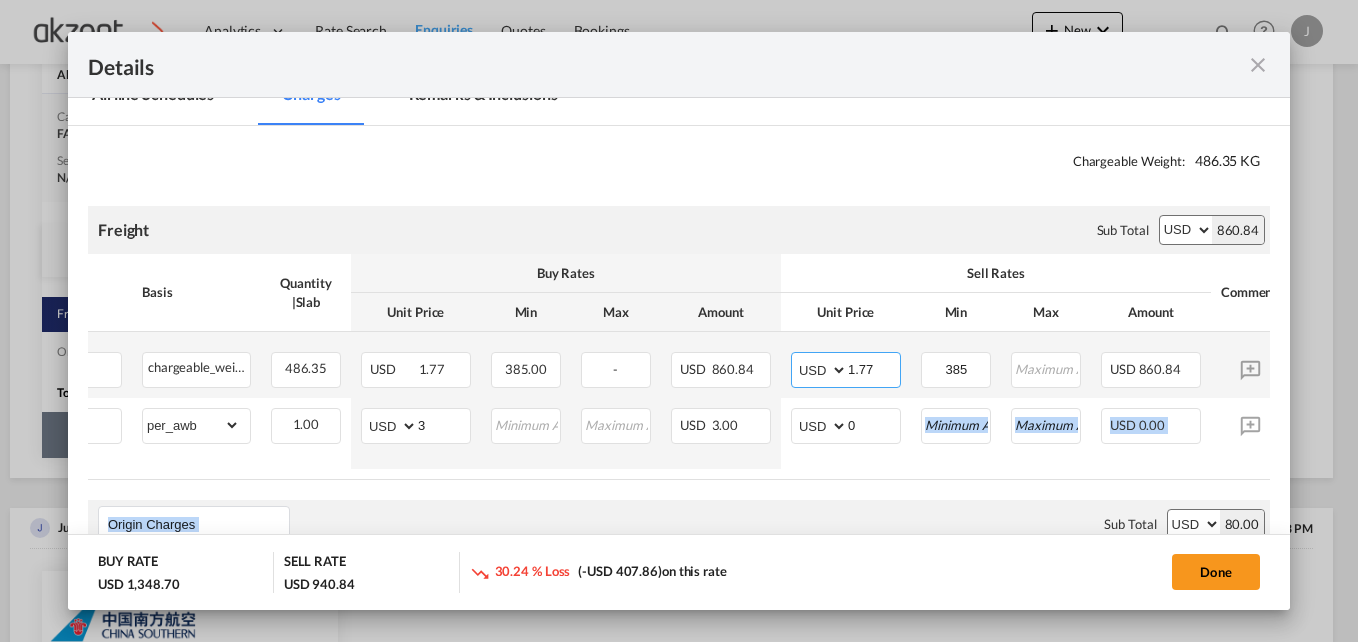 click on "1.77" at bounding box center [874, 368] 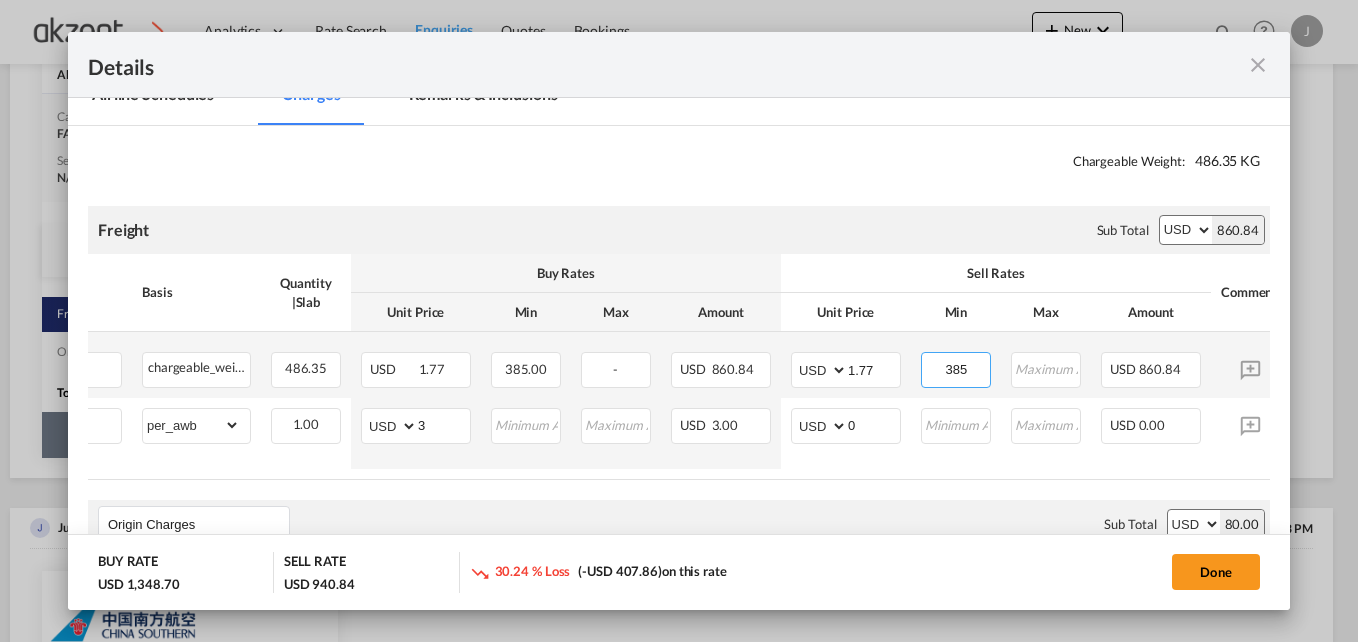 click on "385" at bounding box center [956, 368] 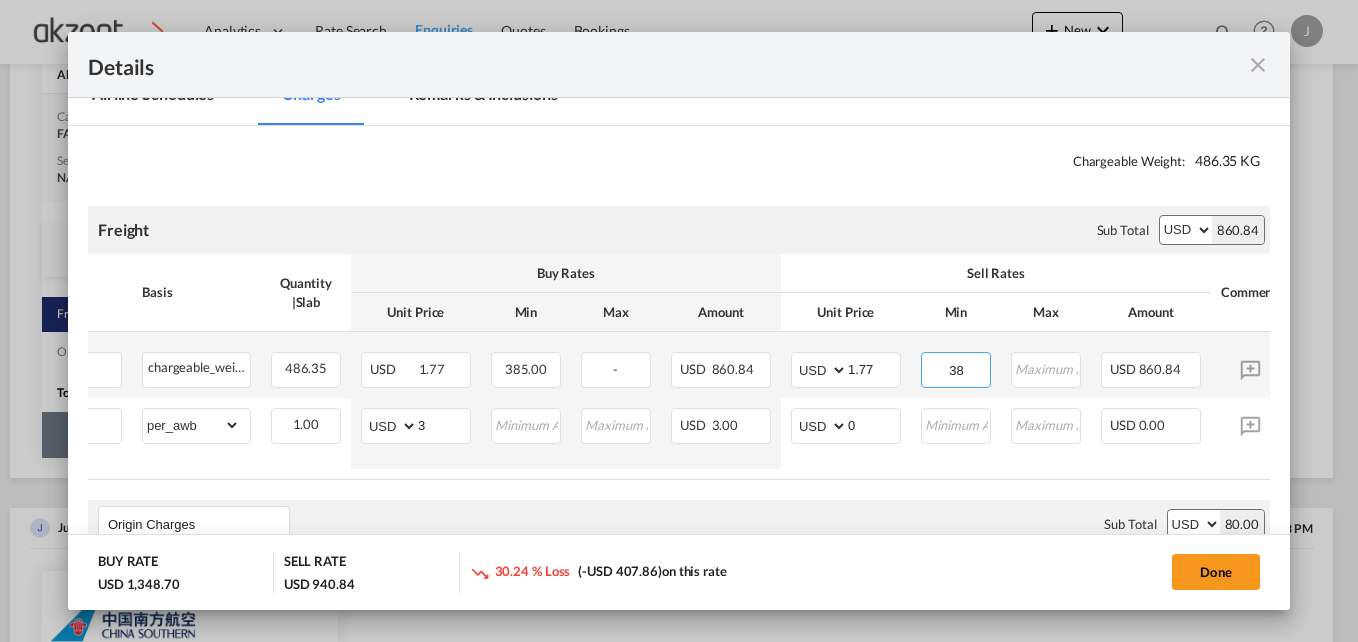 type on "3" 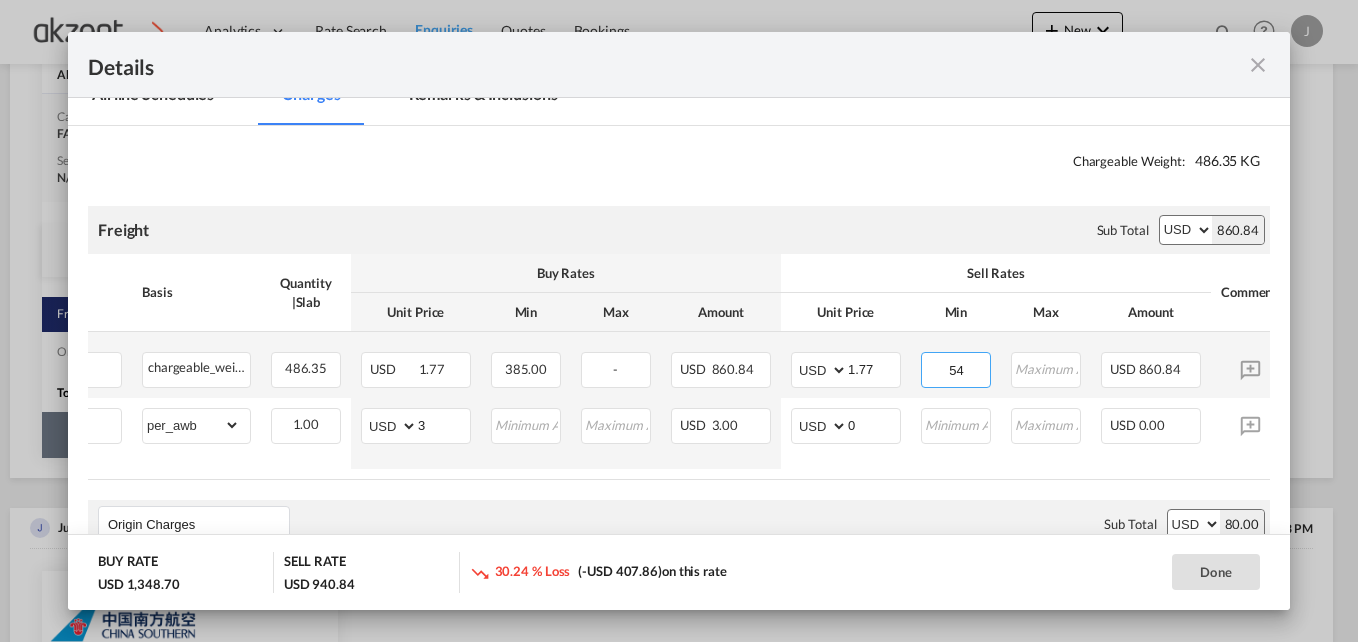 type on "5" 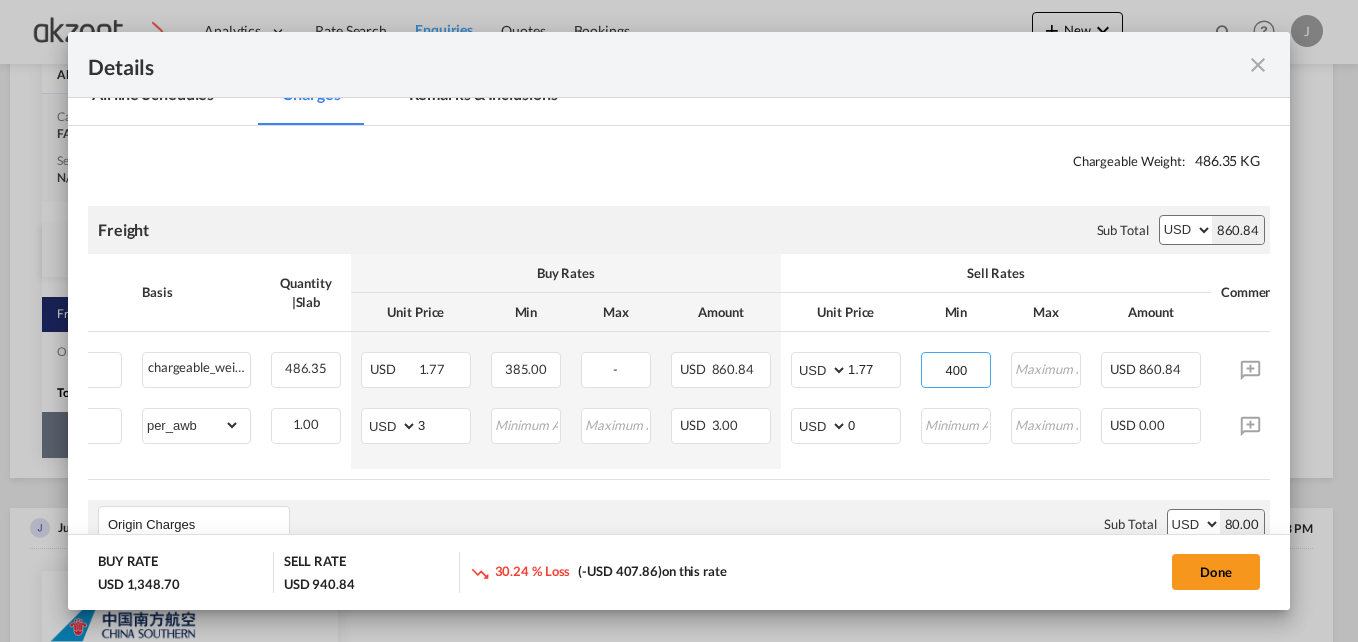 type on "400" 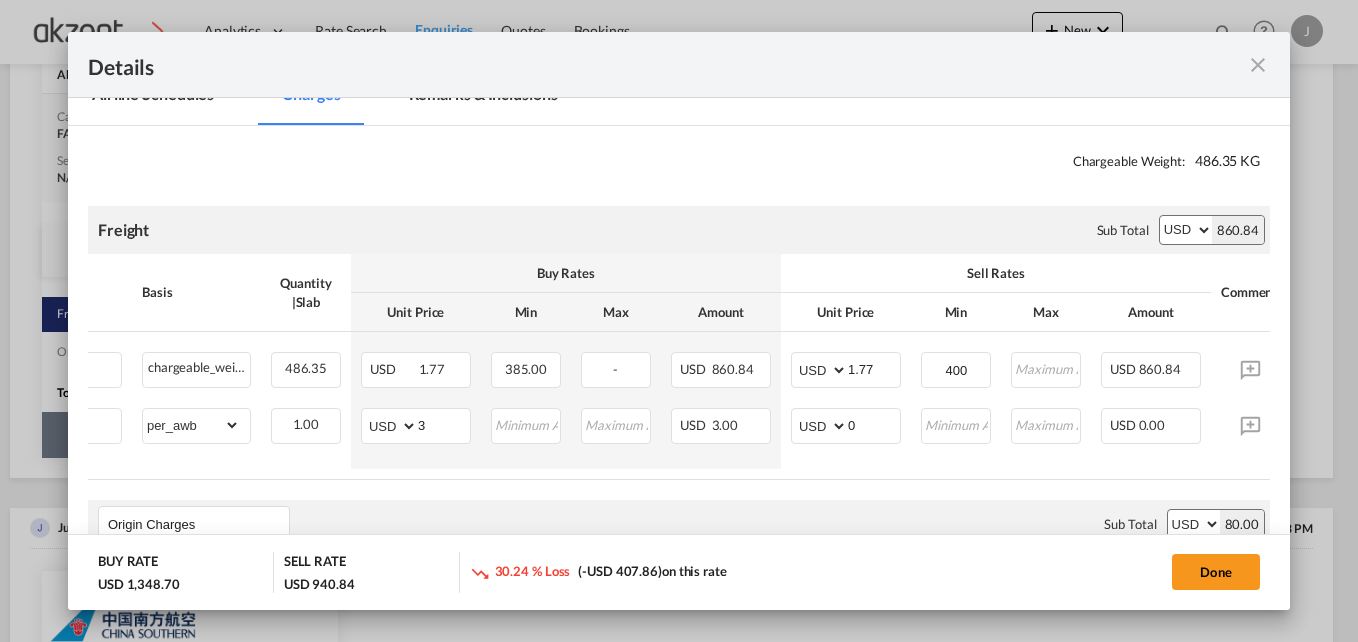 click on "Origin Charges                                                     Please enter leg name
Leg Name Already Exists
Sub Total AED AFN ALL AMD ANG AOA ARS AUD AWG AZN BAM BBD BDT BGN BHD BIF BMD BND BOB BRL BSD BTN BWP BYN BZD CAD CDF CHF CLP CNY COP CRC CUC CUP CVE CZK DJF DKK DOP DZD EGP ERN ETB EUR FJD FKP FOK GBP GEL GGP GHS GIP GMD GNF GTQ GYD HKD HNL HRK HTG HUF IDR ILS IMP INR IQD IRR ISK JMD JOD JPY KES KGS KHR KID KMF KRW KWD KYD KZT LAK LBP LKR LRD LSL LYD MAD MDL MGA MKD MMK MNT MOP MRU MUR MVR MWK MXN MYR MZN NAD NGN NIO NOK NPR NZD OMR PAB PEN PGK PHP PKR PLN PYG QAR RON RSD RUB RWF SAR SBD SCR SDG SEK SGD SHP SLL SOS SRD SSP STN SYP SZL THB TJS TMT TND TOP TRY TTD TVD TWD TZS UAH UGX USD UYU UZS VES VND VUV WST XAF XCD XDR XOF XPF YER ZAR ZMW 80.00" at bounding box center (679, 524) 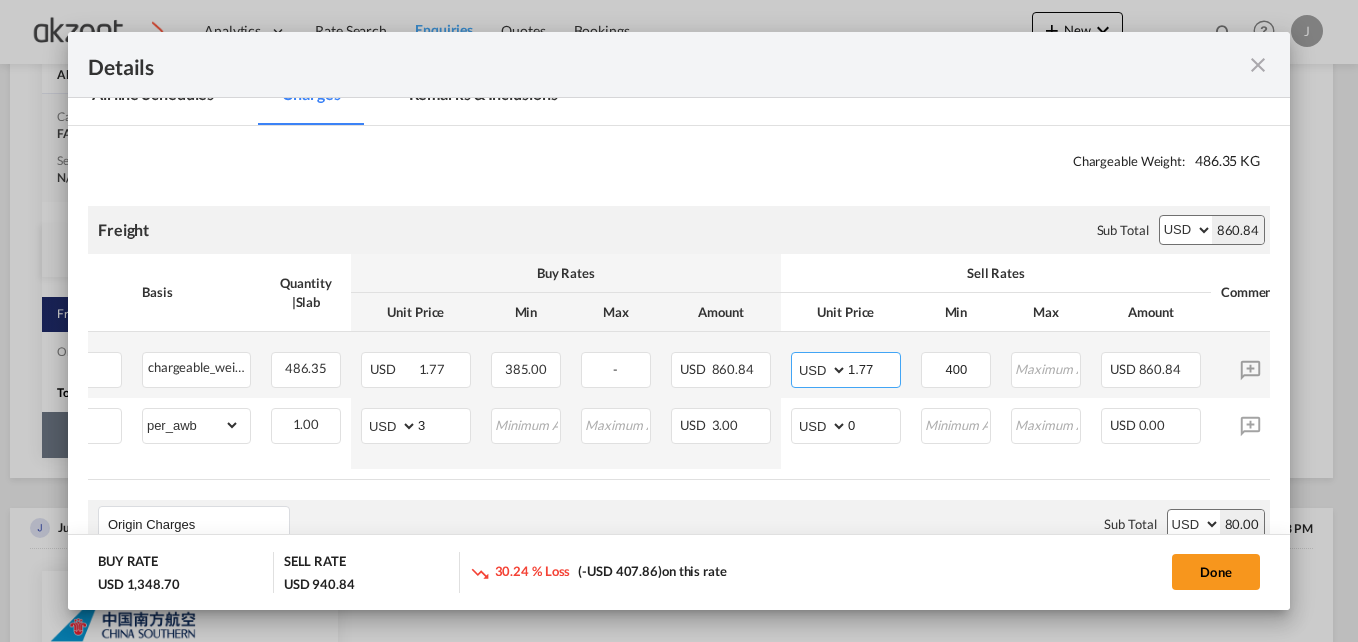 click on "1.77" at bounding box center (874, 368) 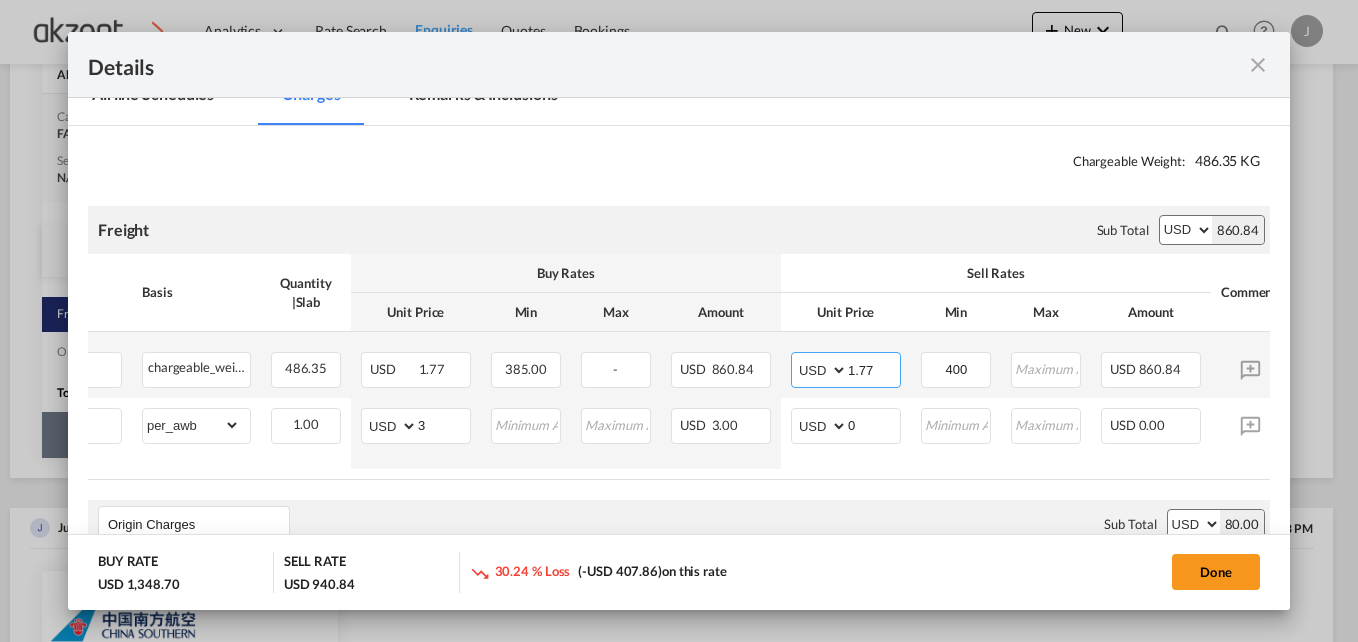 click on "1.77" at bounding box center (874, 368) 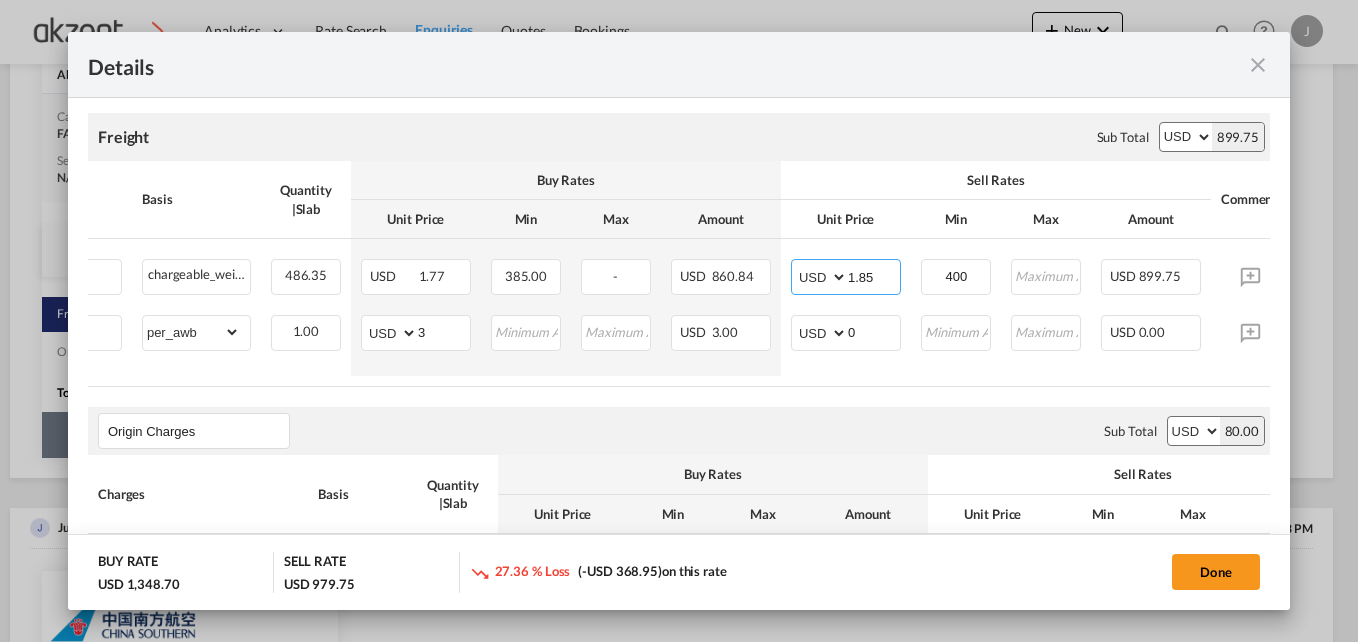 scroll, scrollTop: 500, scrollLeft: 0, axis: vertical 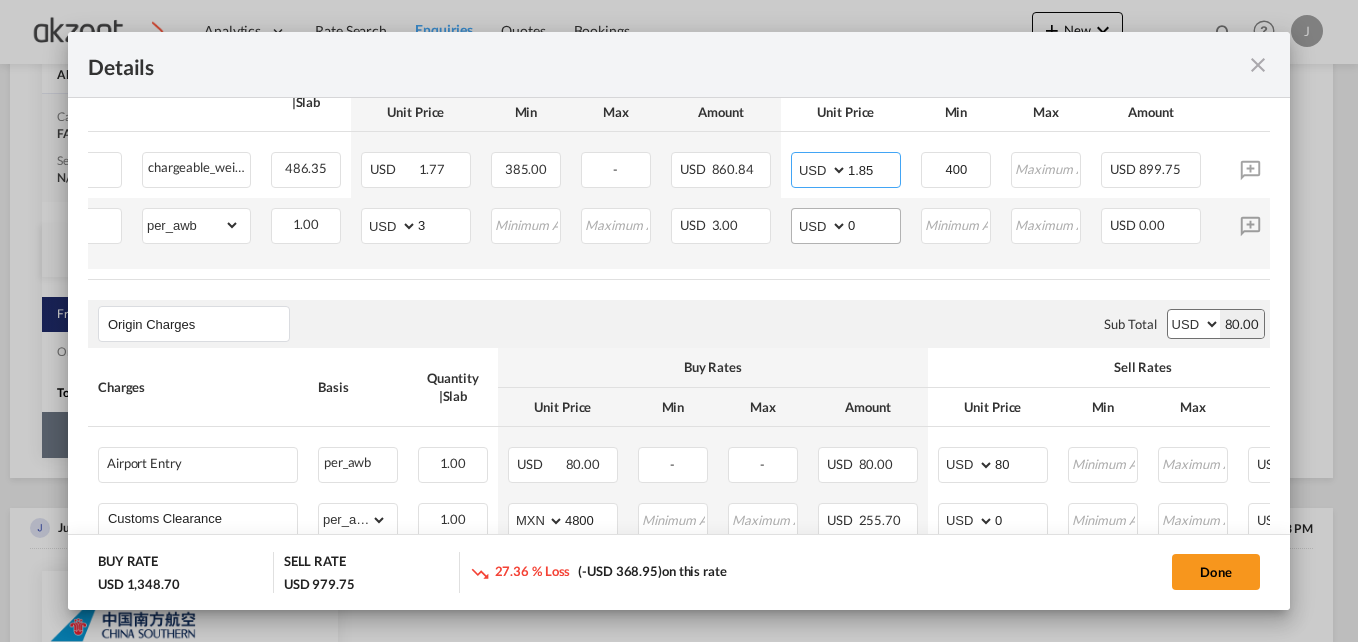 type on "1.85" 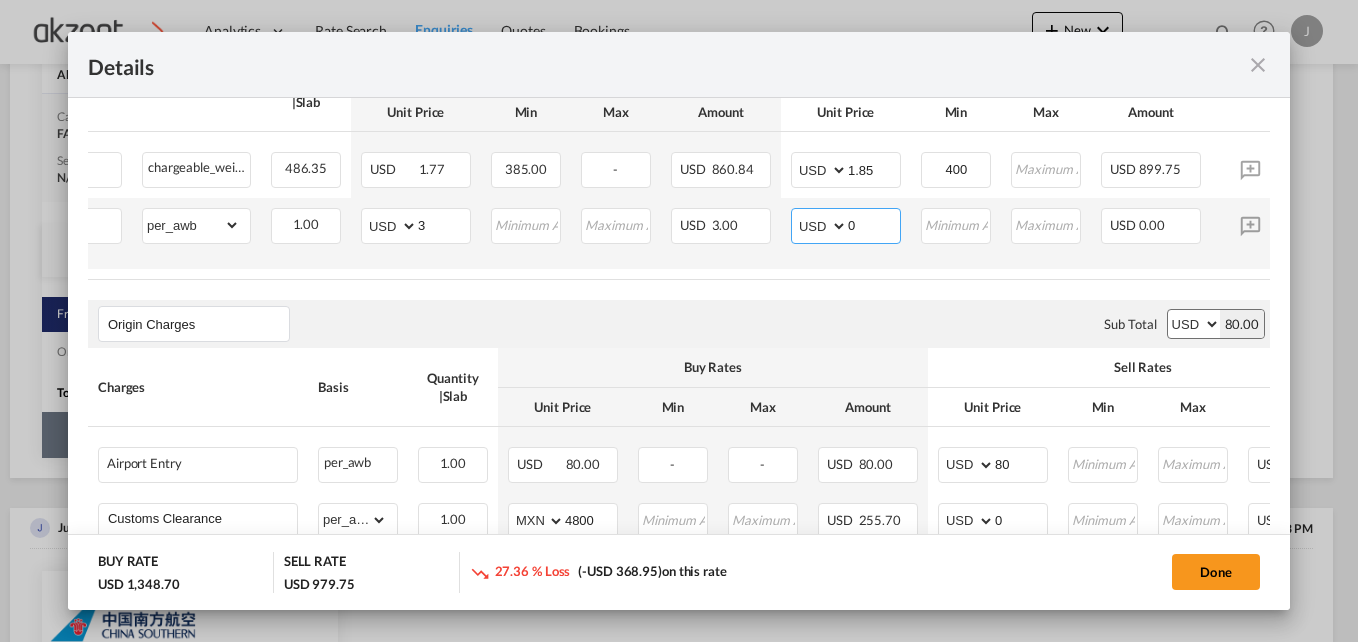 click on "0" at bounding box center [874, 224] 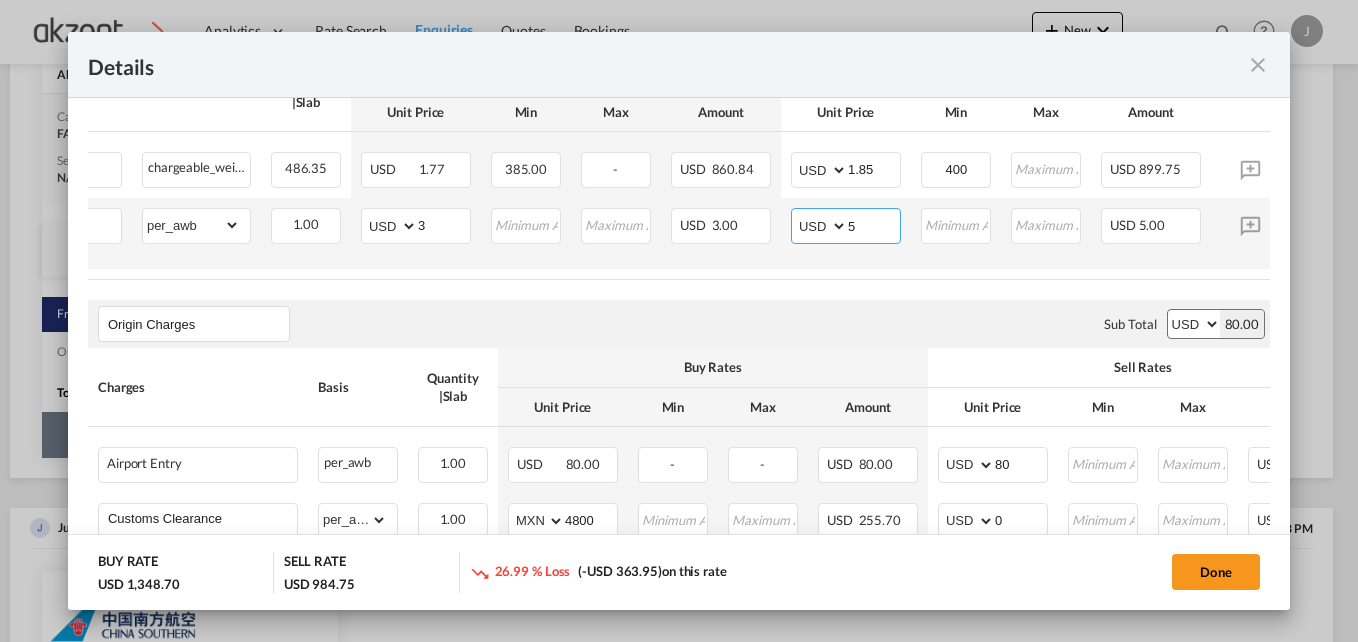 type on "5" 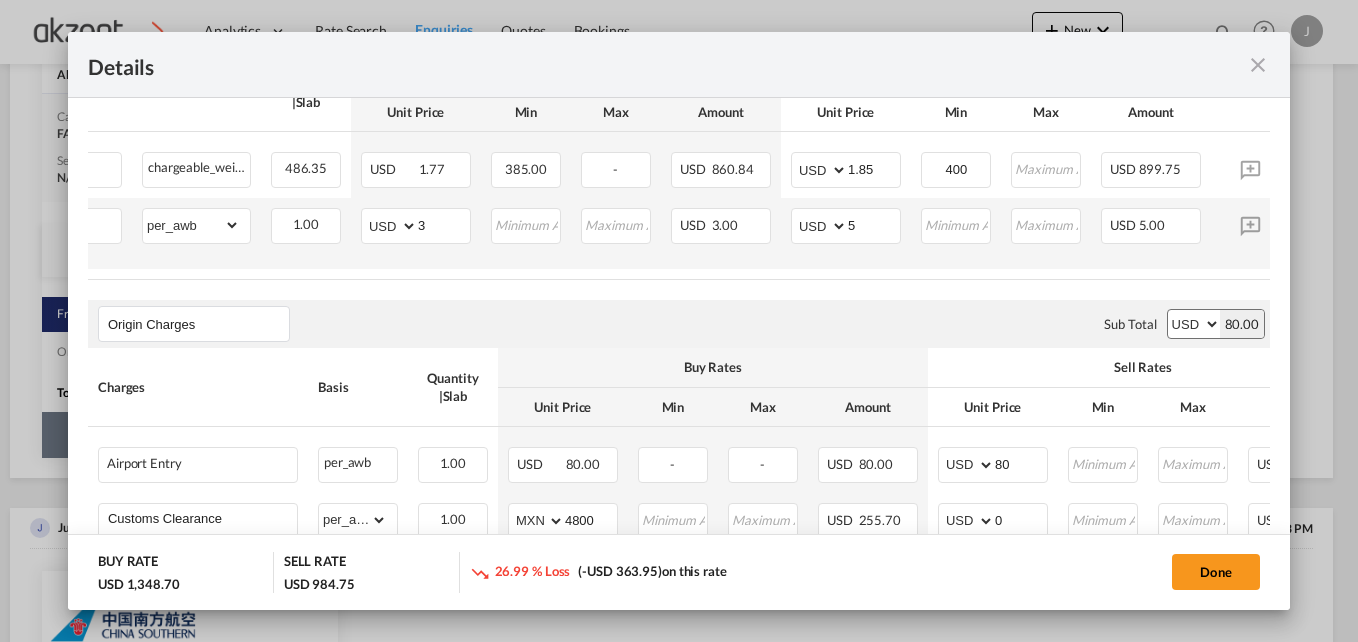 click on "AED AFN ALL AMD ANG AOA ARS AUD AWG AZN BAM BBD BDT BGN BHD BIF BMD BND BOB BRL BSD BTN BWP BYN BZD CAD CDF CHF CLP CNY COP CRC CUC CUP CVE CZK DJF DKK DOP DZD EGP ERN ETB EUR FJD FKP FOK GBP GEL GGP GHS GIP GMD GNF GTQ GYD HKD HNL HRK HTG HUF IDR ILS IMP INR IQD IRR ISK JMD JOD JPY KES KGS KHR KID KMF KRW KWD KYD KZT LAK LBP LKR LRD LSL LYD MAD MDL MGA MKD MMK MNT MOP MRU MUR MVR MWK MXN MYR MZN NAD NGN NIO NOK NPR NZD OMR PAB PEN PGK PHP PKR PLN PYG QAR RON RSD RUB RWF SAR SBD SCR SDG SEK SGD SHP SLL SOS SRD SSP STN SYP SZL THB TJS TMT TND TOP TRY TTD TVD TWD TZS UAH UGX USD UYU UZS VES VND VUV WST XAF XCD XDR XOF XPF YER ZAR ZMW 5
Please Enter
Invalid Input" at bounding box center (846, 233) 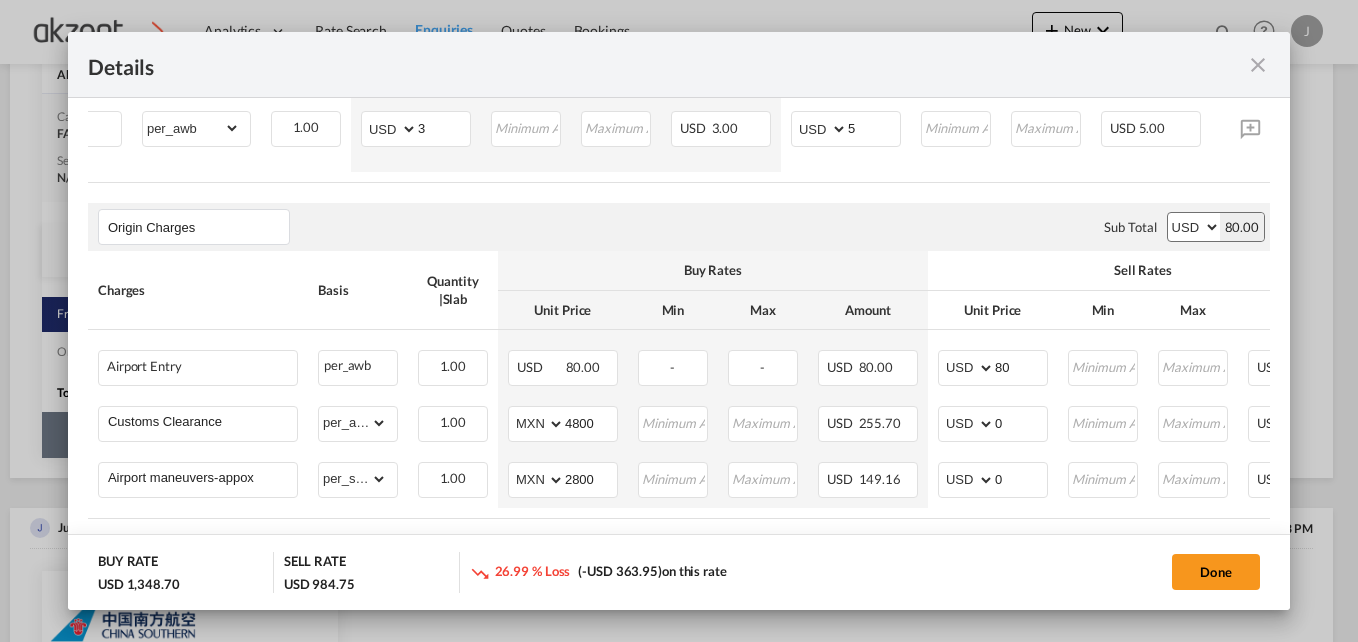 scroll, scrollTop: 688, scrollLeft: 0, axis: vertical 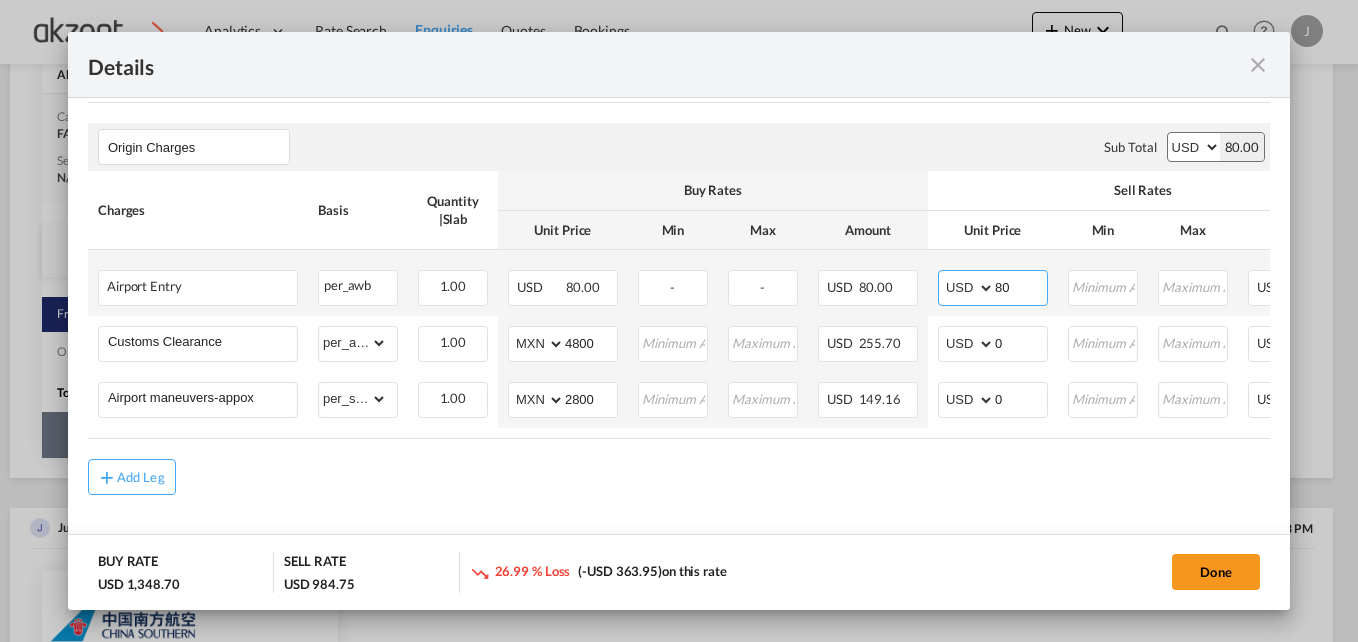 click on "80" at bounding box center (1021, 286) 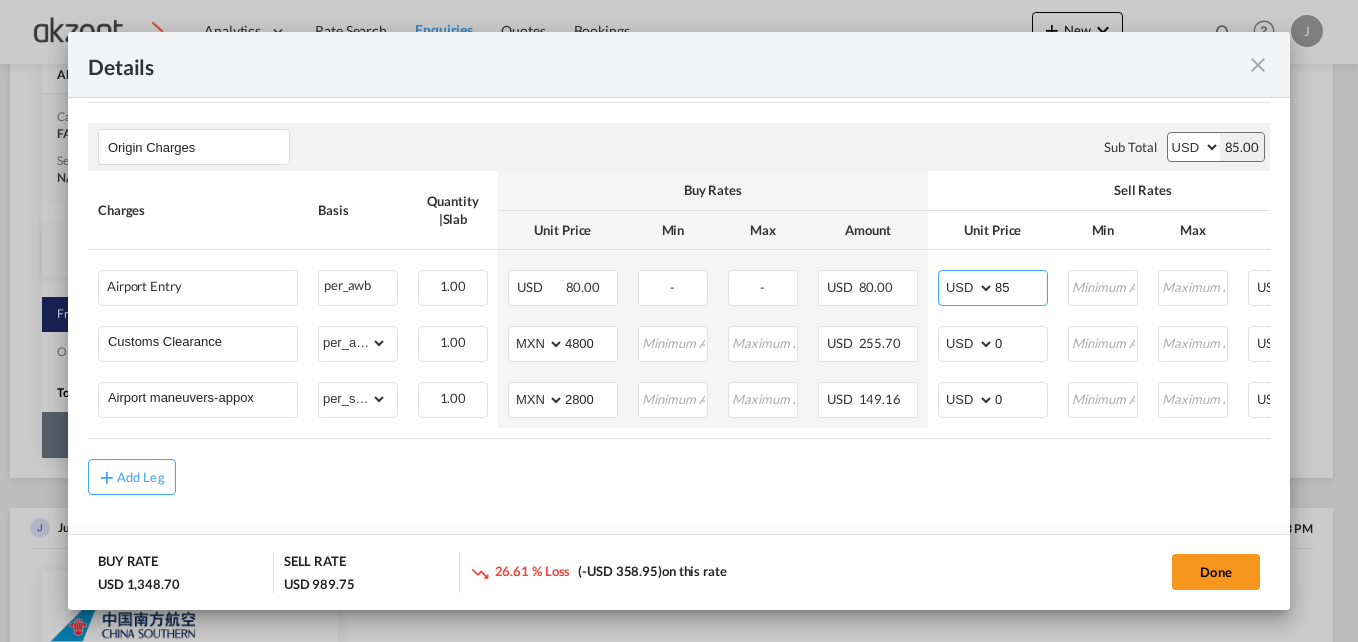type on "85" 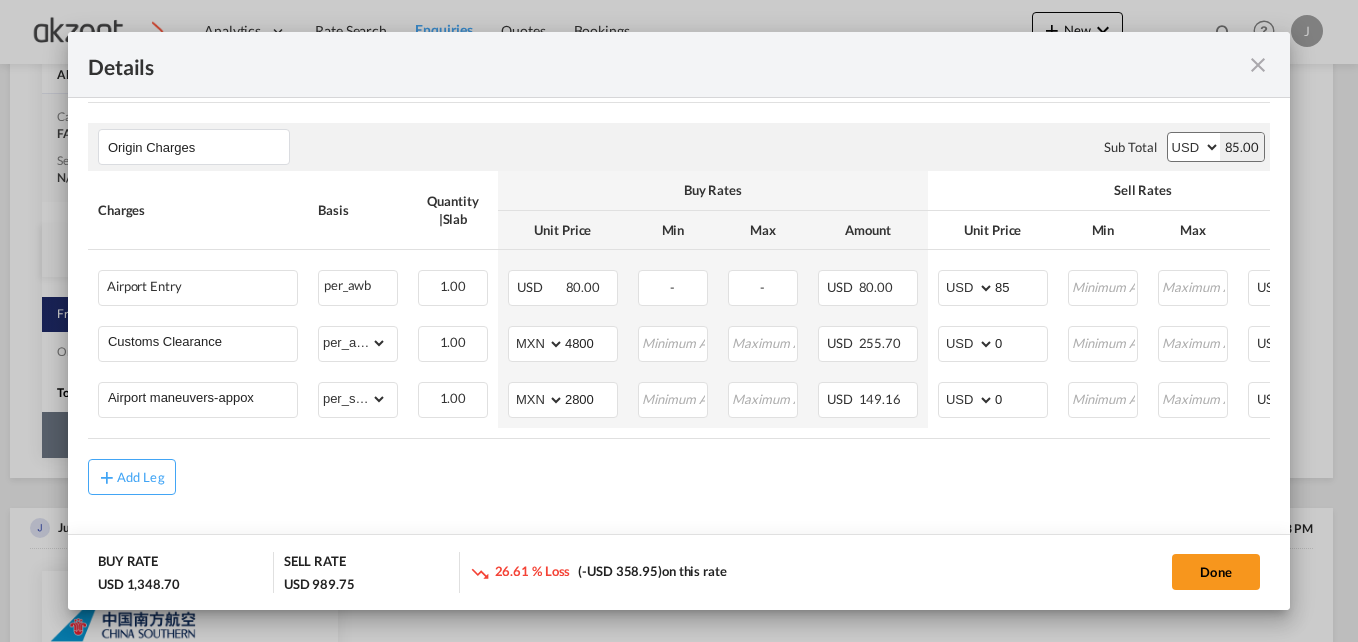 click on "Add Leg" at bounding box center [679, 477] 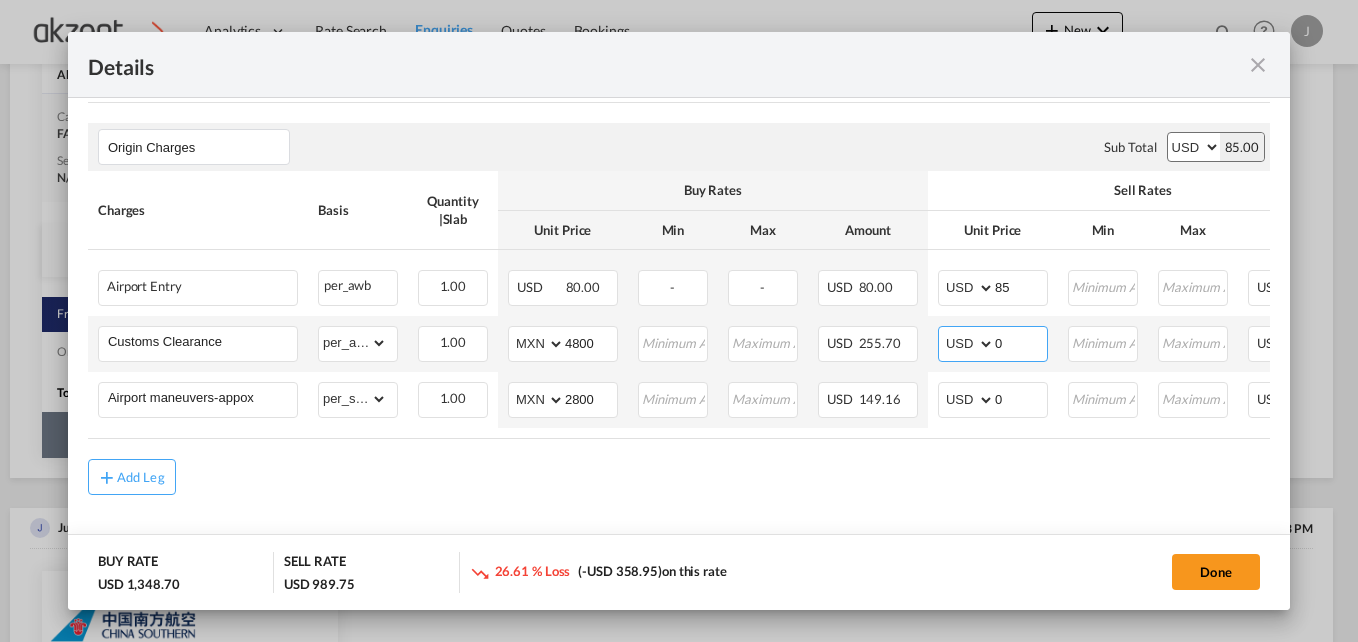 click on "0" at bounding box center [1021, 342] 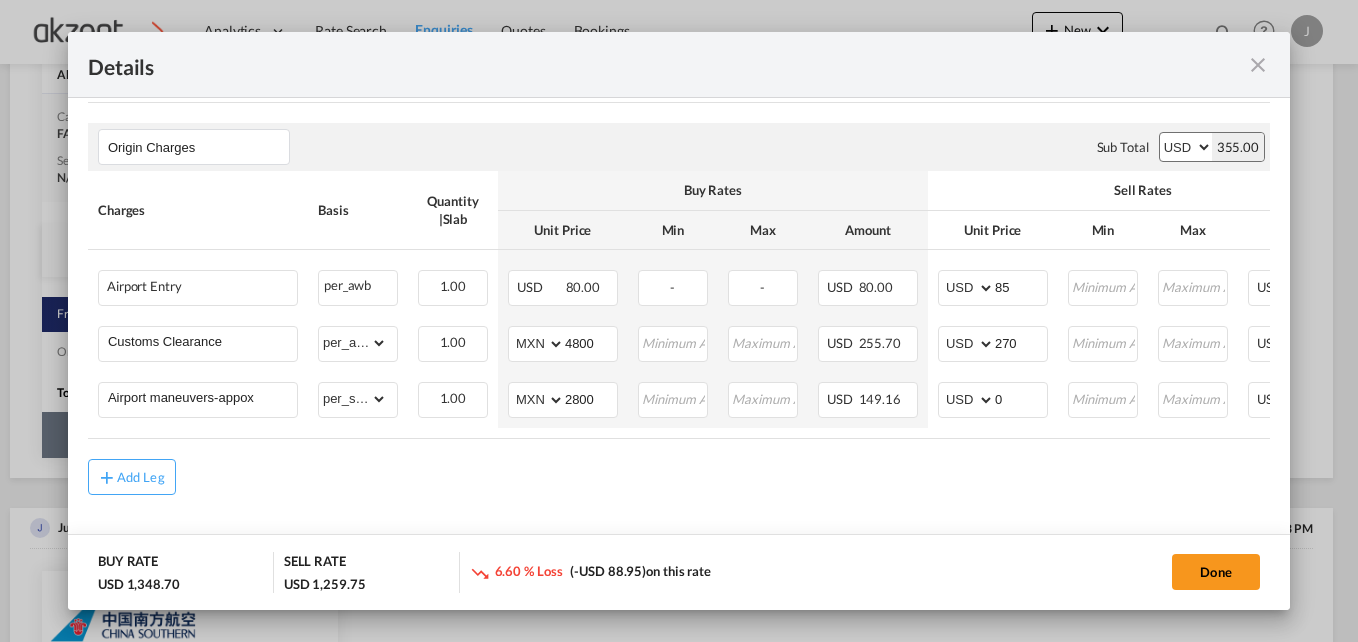 click on "Chargeable Weight:  486.35 KG
Freight Please enter leg name
Leg Name Already Exists
Sub Total AED AFN ALL AMD ANG AOA ARS AUD AWG AZN BAM BBD BDT BGN BHD BIF BMD BND BOB BRL BSD BTN BWP BYN BZD CAD CDF CHF CLP CNY COP CRC CUC CUP CVE CZK DJF DKK DOP DZD EGP ERN ETB EUR FJD FKP FOK GBP GEL GGP GHS GIP GMD GNF GTQ GYD HKD HNL HRK HTG HUF IDR ILS IMP INR IQD IRR ISK JMD JOD JPY KES KGS KHR KID KMF KRW KWD KYD KZT LAK LBP LKR LRD LSL LYD MAD MDL MGA MKD MMK MNT MOP MRU MUR MVR MWK MXN MYR MZN NAD NGN NIO NOK NPR NZD OMR PAB PEN PGK PHP PKR PLN PYG QAR RON RSD RUB RWF SAR SBD SCR SDG SEK SGD SHP SLL SOS SRD SSP STN SYP SZL THB TJS TMT TND TOP TRY TTD TVD TWD TZS UAH UGX USD UYU UZS VES VND VUV WST XAF XCD XDR XOF XPF YER ZAR ZMW 904.75 Charges Basis Quantity
|  Slab
Buy Rates Sell Rates Comments
Action Unit Price Min Max Amount Unit Price Min Max Amount
Air Freight
Please Enter
Already Exists
chargeable_weight chargeable_weight can not applied for this charge.   Please Select 486.35" at bounding box center [679, 164] 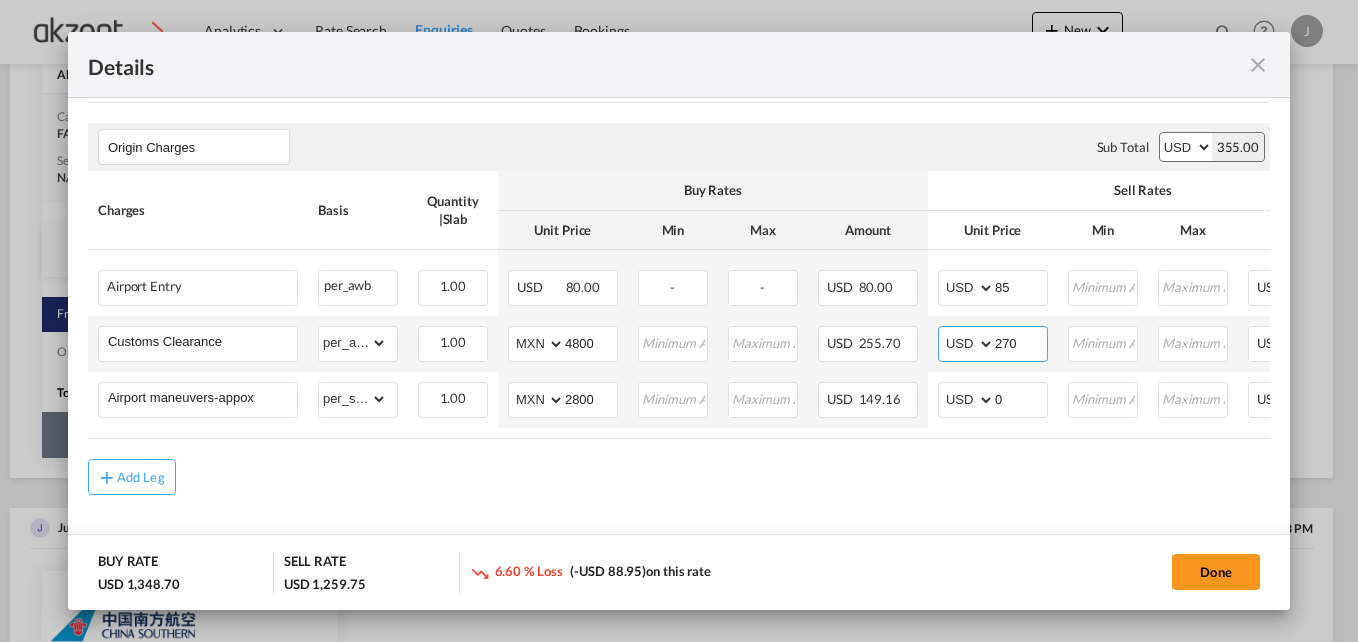 click on "270" at bounding box center [1021, 342] 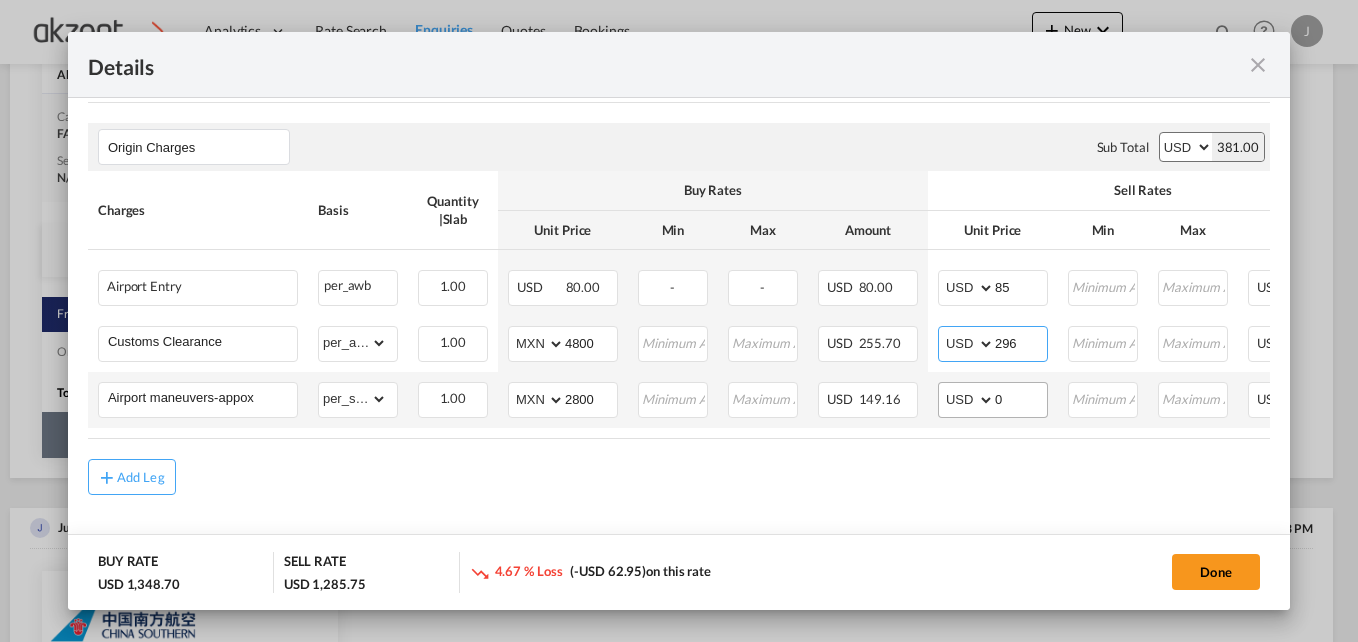type on "296" 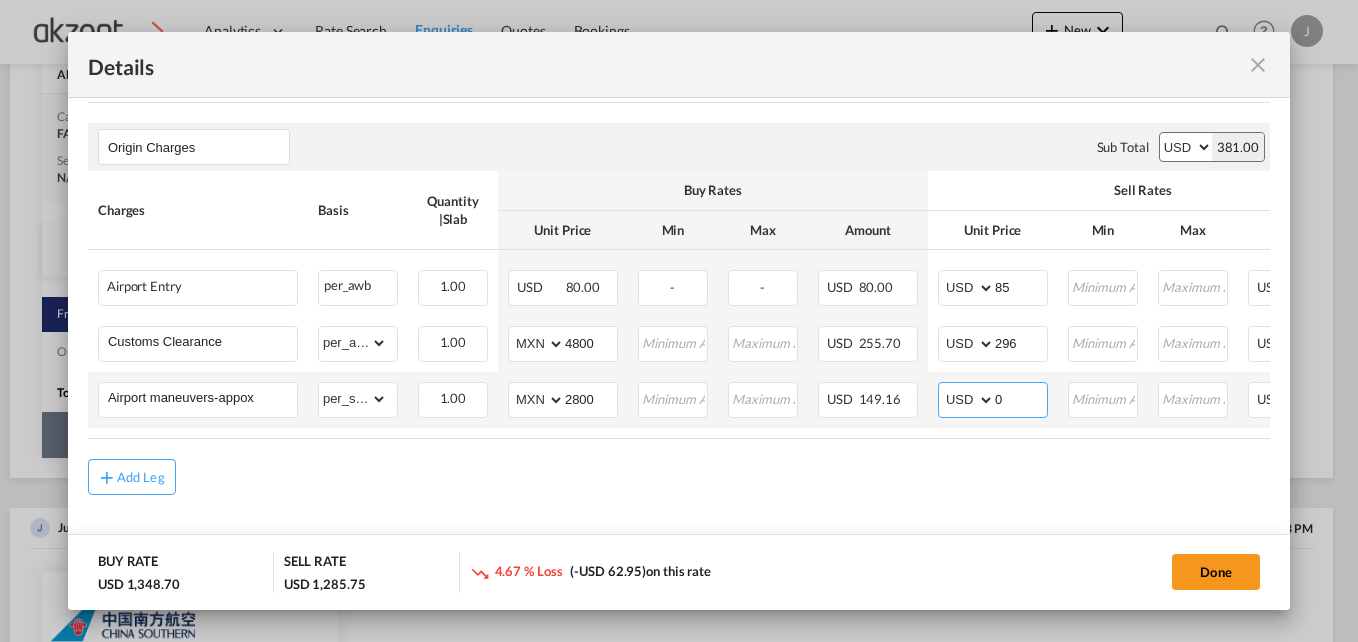 click on "0" at bounding box center (1021, 398) 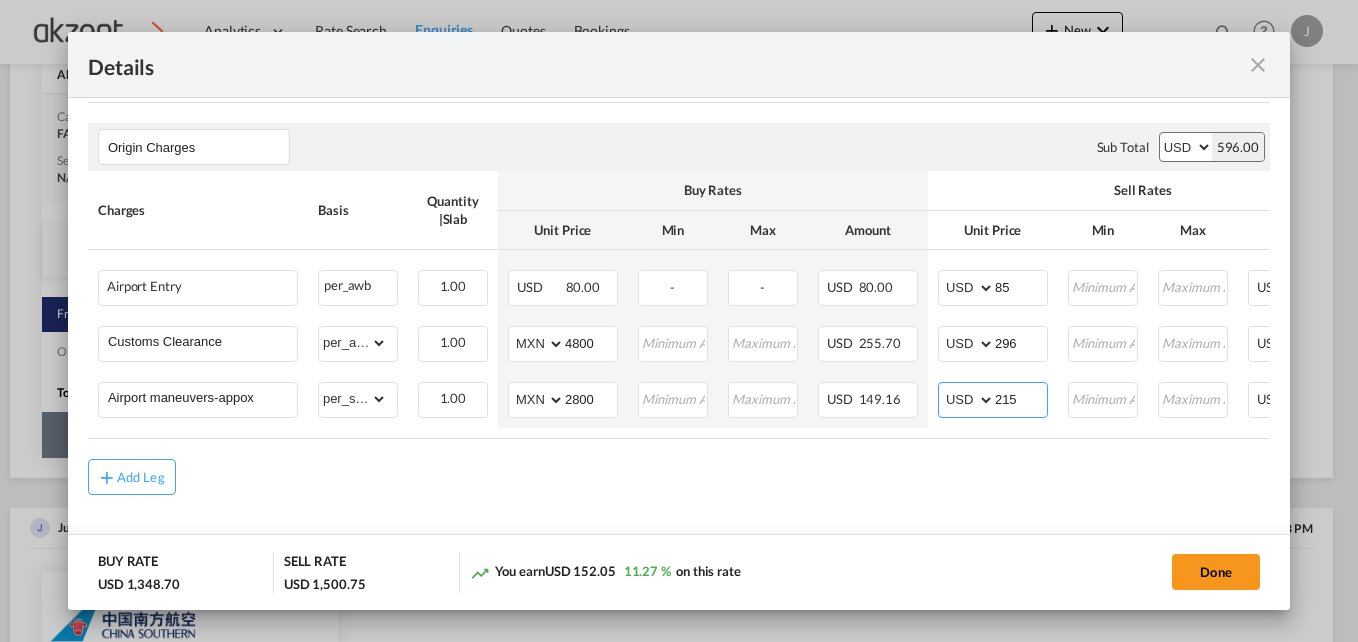 type on "215" 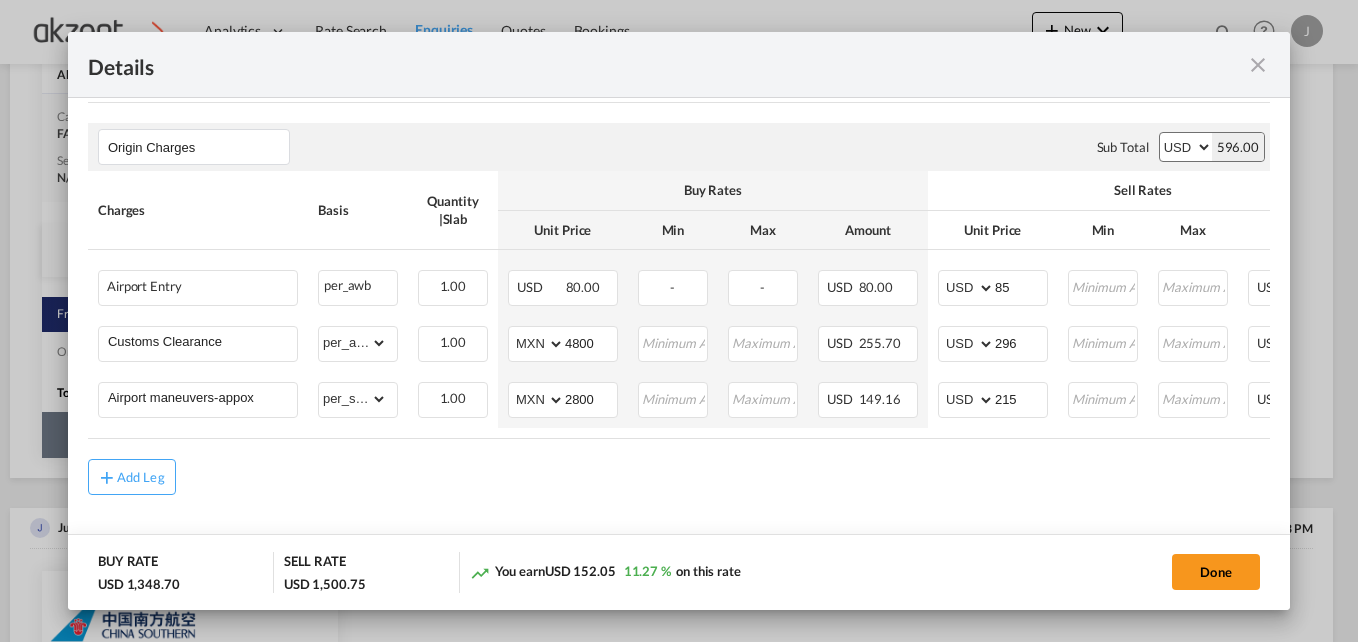 click on "Chargeable Weight:  486.35 KG
Freight Please enter leg name
Leg Name Already Exists
Sub Total AED AFN ALL AMD ANG AOA ARS AUD AWG AZN BAM BBD BDT BGN BHD BIF BMD BND BOB BRL BSD BTN BWP BYN BZD CAD CDF CHF CLP CNY COP CRC CUC CUP CVE CZK DJF DKK DOP DZD EGP ERN ETB EUR FJD FKP FOK GBP GEL GGP GHS GIP GMD GNF GTQ GYD HKD HNL HRK HTG HUF IDR ILS IMP INR IQD IRR ISK JMD JOD JPY KES KGS KHR KID KMF KRW KWD KYD KZT LAK LBP LKR LRD LSL LYD MAD MDL MGA MKD MMK MNT MOP MRU MUR MVR MWK MXN MYR MZN NAD NGN NIO NOK NPR NZD OMR PAB PEN PGK PHP PKR PLN PYG QAR RON RSD RUB RWF SAR SBD SCR SDG SEK SGD SHP SLL SOS SRD SSP STN SYP SZL THB TJS TMT TND TOP TRY TTD TVD TWD TZS UAH UGX USD UYU UZS VES VND VUV WST XAF XCD XDR XOF XPF YER ZAR ZMW 904.75 Charges Basis Quantity
|  Slab
Buy Rates Sell Rates Comments
Action Unit Price Min Max Amount Unit Price Min Max Amount
Air Freight
Please Enter
Already Exists
chargeable_weight chargeable_weight can not applied for this charge.   Please Select 486.35" at bounding box center [679, 164] 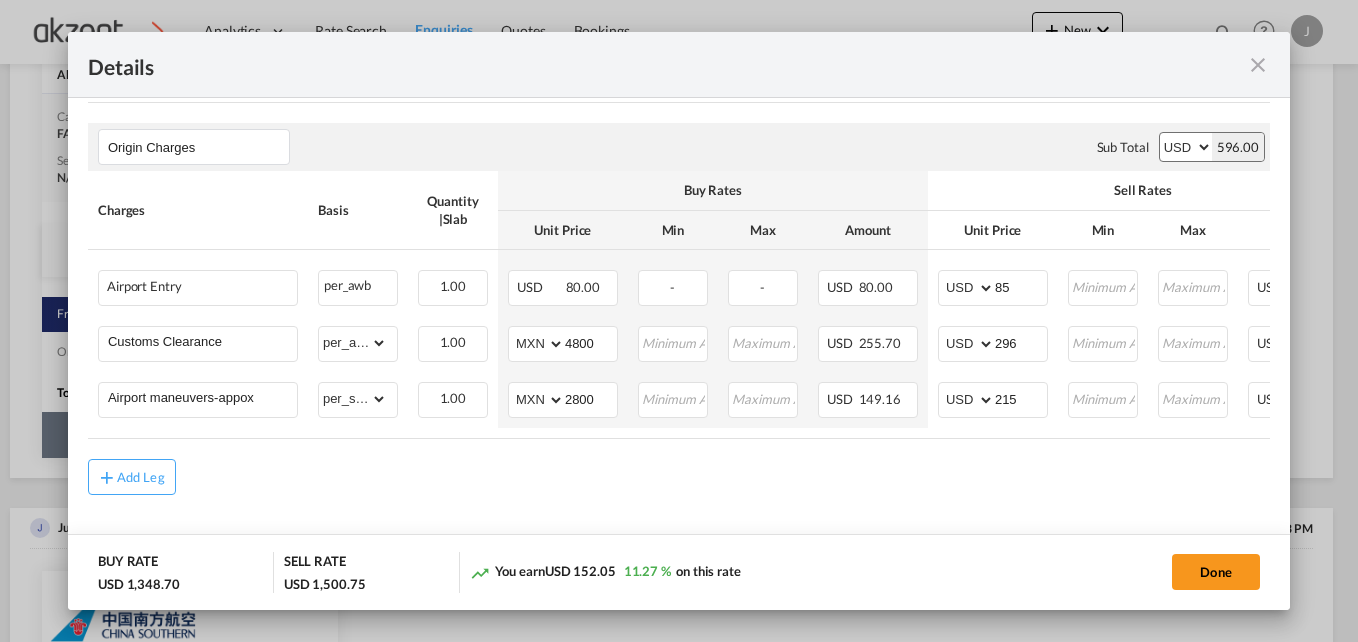 drag, startPoint x: 1037, startPoint y: 442, endPoint x: 1228, endPoint y: 440, distance: 191.01047 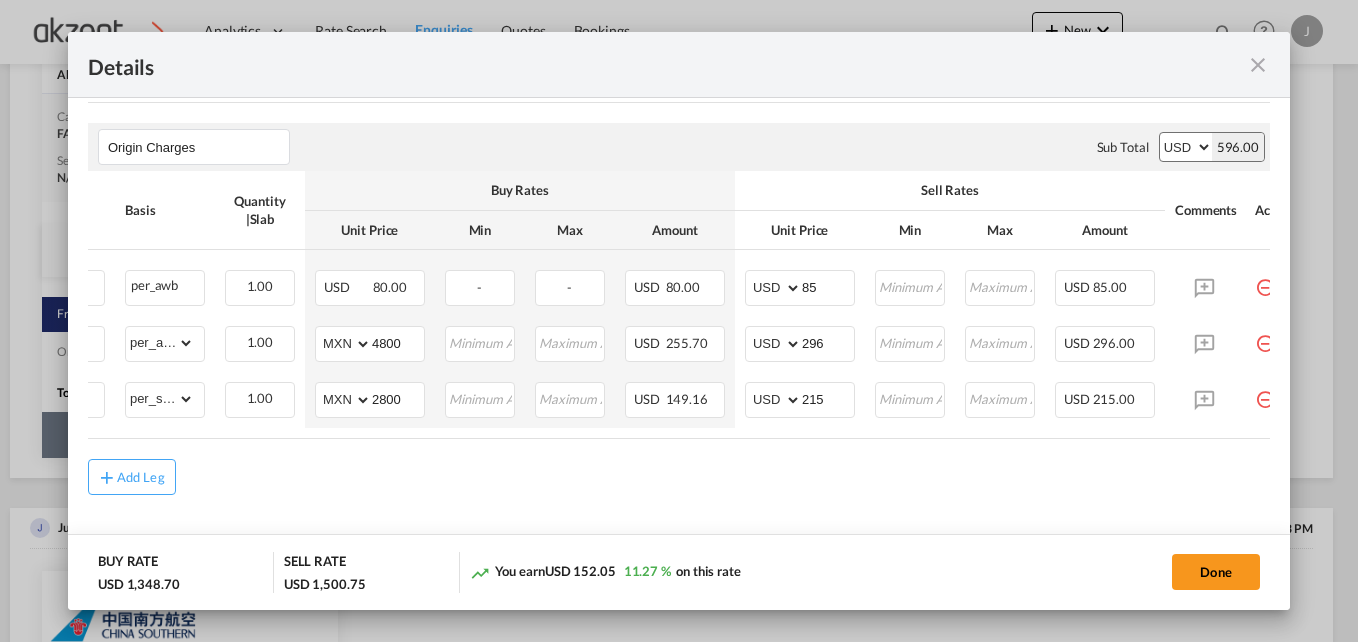 scroll, scrollTop: 0, scrollLeft: 250, axis: horizontal 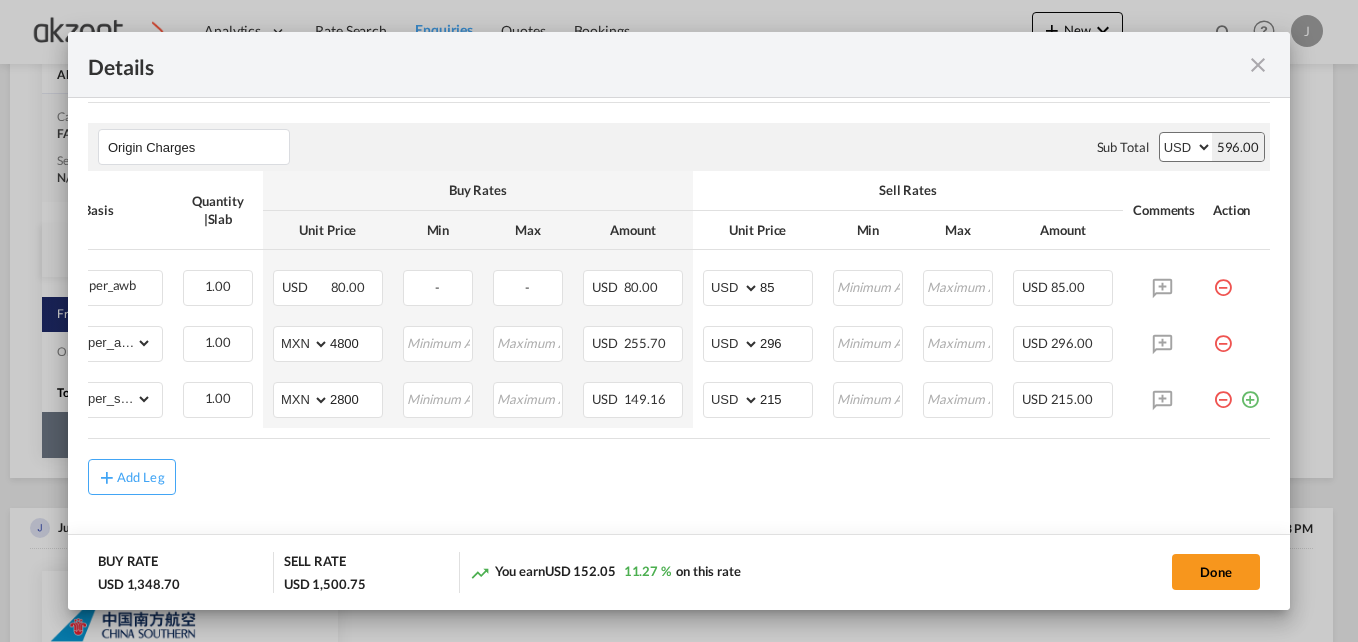 drag, startPoint x: 1193, startPoint y: 432, endPoint x: 1281, endPoint y: 446, distance: 89.106674 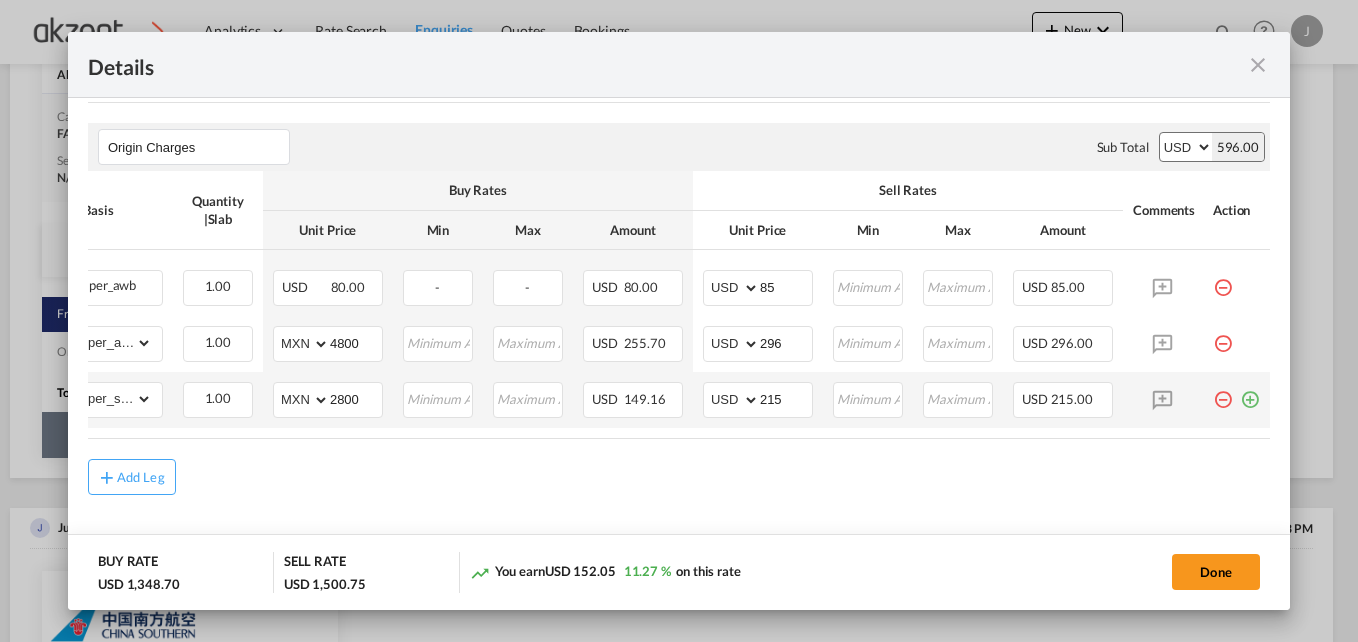drag, startPoint x: 1281, startPoint y: 446, endPoint x: 1224, endPoint y: 410, distance: 67.41662 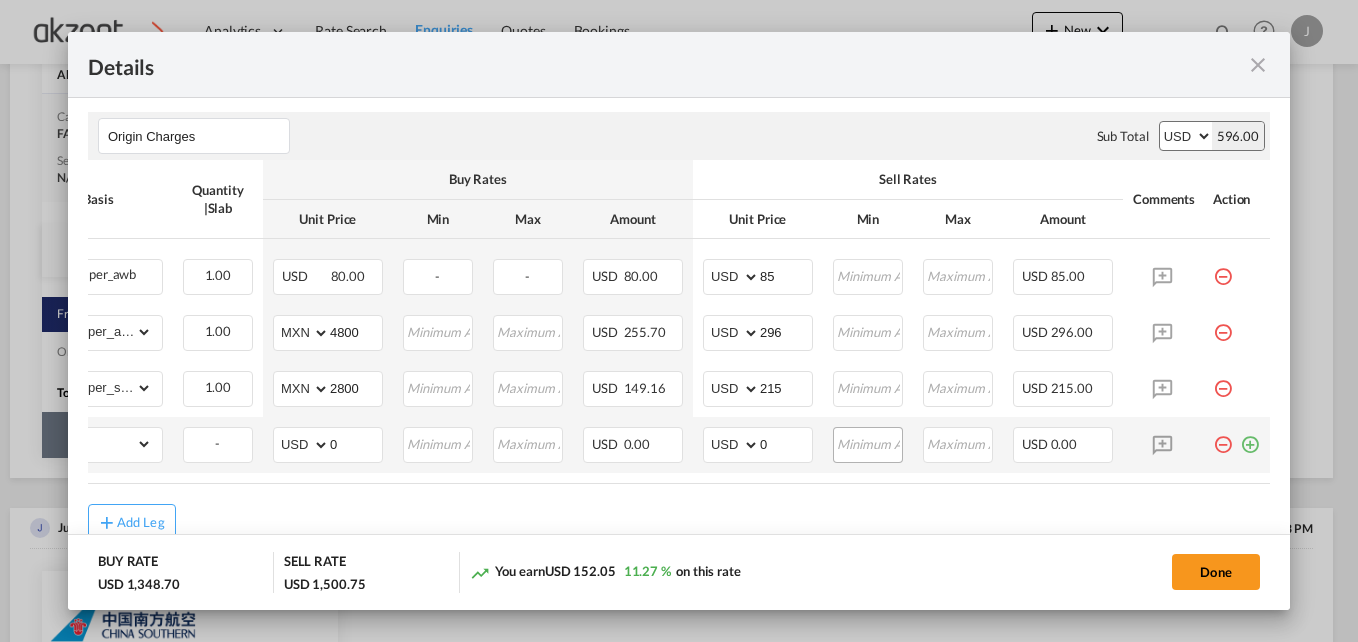 scroll, scrollTop: 0, scrollLeft: 0, axis: both 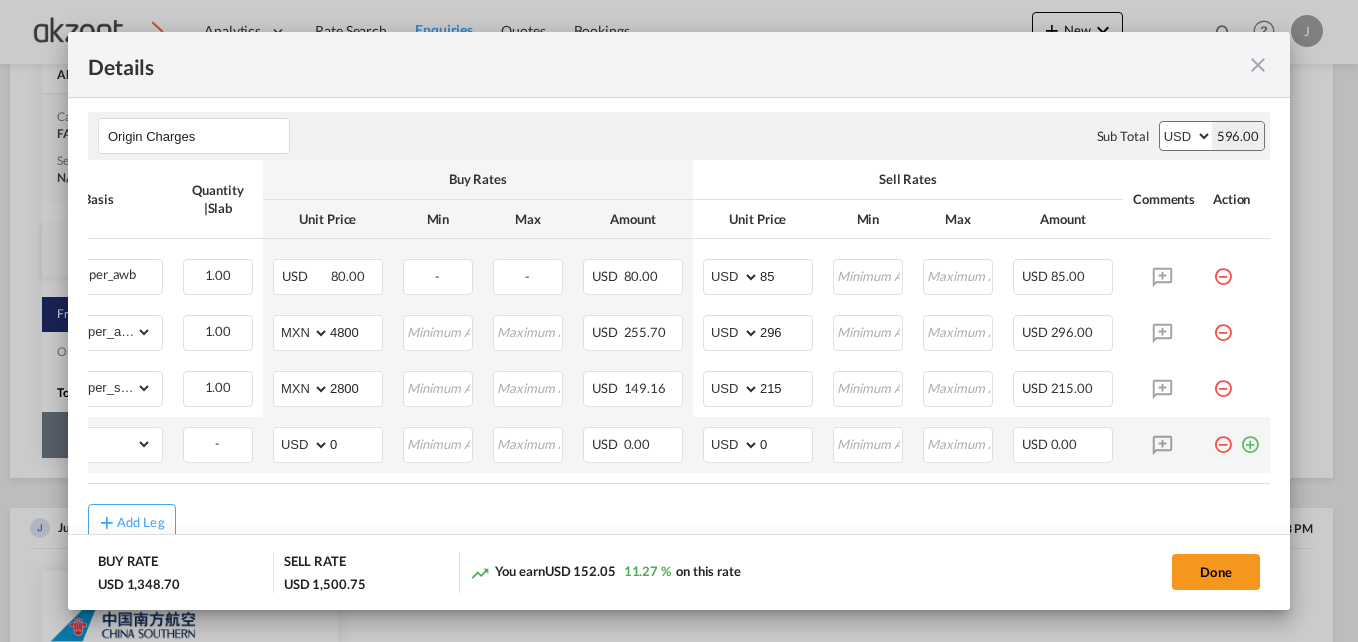 click at bounding box center [1250, 437] 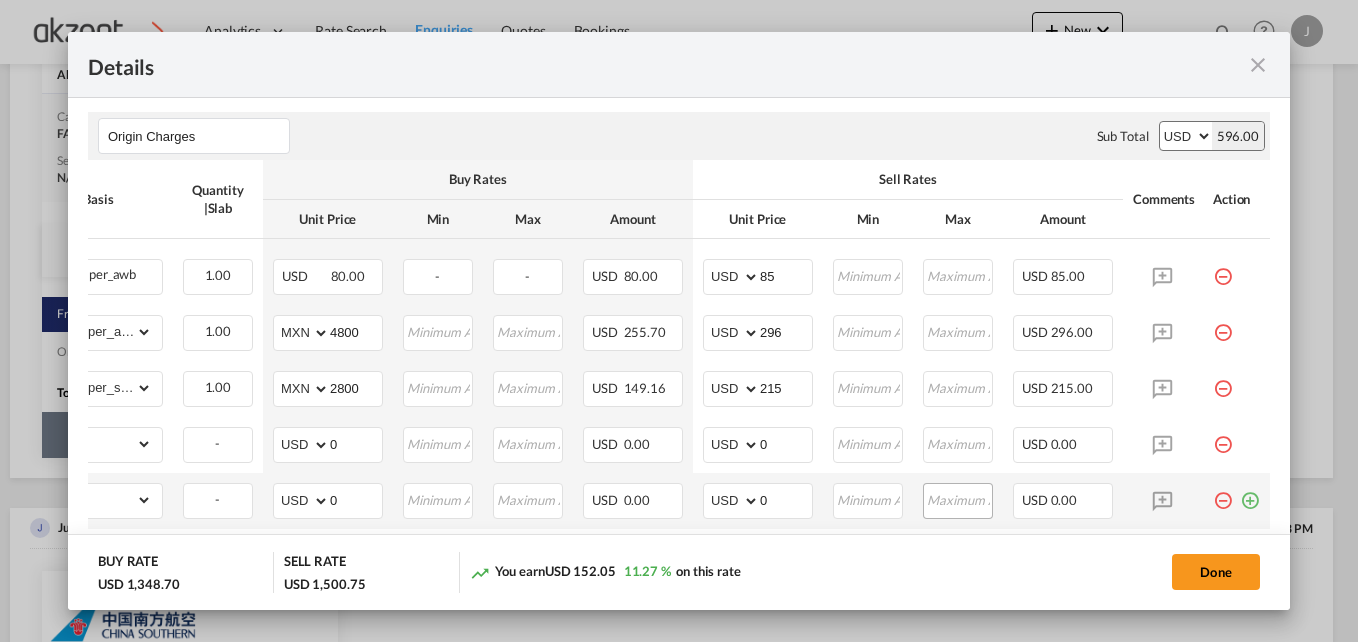 scroll, scrollTop: 0, scrollLeft: 0, axis: both 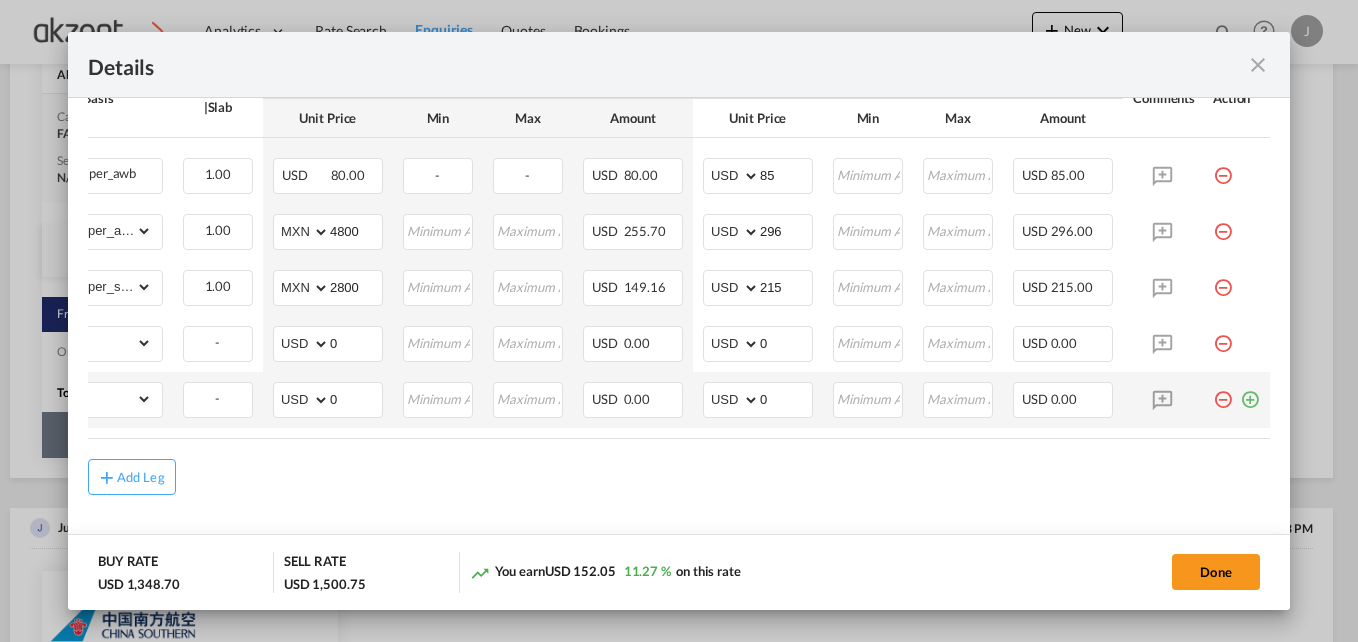 click at bounding box center (1250, 392) 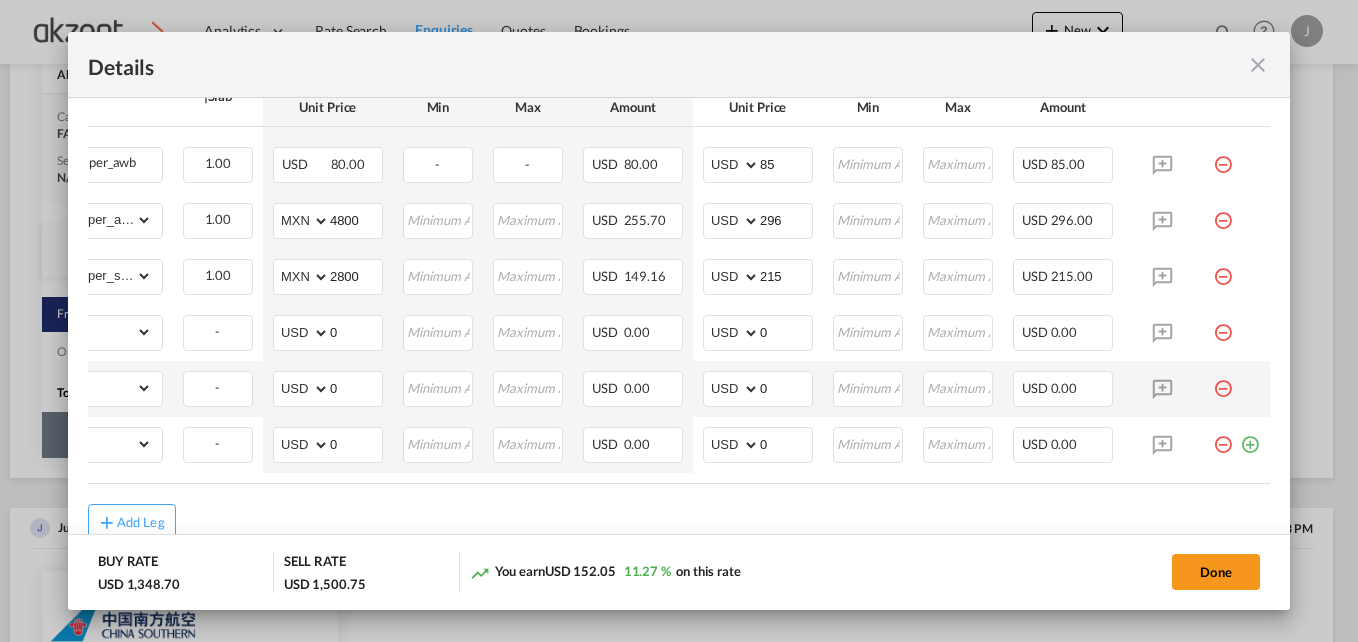 scroll, scrollTop: 0, scrollLeft: 0, axis: both 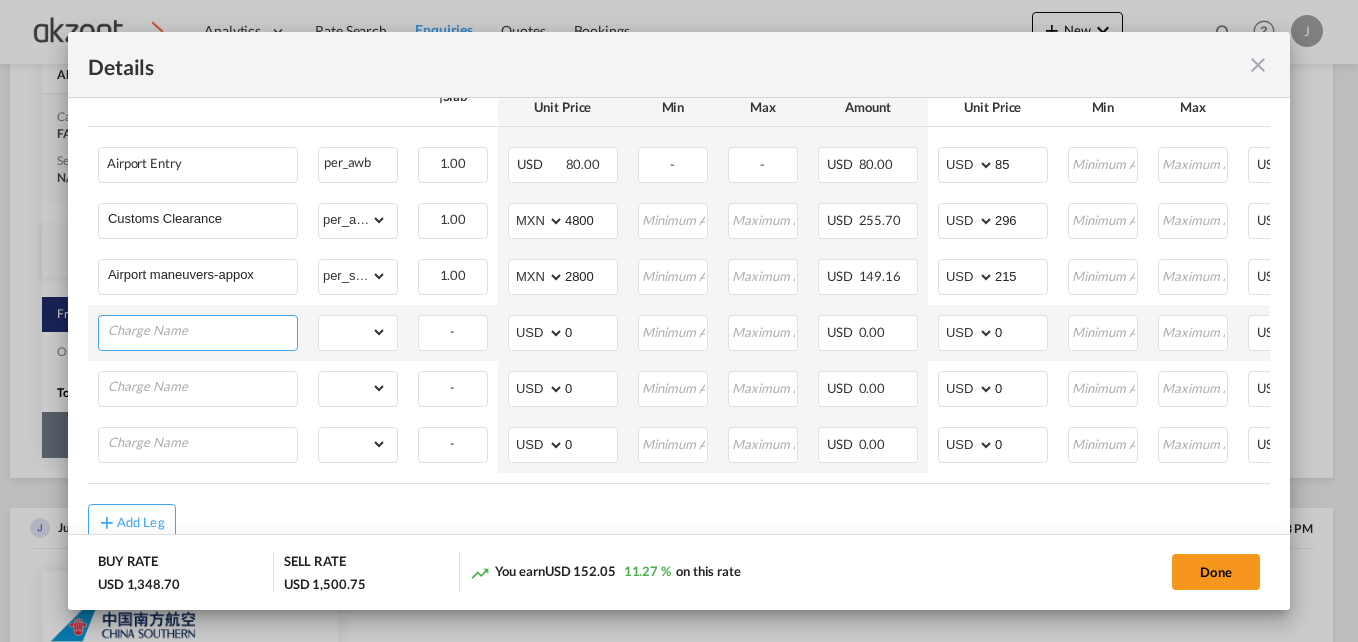 click at bounding box center [202, 331] 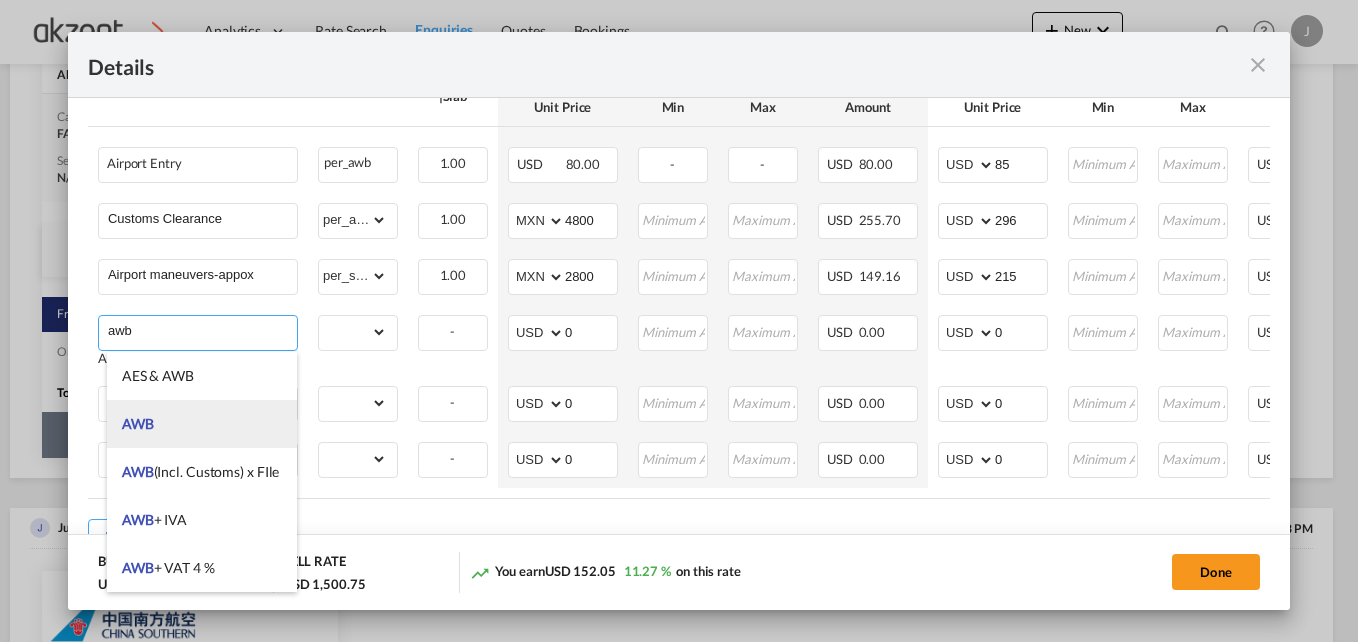 click on "AWB" at bounding box center (202, 424) 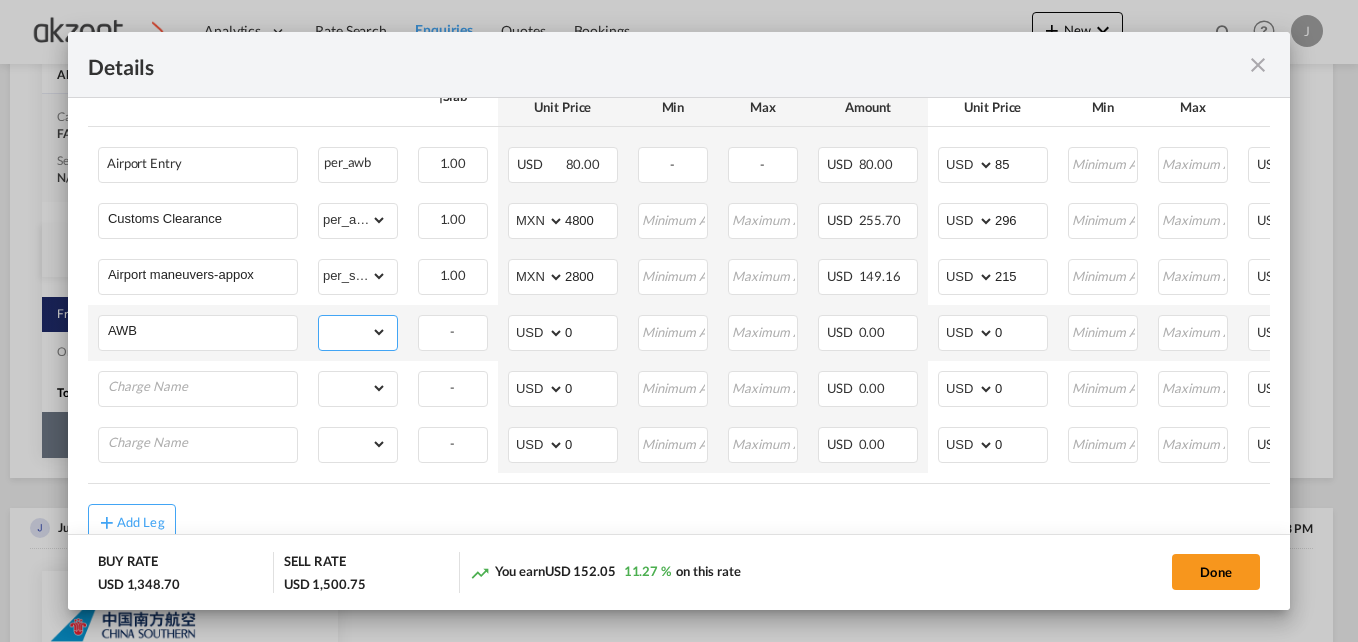 click on "gross_weight
volumetric_weight
per_shipment
per_bl
per_km
per_hawb
per_kg
per_pallet
per_carton
flat
chargeable_weight
per_ton
per_cbm
per_hbl
per_w/m
per_awb
per_sbl
per shipping bill
per_quintal
per_lbs
per_vehicle
per_shift
per_invoice
per_package
per_day
per_revalidation
% on freight total
per_declaration
per_document
per clearance" at bounding box center [353, 332] 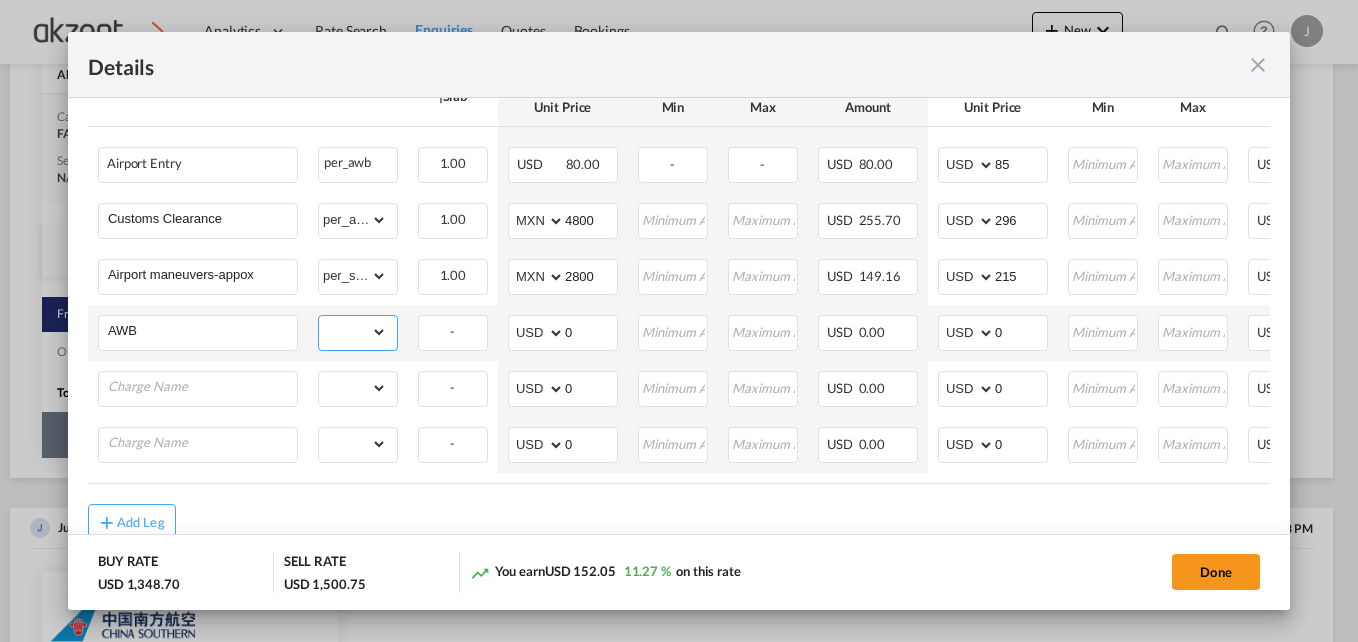 select on "per_shipment" 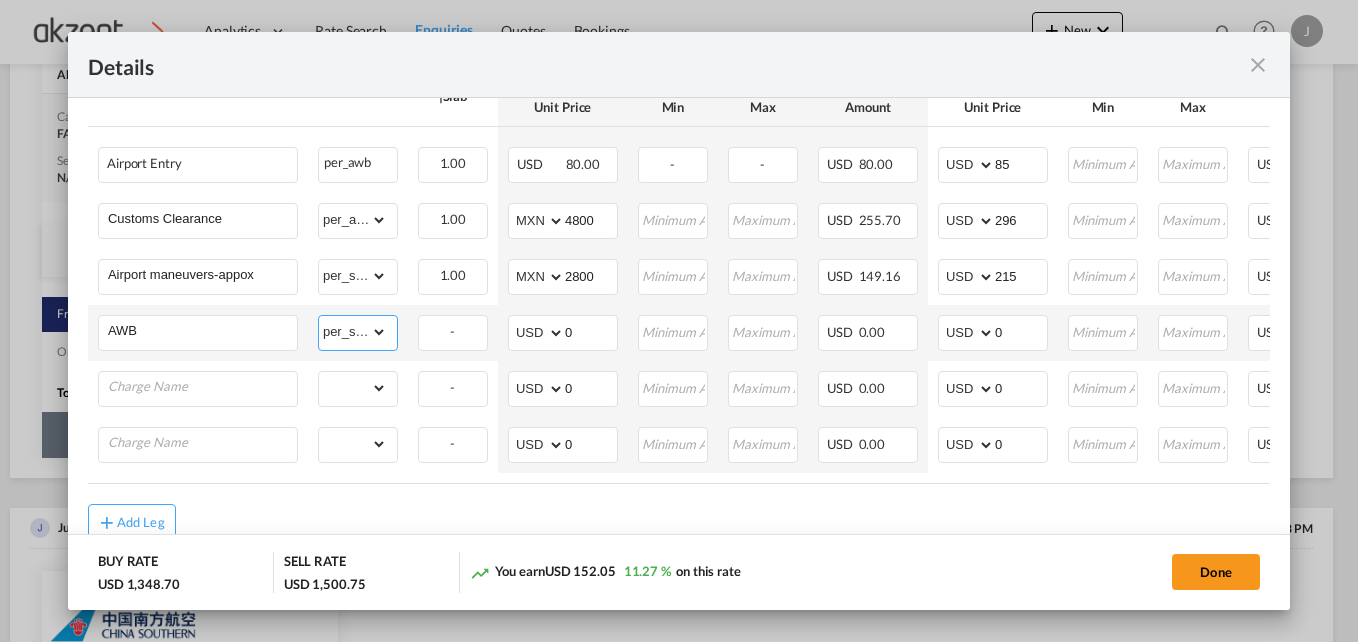 click on "gross_weight
volumetric_weight
per_shipment
per_bl
per_km
per_hawb
per_kg
per_pallet
per_carton
flat
chargeable_weight
per_ton
per_cbm
per_hbl
per_w/m
per_awb
per_sbl
per shipping bill
per_quintal
per_lbs
per_vehicle
per_shift
per_invoice
per_package
per_day
per_revalidation
% on freight total
per_declaration
per_document
per clearance" at bounding box center [353, 332] 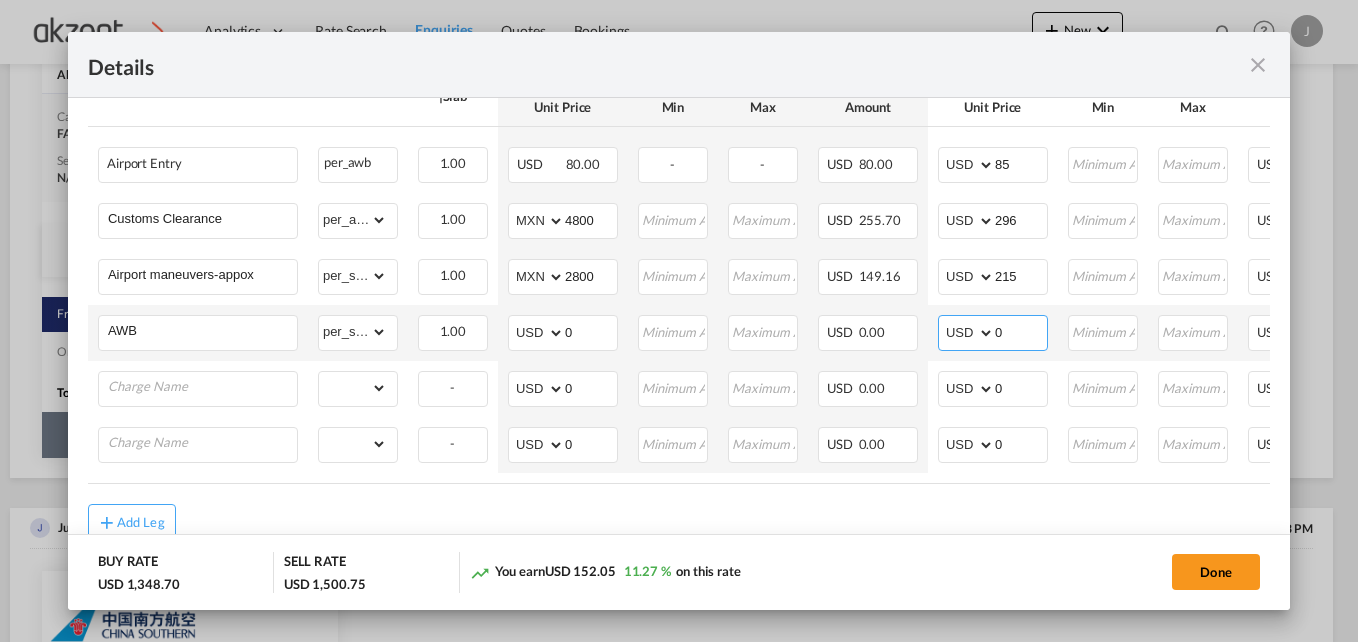 click on "0" at bounding box center (1021, 331) 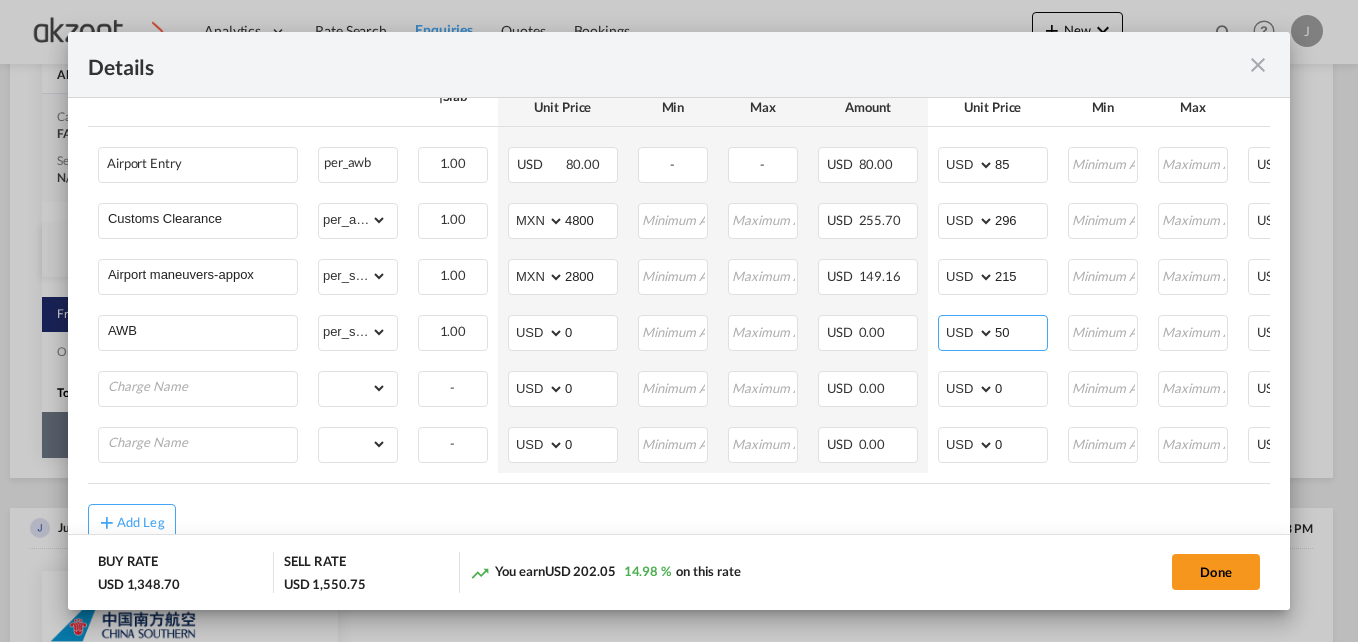 type on "50" 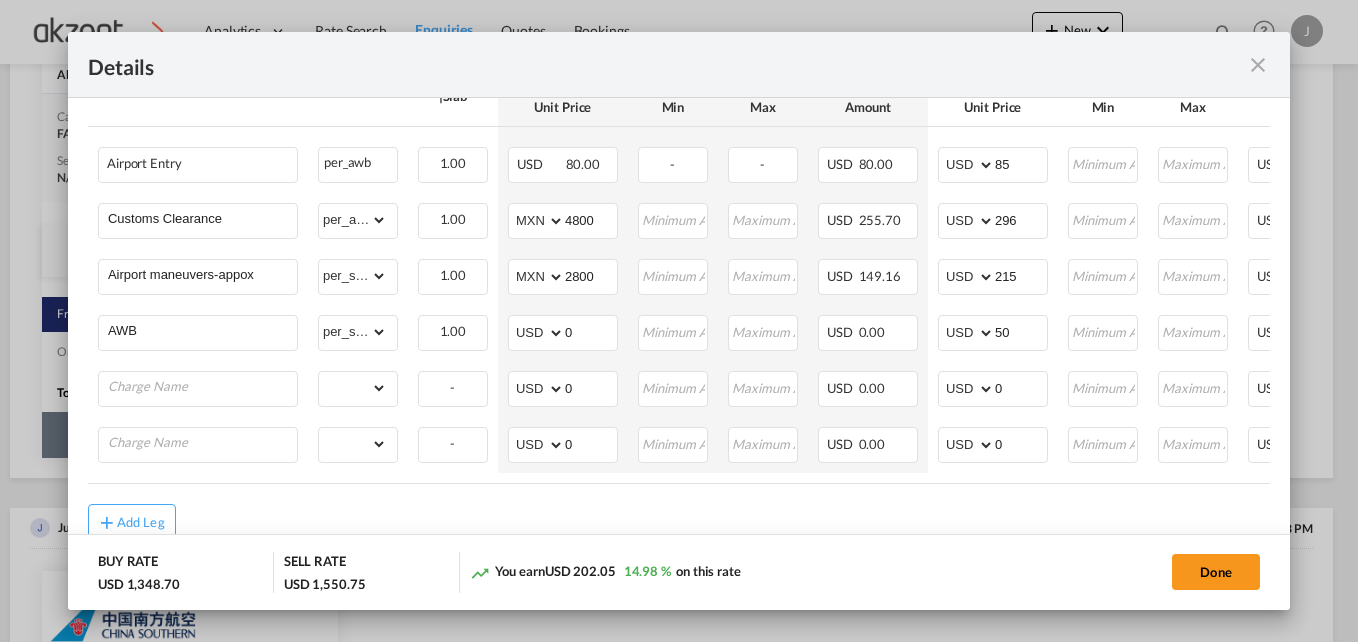 click on "You earn
USD 202.05
14.98 %  on this rate" 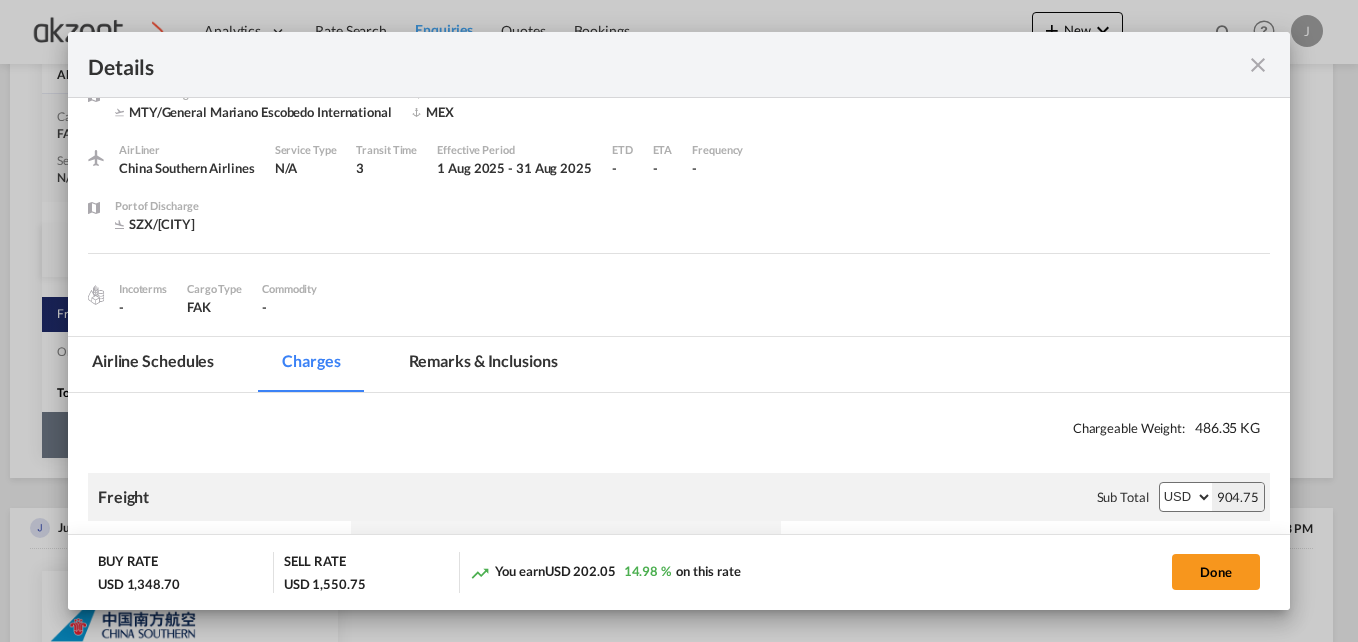 scroll, scrollTop: 0, scrollLeft: 0, axis: both 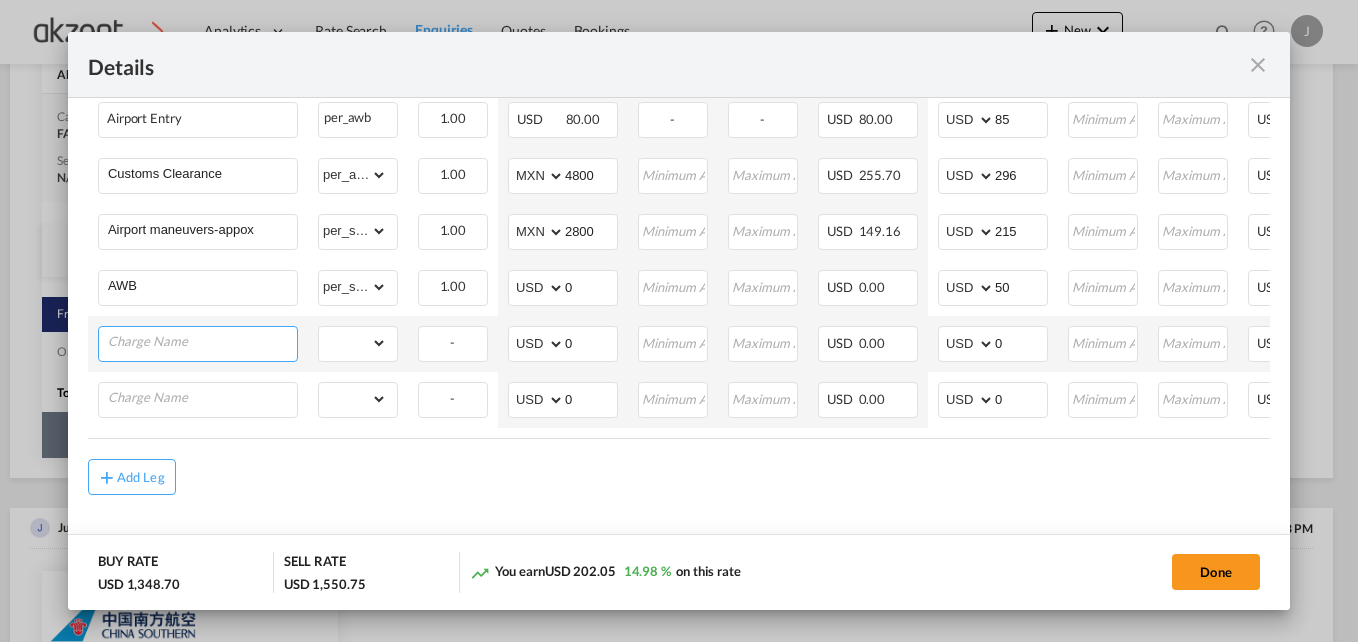 click at bounding box center (202, 342) 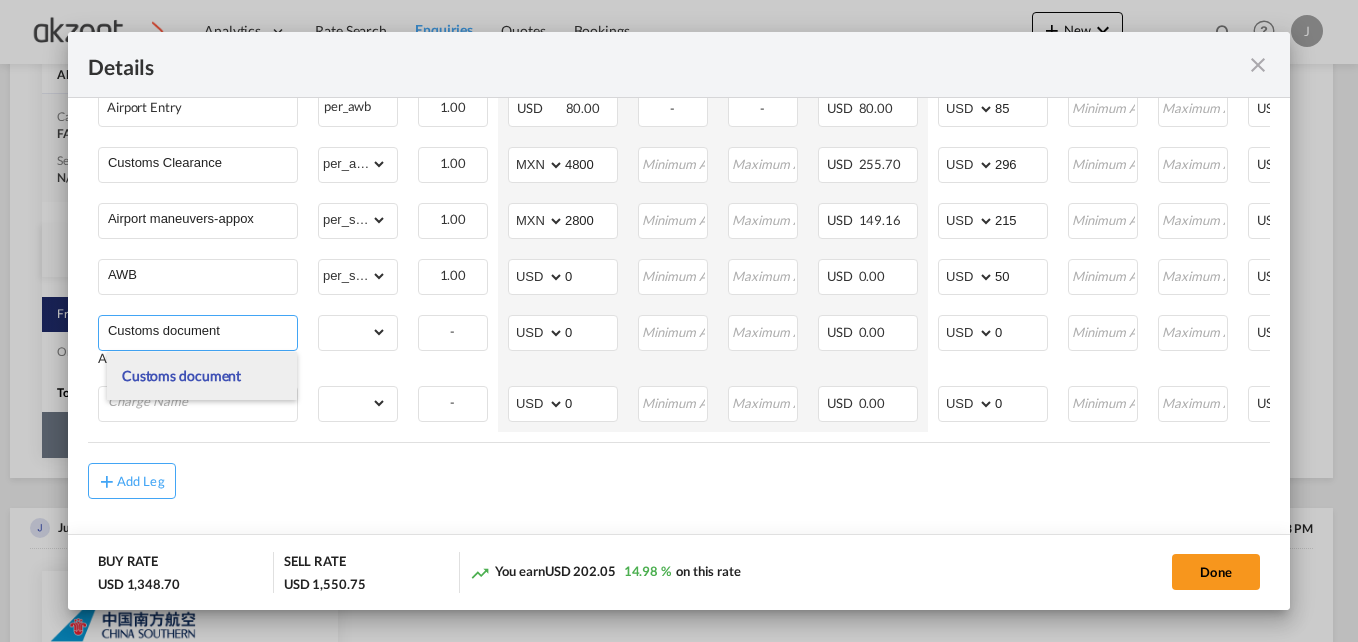 type on "Customs document" 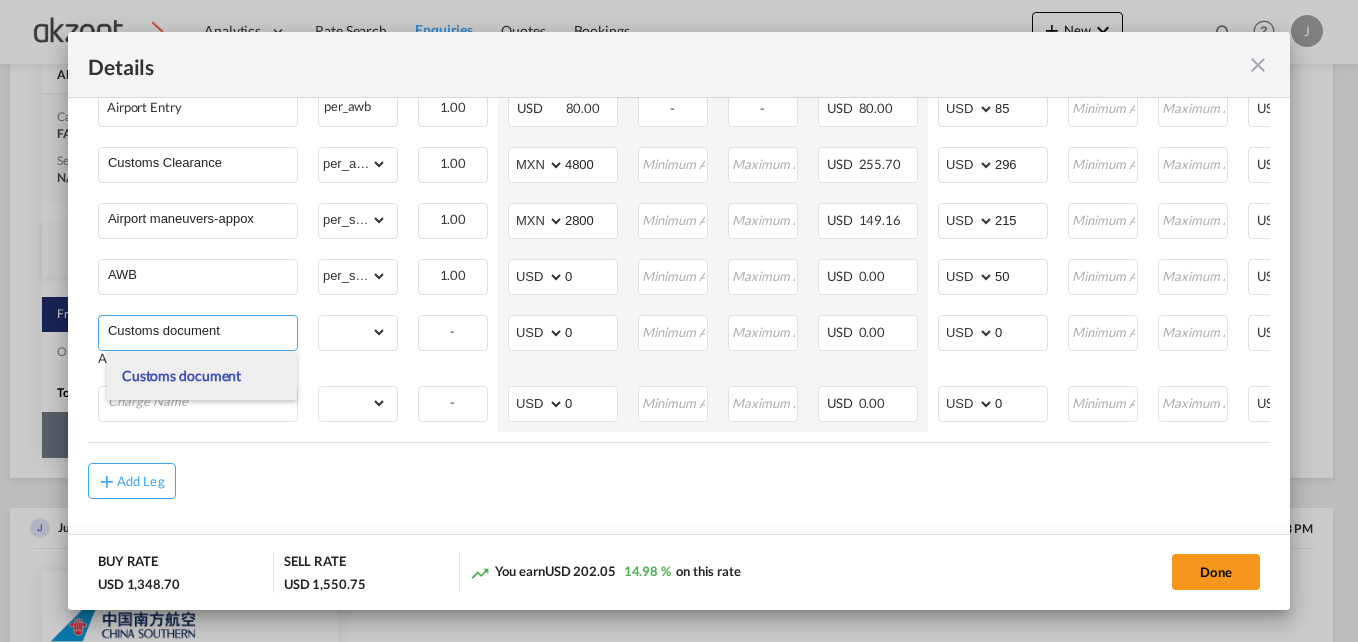 click on "Customs document" at bounding box center (181, 375) 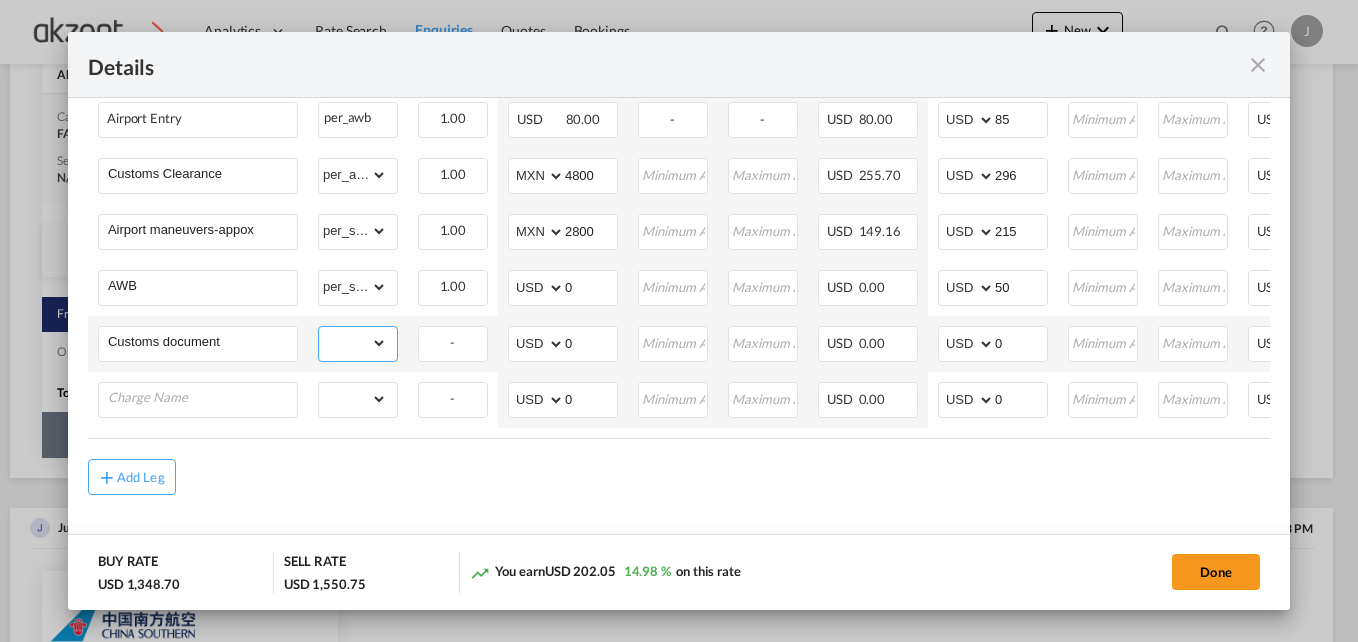 click on "gross_weight
volumetric_weight
per_shipment
per_bl
per_km
per_hawb
per_kg
per_pallet
per_carton
flat
chargeable_weight
per_ton
per_cbm
per_hbl
per_w/m
per_awb
per_sbl
per shipping bill
per_quintal
per_lbs
per_vehicle
per_shift
per_invoice
per_package
per_day
per_revalidation
% on freight total
per_declaration
per_document
per clearance" at bounding box center (353, 343) 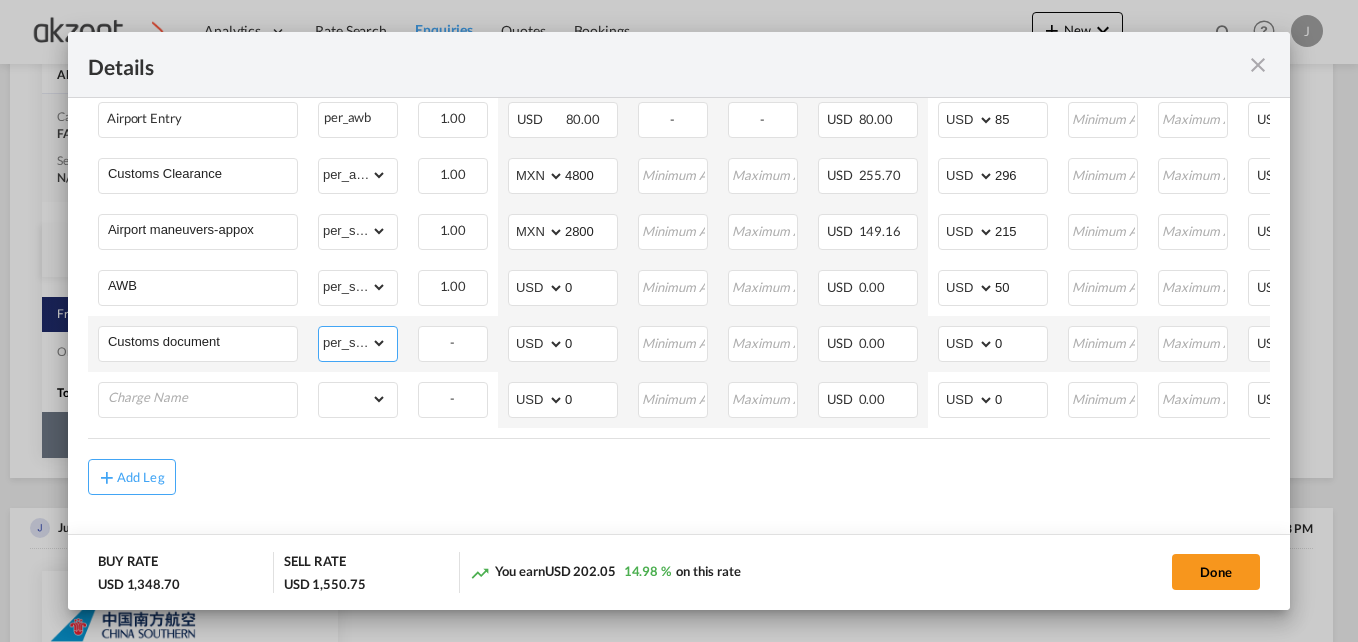 click on "gross_weight
volumetric_weight
per_shipment
per_bl
per_km
per_hawb
per_kg
per_pallet
per_carton
flat
chargeable_weight
per_ton
per_cbm
per_hbl
per_w/m
per_awb
per_sbl
per shipping bill
per_quintal
per_lbs
per_vehicle
per_shift
per_invoice
per_package
per_day
per_revalidation
% on freight total
per_declaration
per_document
per clearance" at bounding box center (353, 343) 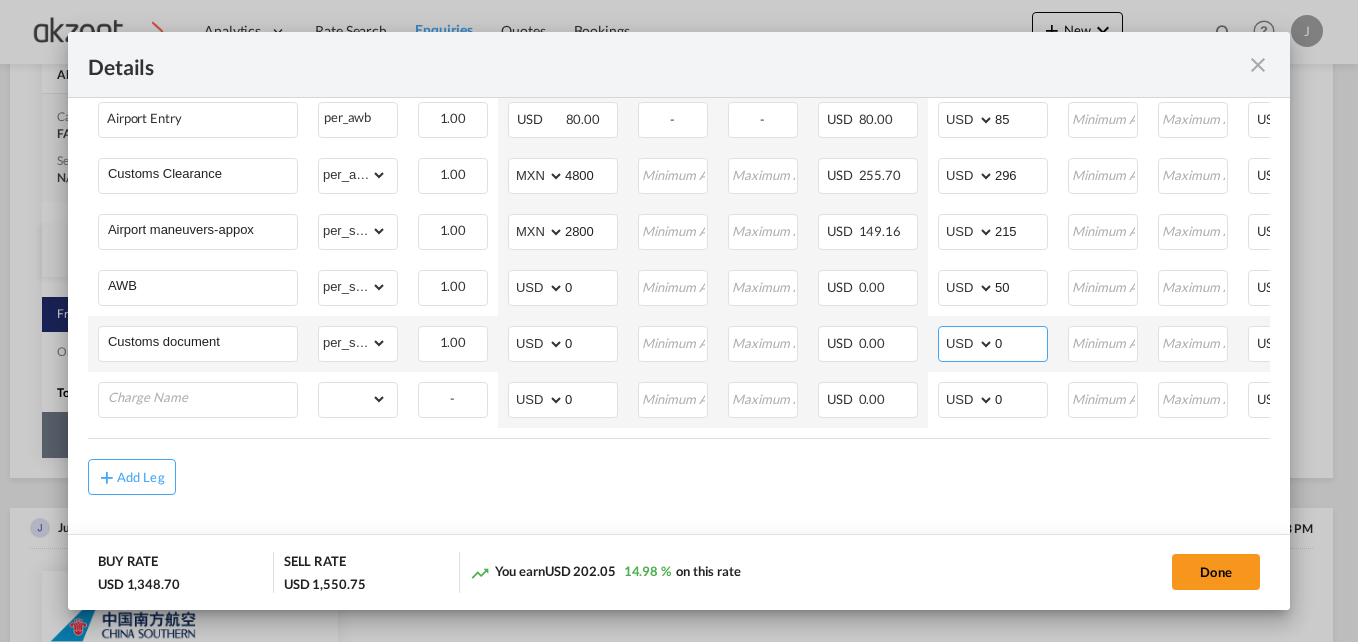 click on "0" at bounding box center [1021, 342] 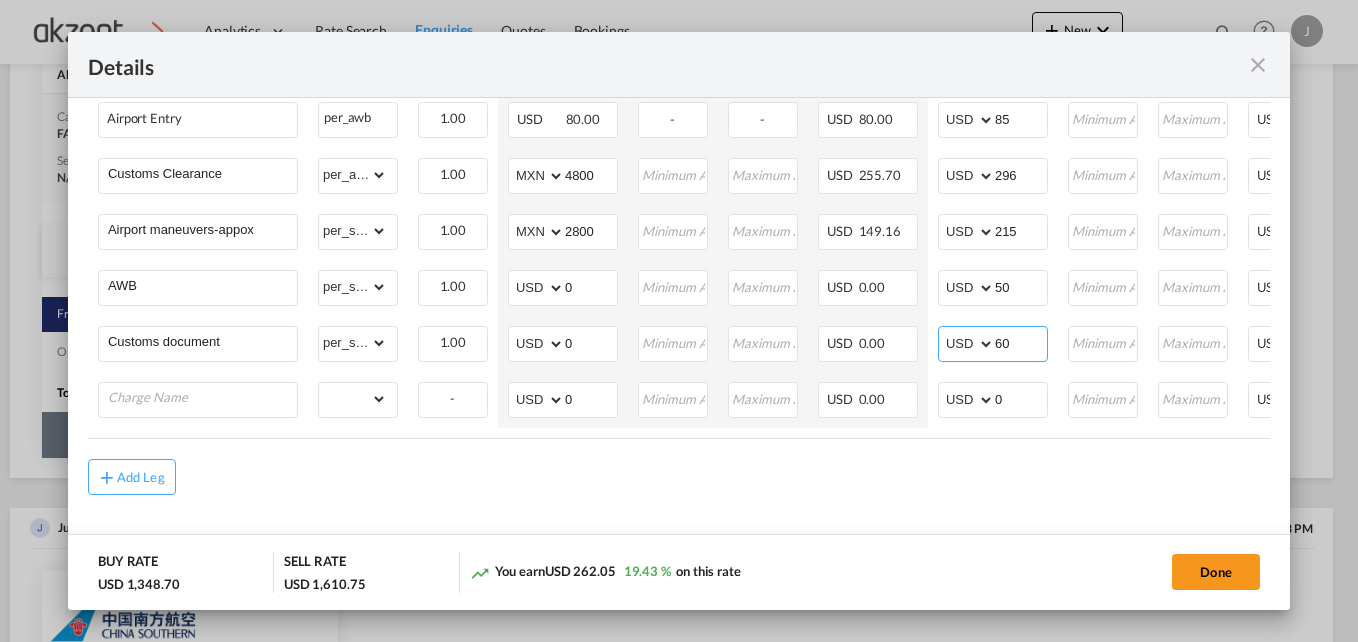 type on "60" 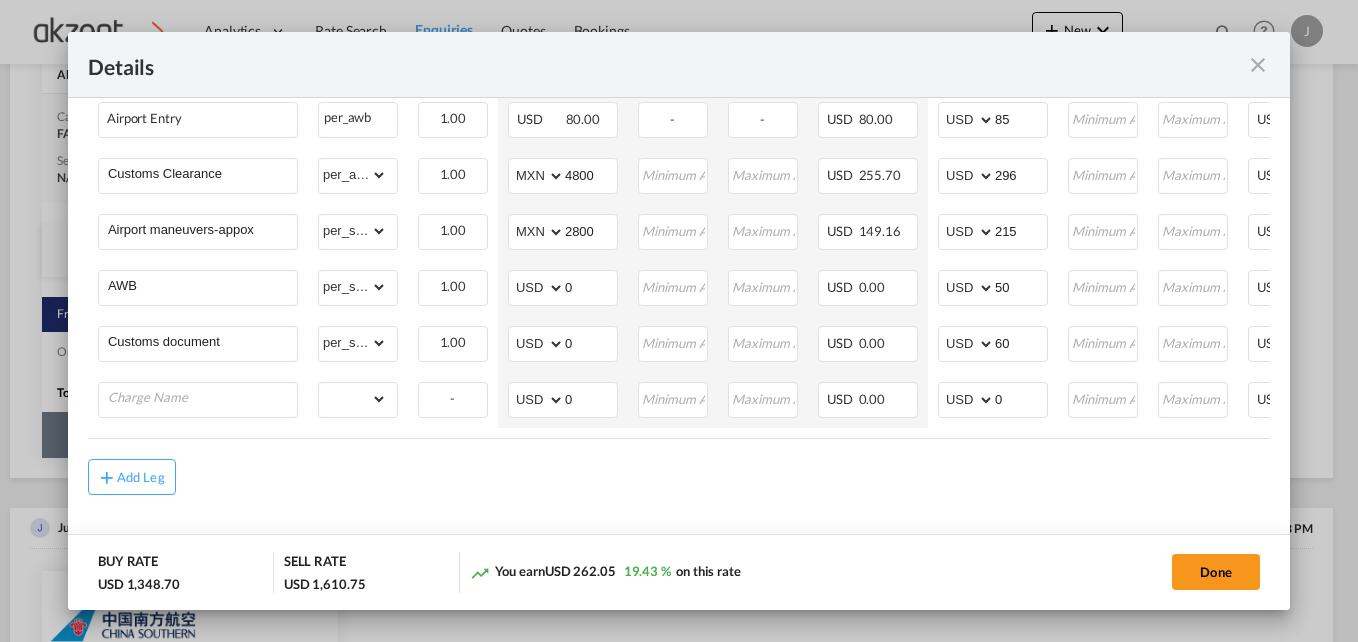 click on "Chargeable Weight:  486.35 KG
Freight Please enter leg name
Leg Name Already Exists
Sub Total AED AFN ALL AMD ANG AOA ARS AUD AWG AZN BAM BBD BDT BGN BHD BIF BMD BND BOB BRL BSD BTN BWP BYN BZD CAD CDF CHF CLP CNY COP CRC CUC CUP CVE CZK DJF DKK DOP DZD EGP ERN ETB EUR FJD FKP FOK GBP GEL GGP GHS GIP GMD GNF GTQ GYD HKD HNL HRK HTG HUF IDR ILS IMP INR IQD IRR ISK JMD JOD JPY KES KGS KHR KID KMF KRW KWD KYD KZT LAK LBP LKR LRD LSL LYD MAD MDL MGA MKD MMK MNT MOP MRU MUR MVR MWK MXN MYR MZN NAD NGN NIO NOK NPR NZD OMR PAB PEN PGK PHP PKR PLN PYG QAR RON RSD RUB RWF SAR SBD SCR SDG SEK SGD SHP SLL SOS SRD SSP STN SYP SZL THB TJS TMT TND TOP TRY TTD TVD TWD TZS UAH UGX USD UYU UZS VES VND VUV WST XAF XCD XDR XOF XPF YER ZAR ZMW 904.75 Charges Basis Quantity
|  Slab
Buy Rates Sell Rates Comments
Action Unit Price Min Max Amount Unit Price Min Max Amount
Air Freight
Please Enter
Already Exists
chargeable_weight chargeable_weight can not applied for this charge.   Please Select 486.35" at bounding box center (679, 80) 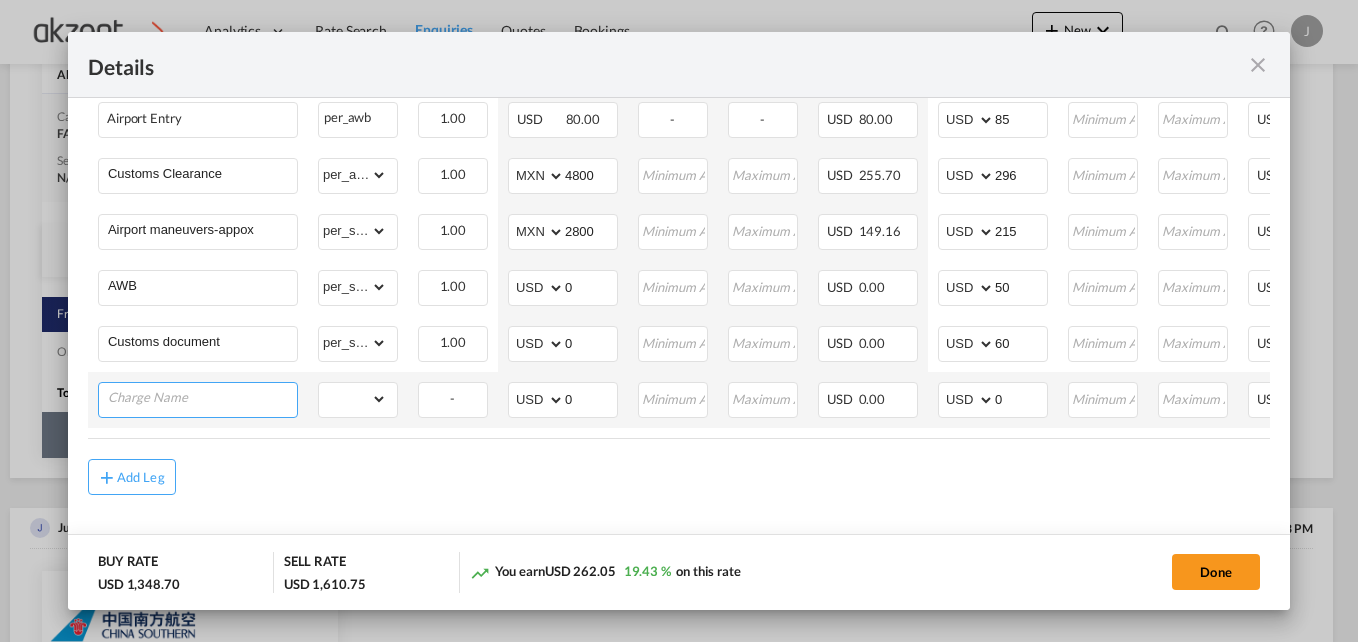 click at bounding box center [202, 398] 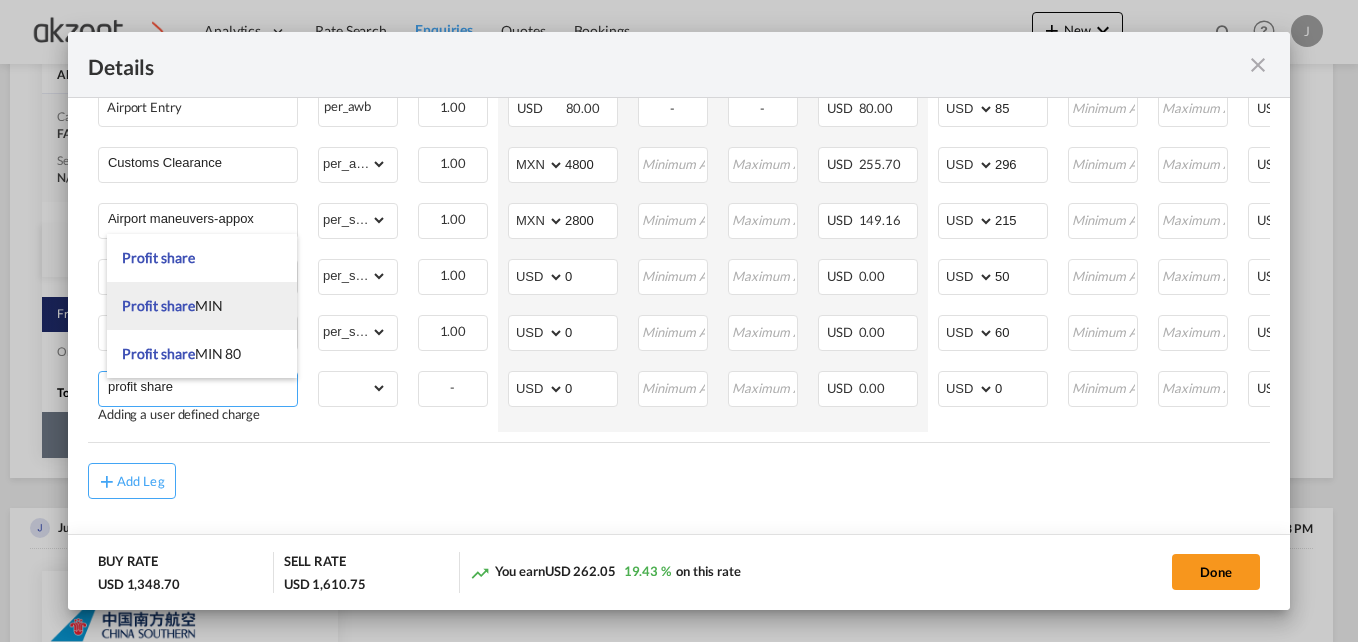 click on "Profit share  MIN" at bounding box center [202, 306] 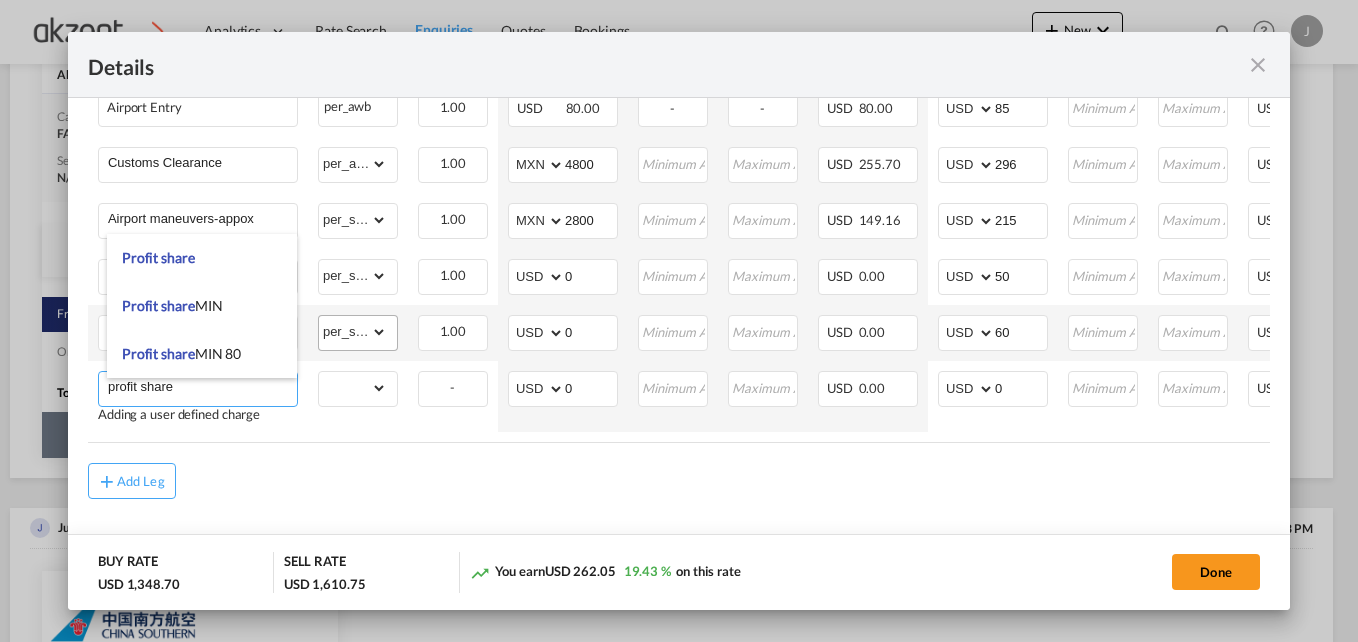 type on "Profit share MIN" 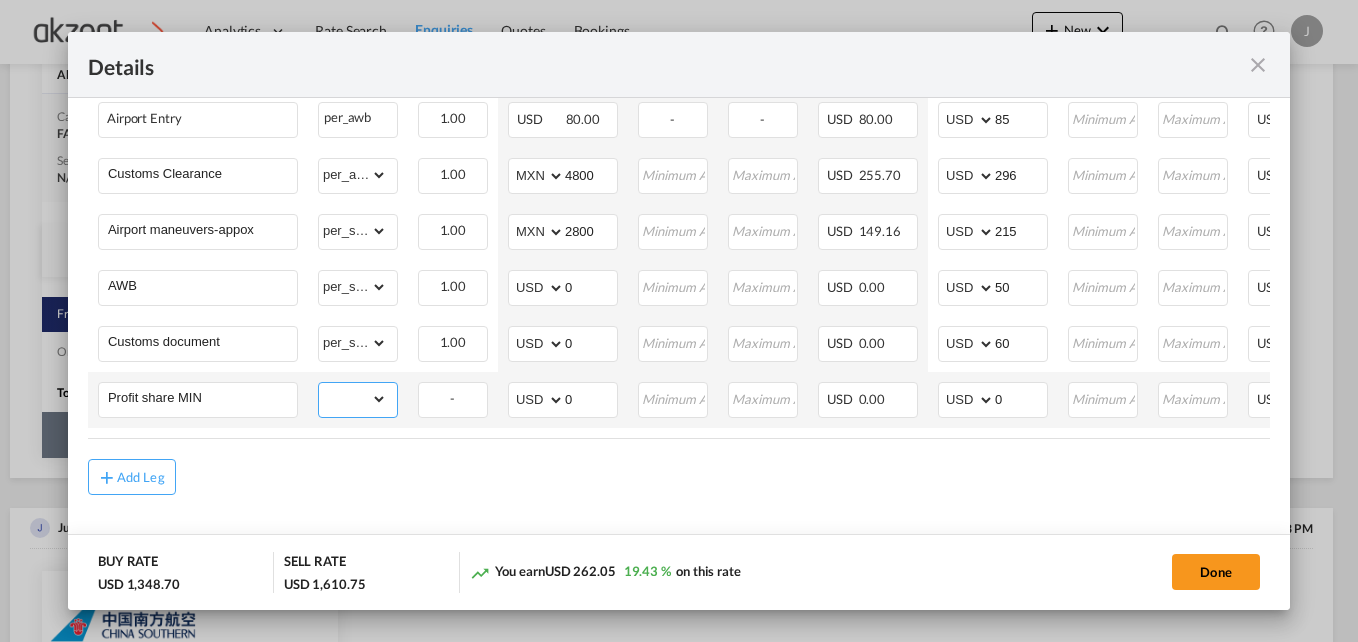 drag, startPoint x: 379, startPoint y: 393, endPoint x: 383, endPoint y: 375, distance: 18.439089 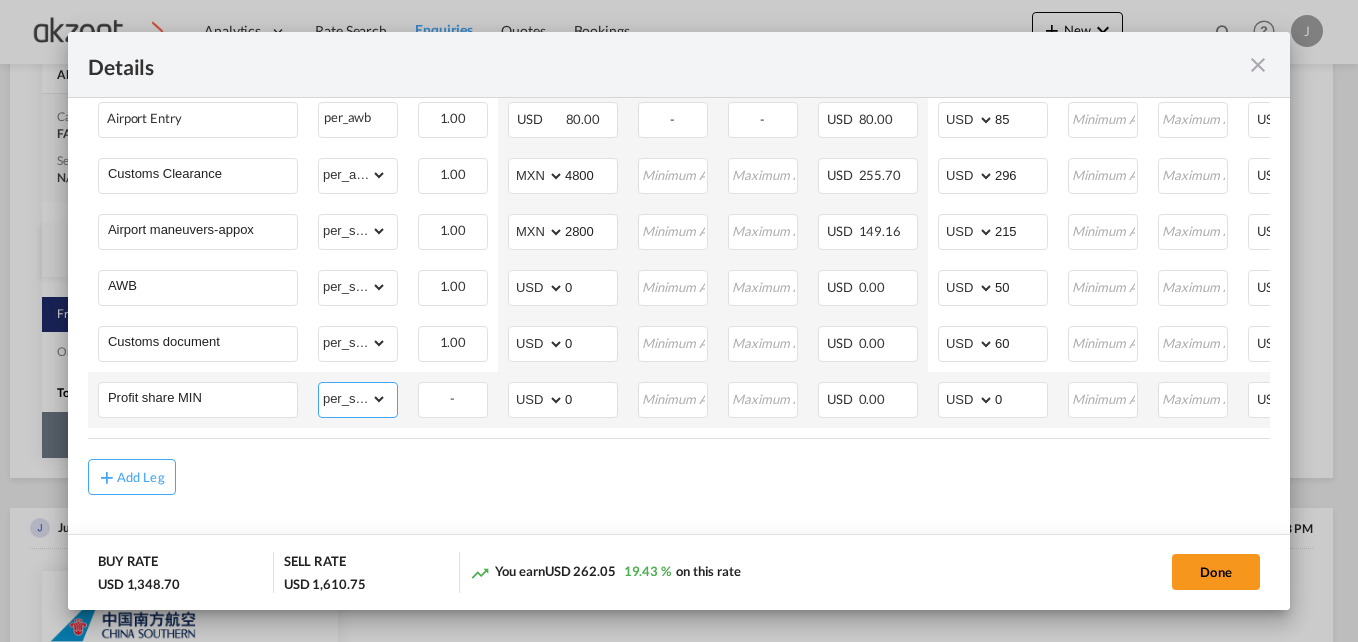 click on "gross_weight
volumetric_weight
per_shipment
per_bl
per_km
per_hawb
per_kg
per_pallet
per_carton
flat
chargeable_weight
per_ton
per_cbm
per_hbl
per_w/m
per_awb
per_sbl
per shipping bill
per_quintal
per_lbs
per_vehicle
per_shift
per_invoice
per_package
per_day
per_revalidation
% on freight total
per_declaration
per_document
per clearance" at bounding box center (353, 399) 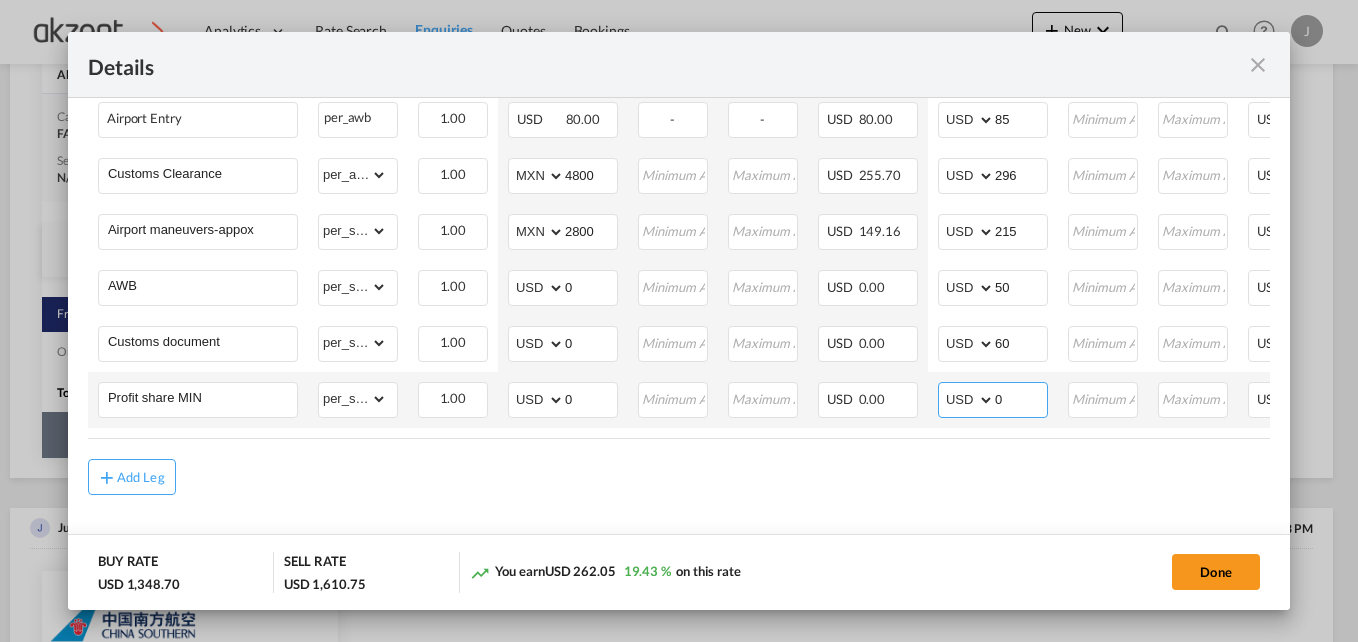 click on "0" at bounding box center [1021, 398] 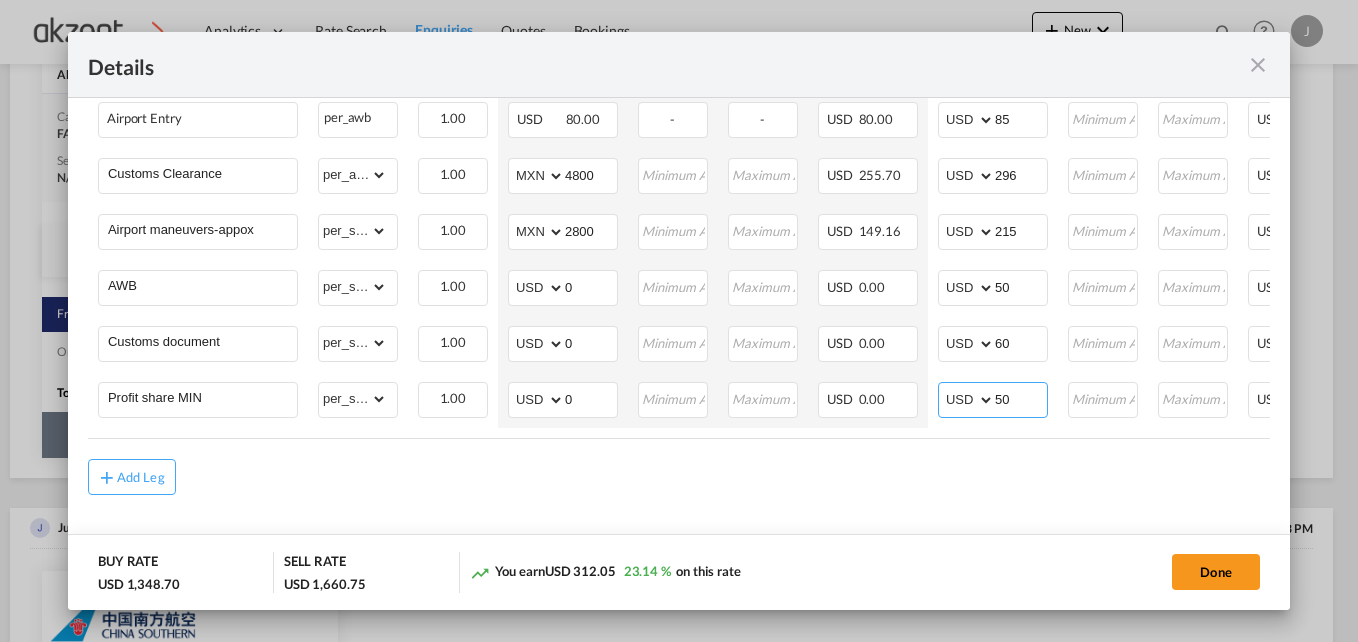 type on "50" 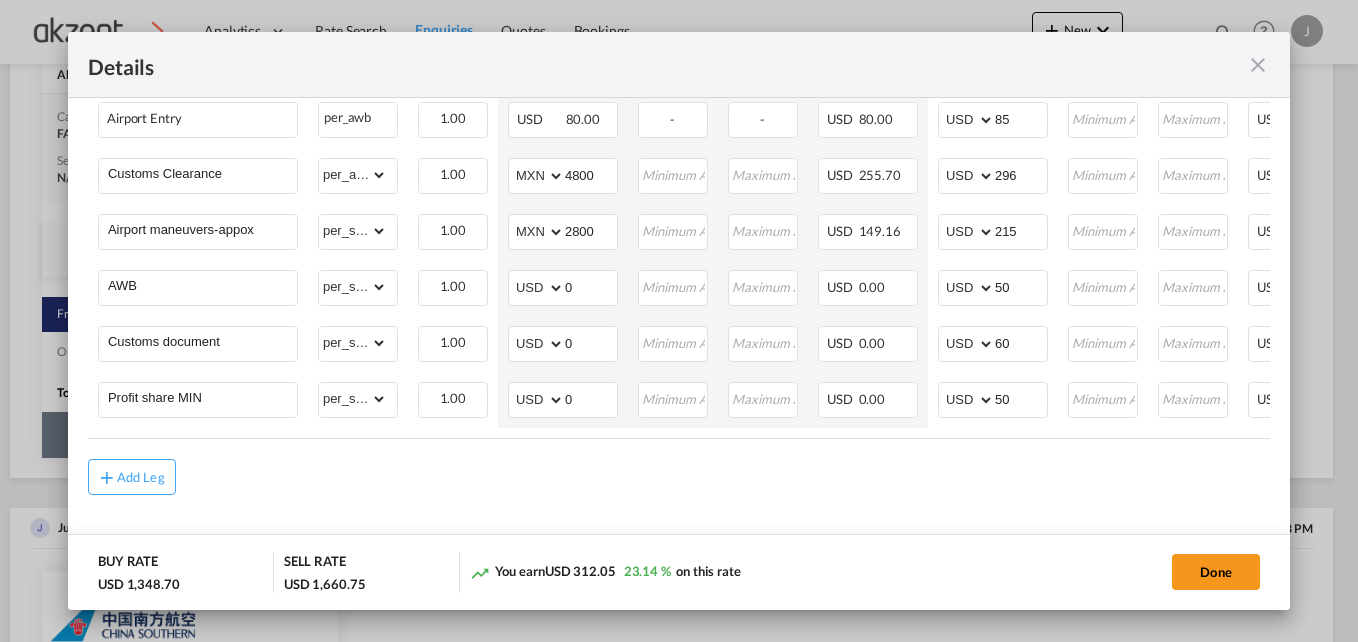 click on "Add Leg" at bounding box center (679, 477) 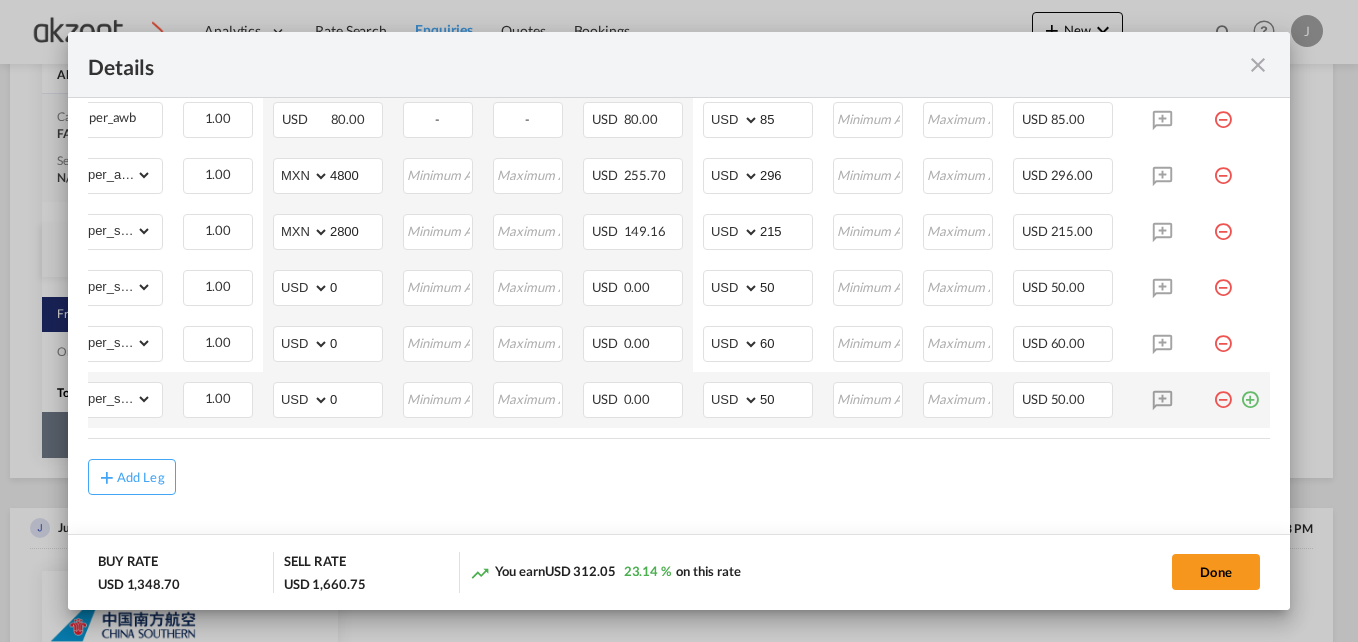 click at bounding box center [1250, 392] 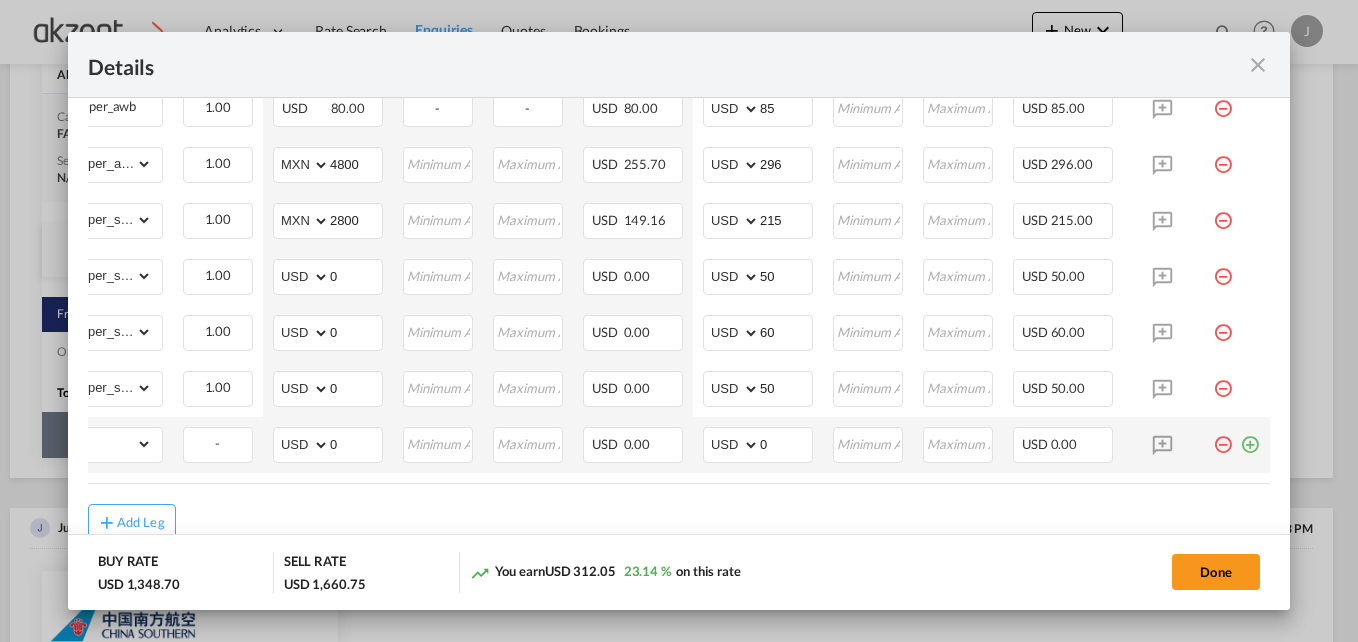 scroll, scrollTop: 0, scrollLeft: 0, axis: both 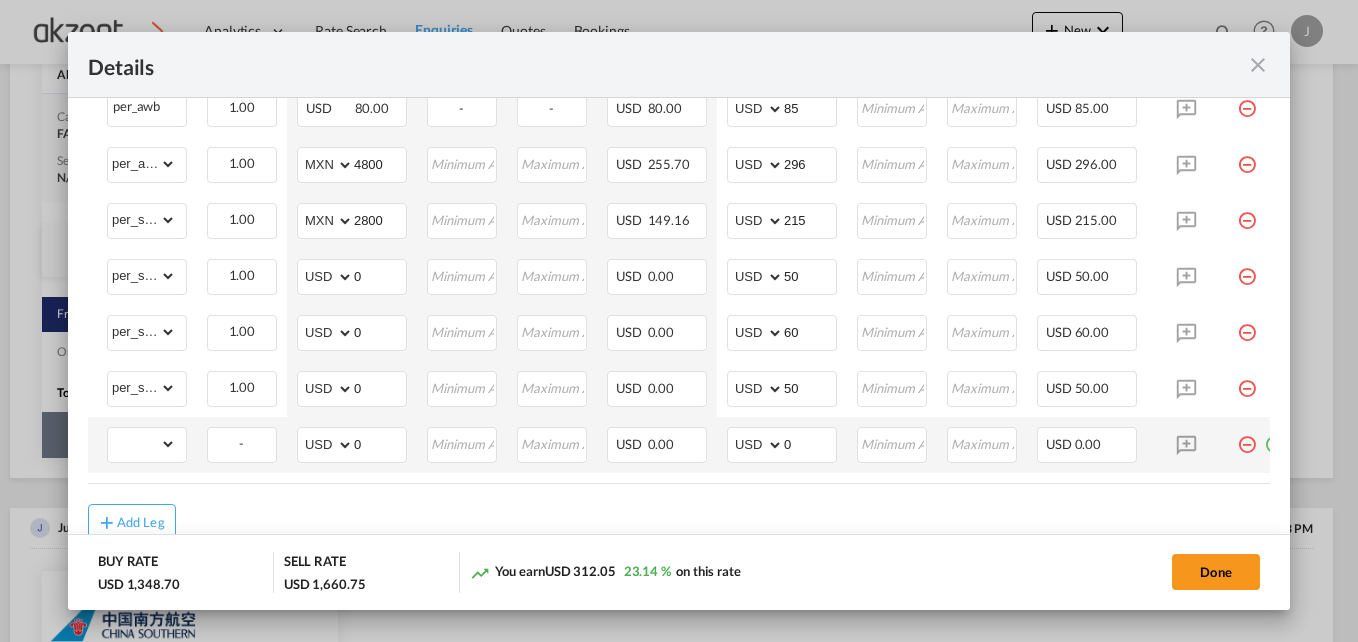 click at bounding box center (1247, 437) 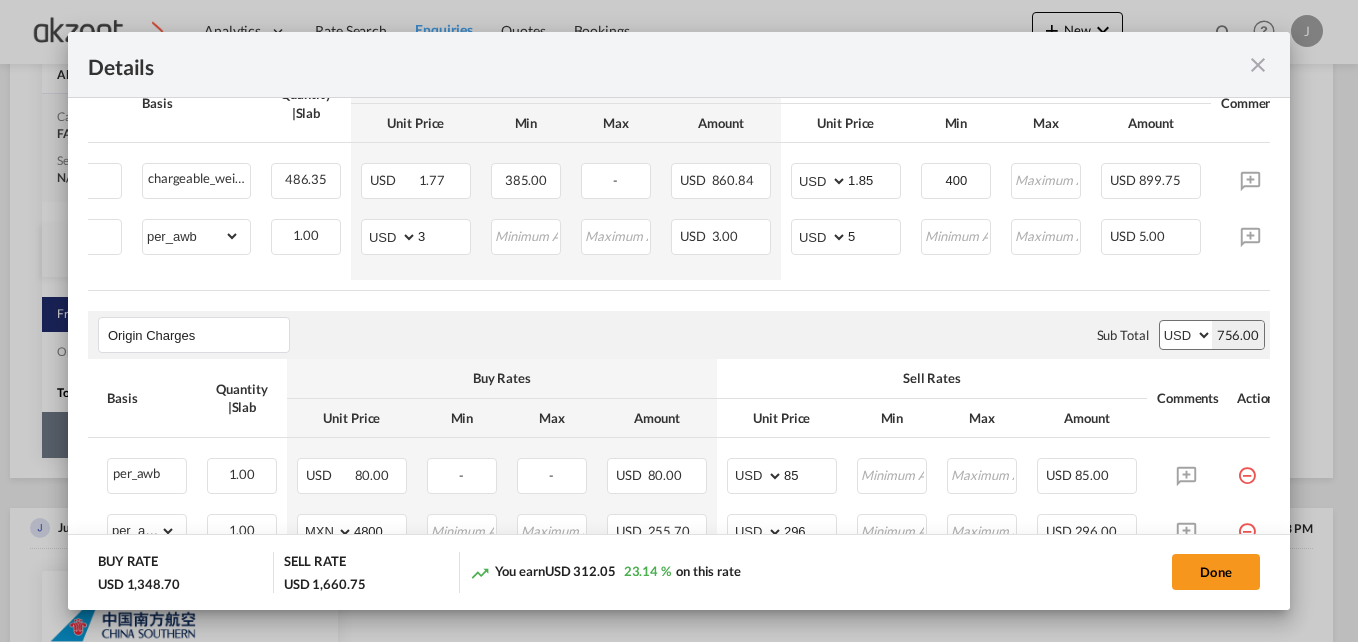 scroll, scrollTop: 456, scrollLeft: 0, axis: vertical 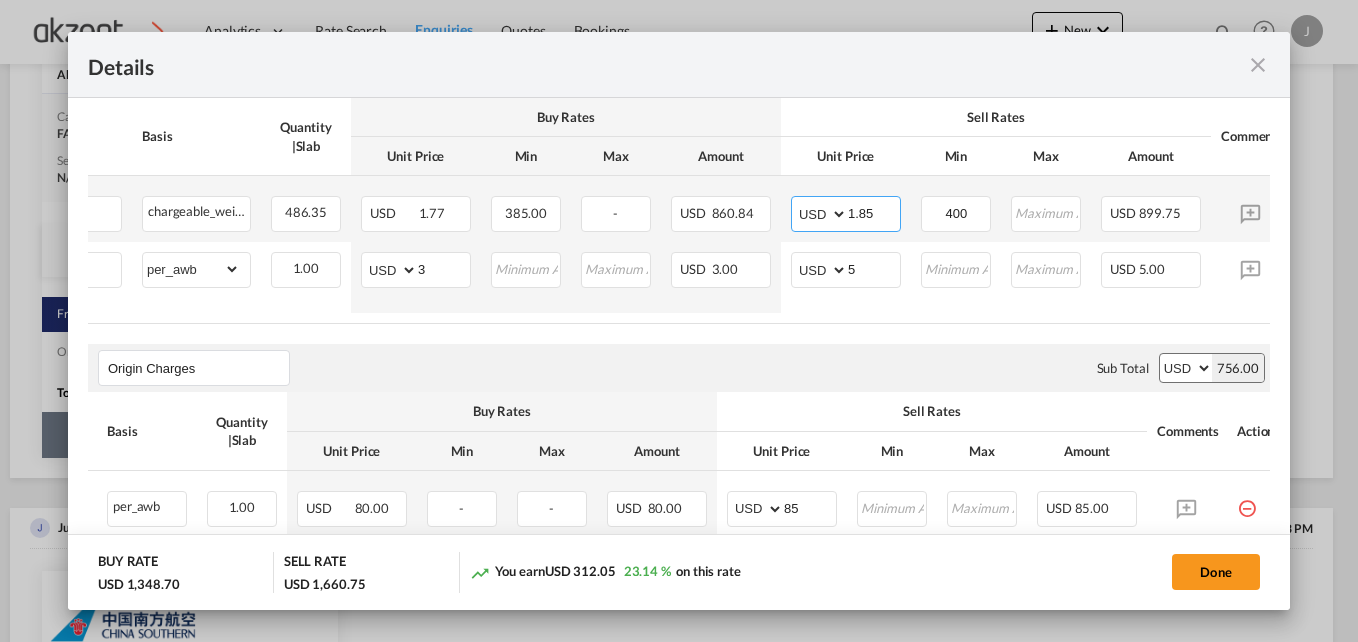 click on "1.85" at bounding box center [874, 212] 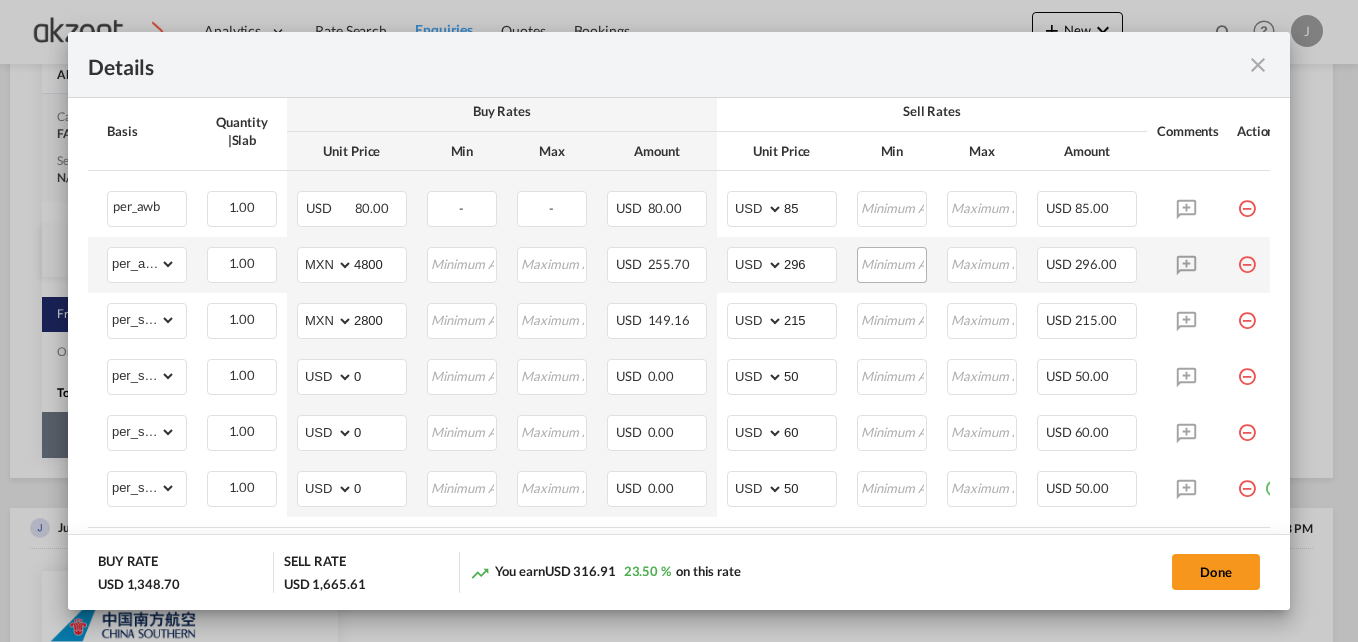 scroll, scrollTop: 856, scrollLeft: 0, axis: vertical 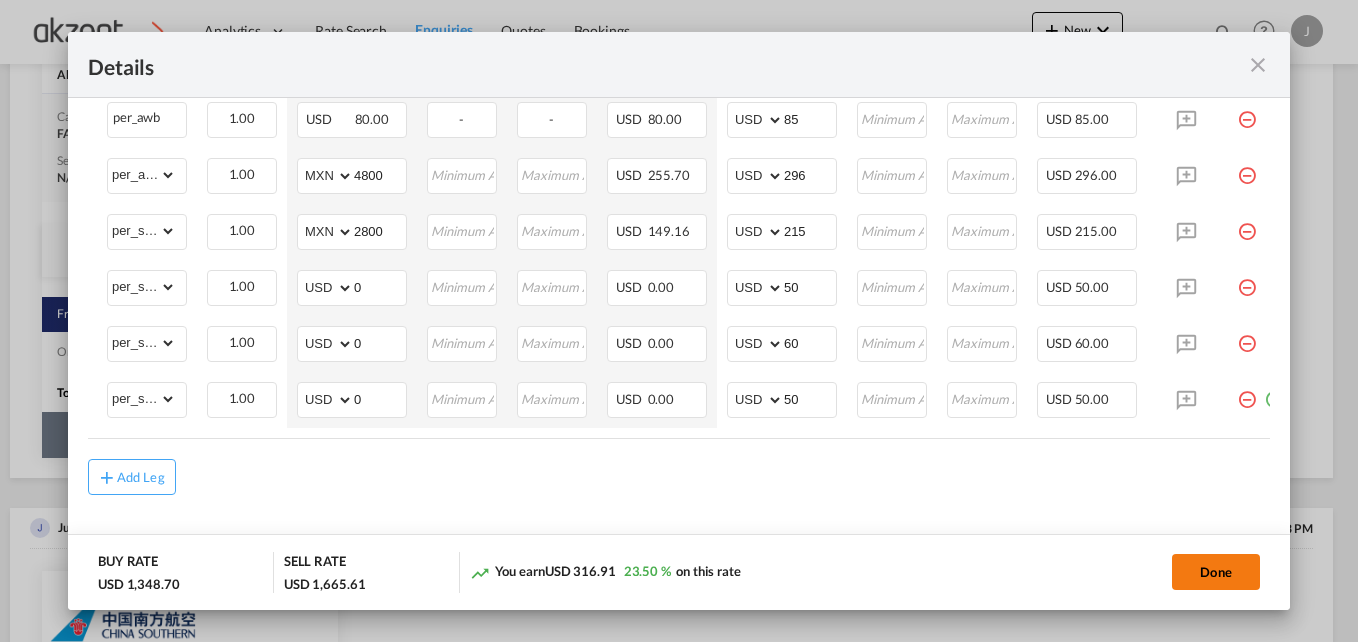 type on "1.86" 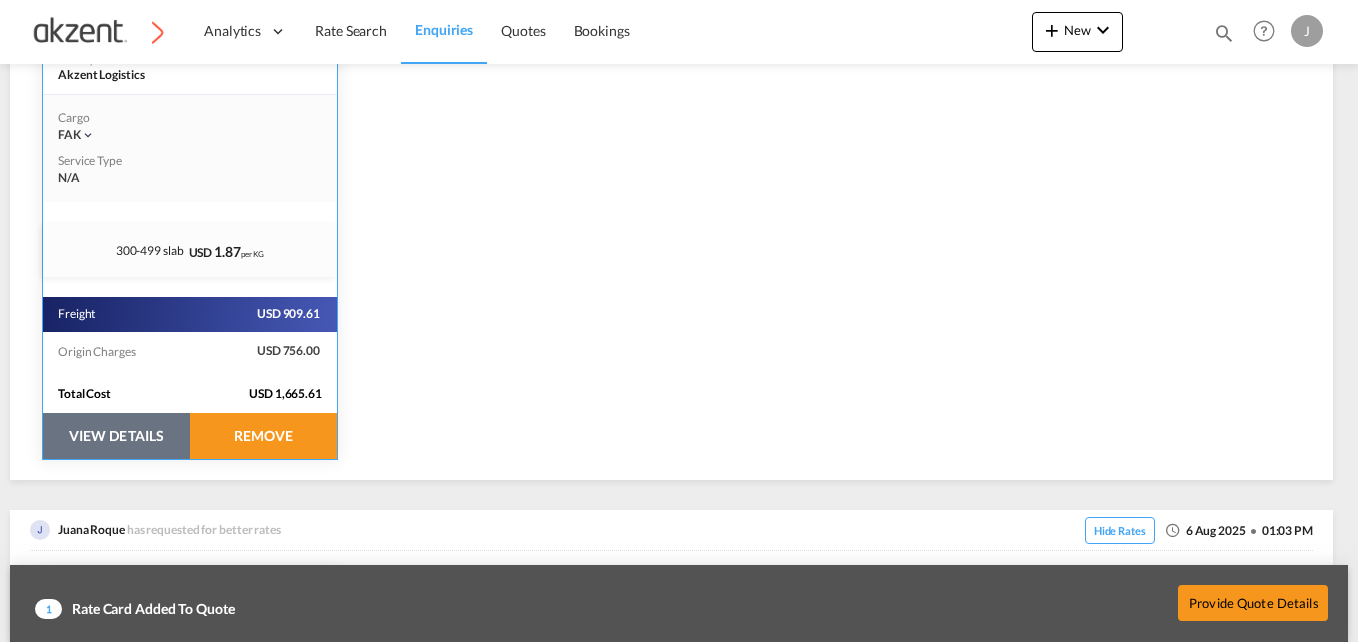 scroll, scrollTop: 601, scrollLeft: 0, axis: vertical 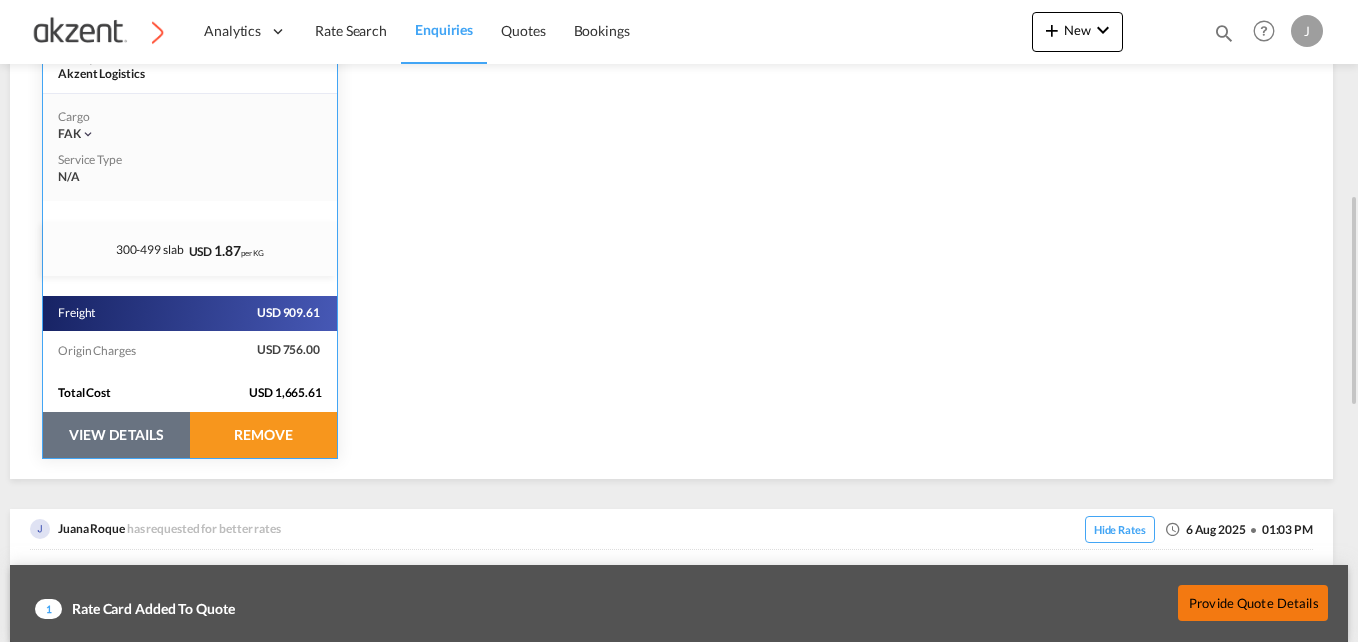 click on "Provide Quote Details" at bounding box center [1253, 602] 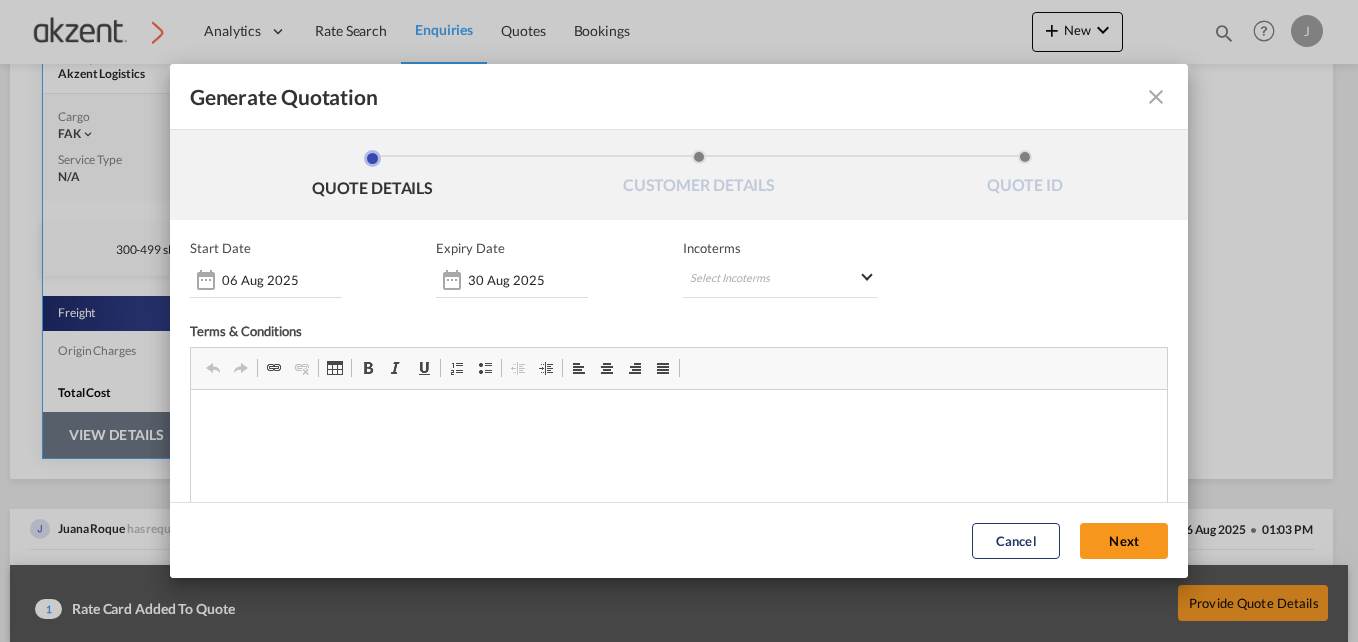 scroll, scrollTop: 0, scrollLeft: 0, axis: both 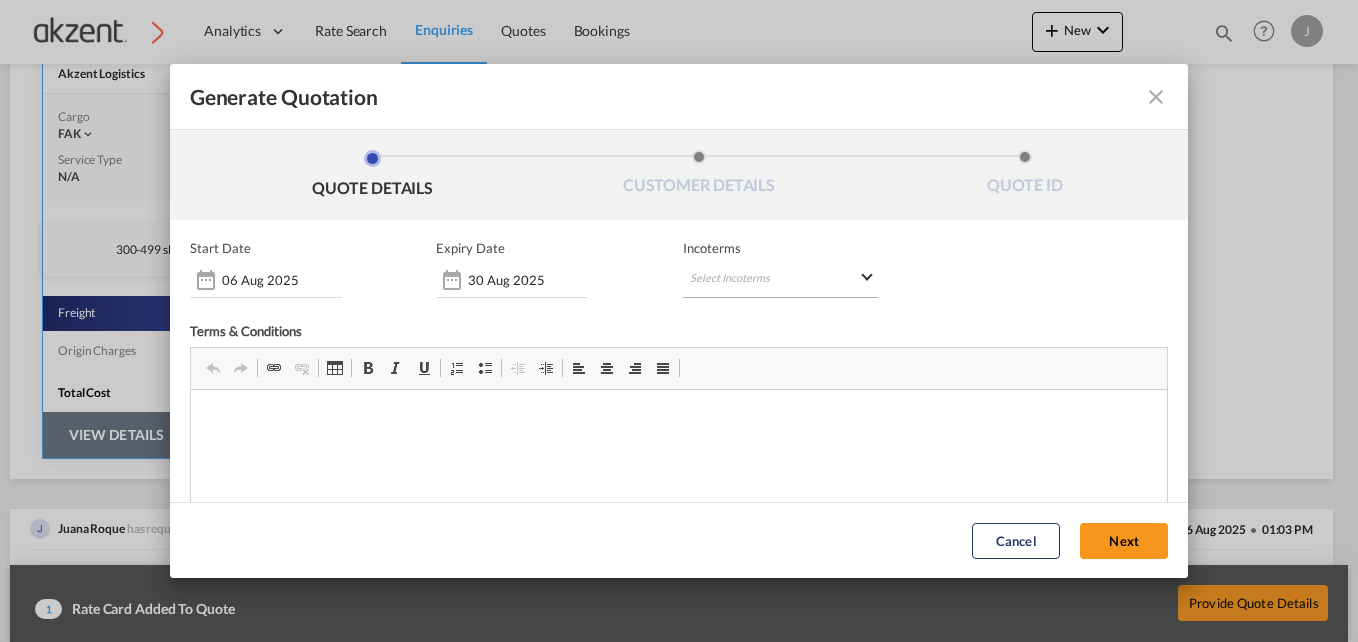 click on "Select Incoterms
CFR - export
Cost and Freight CIP - import
Carriage and Insurance Paid to DDP - export
Delivery Duty Paid FAS - import
Free Alongside Ship FOB - export
Free on Board CIF - import
Cost,Insurance and Freight CPT - export
Carrier Paid to DPU - import
Delivery at Place Unloaded EXW - import
Ex Works DPU - export
Delivery at Place Unloaded FOB - import
Free on Board DAP - import
Delivered at Place DAP - export
Delivered at Place CIP - export
Carriage and Insurance Paid to FCA - export
Free Carrier CIF - export
Cost,Insurance and Freight CFR - import
Cost and Freight FCA - import
Free Carrier FAS - export
Free Alongside Ship CPT - import
Carrier Paid to" at bounding box center [781, 280] 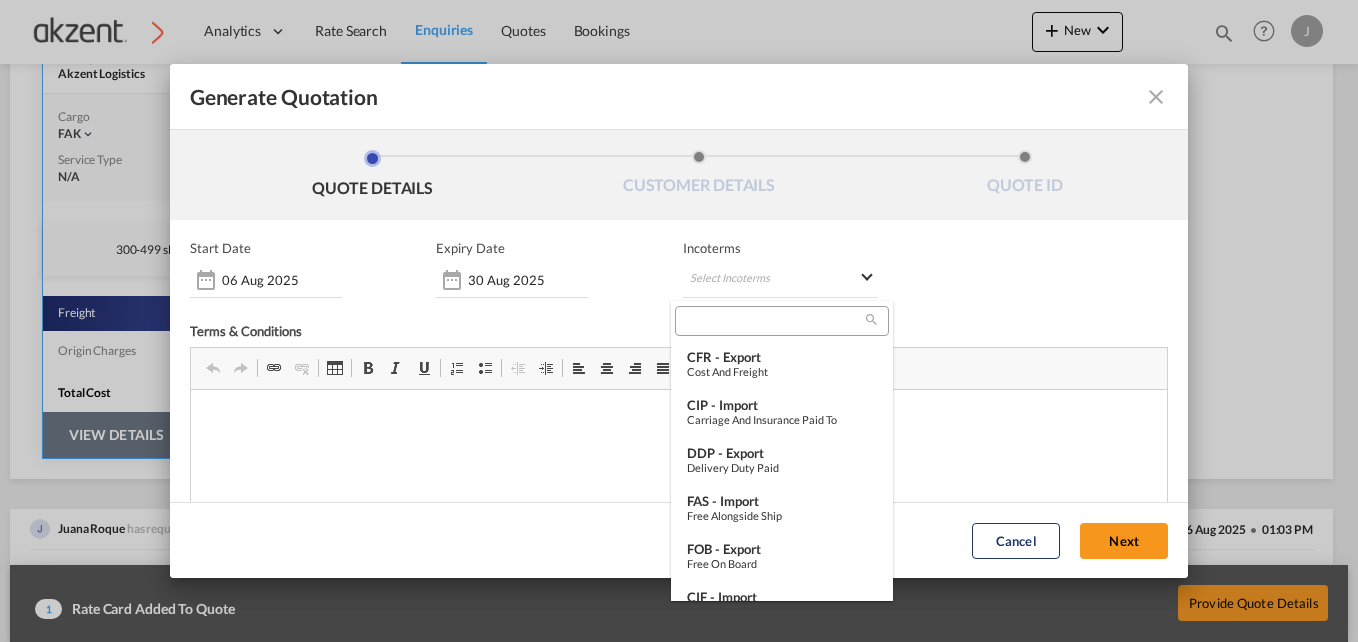 click at bounding box center (773, 321) 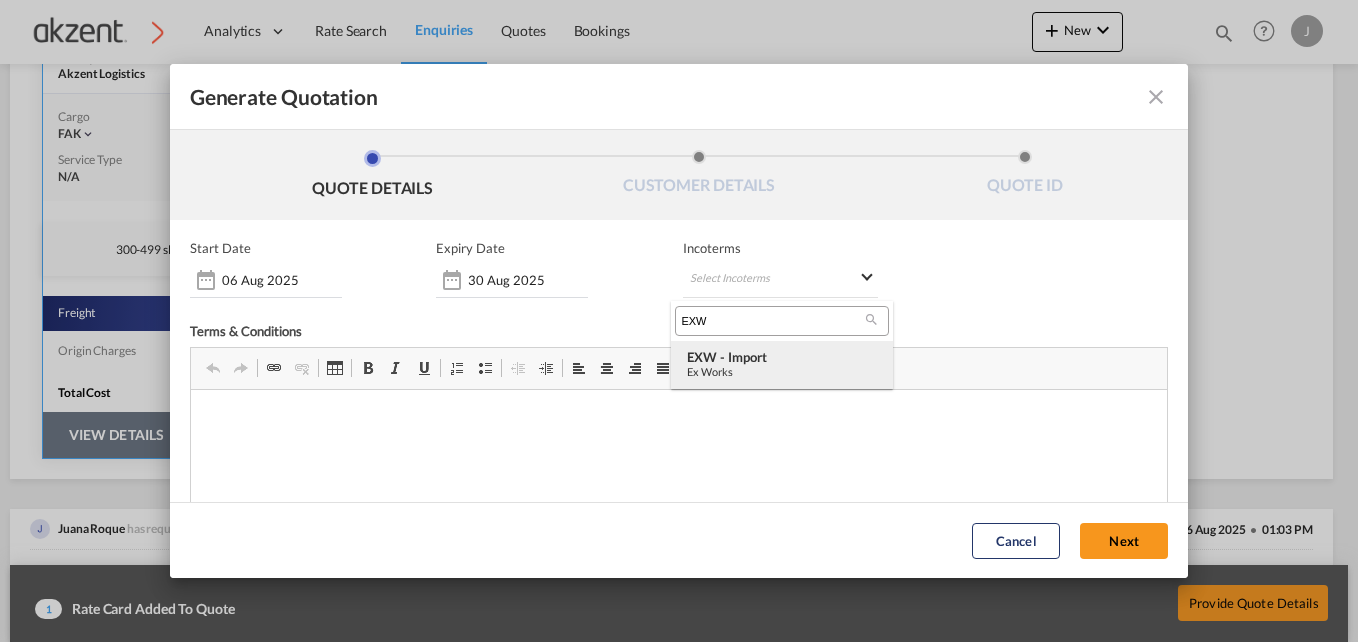 type on "EXW" 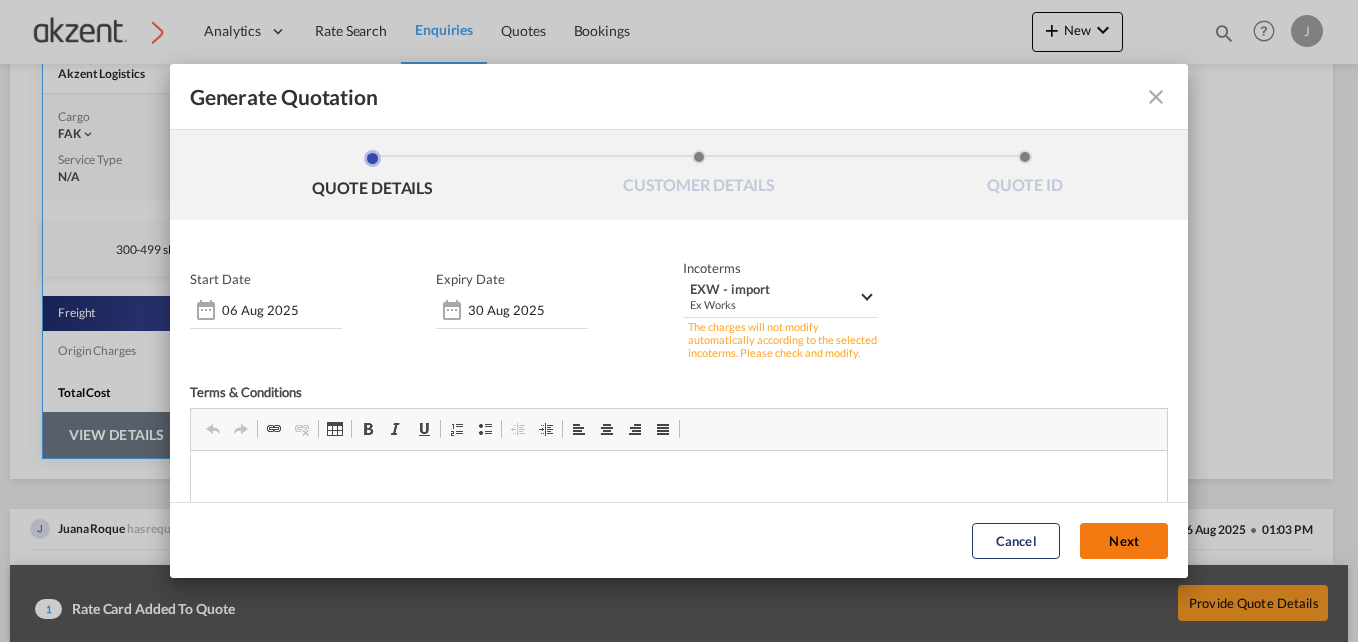 click on "Next" at bounding box center [1124, 541] 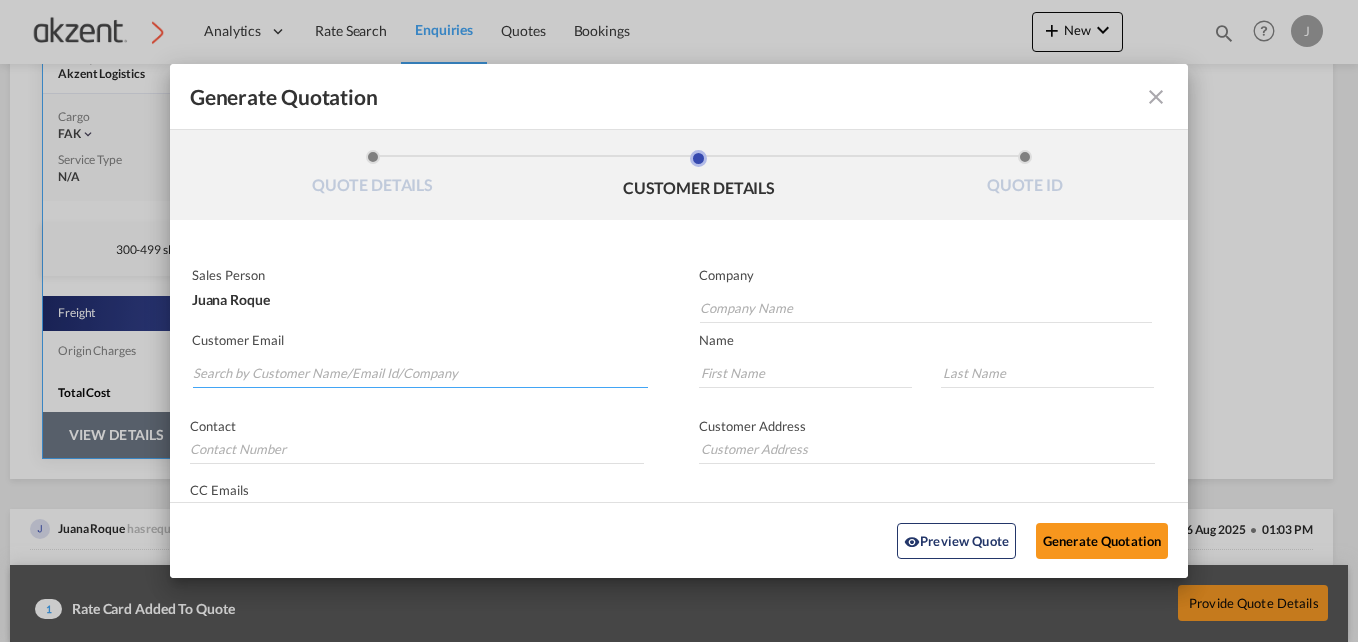 click at bounding box center [420, 373] 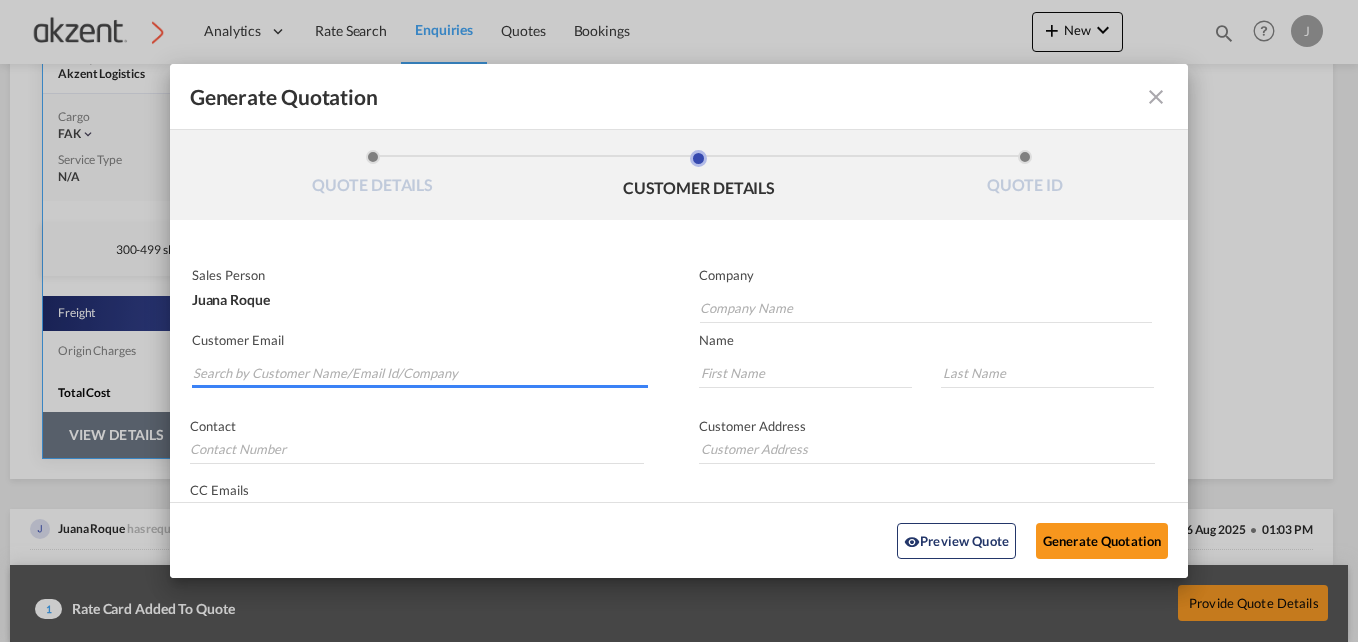 paste on "Mango.列舒敏.全球空运产品方案部进口组.主管 <gps3@bestservices.com.cn>" 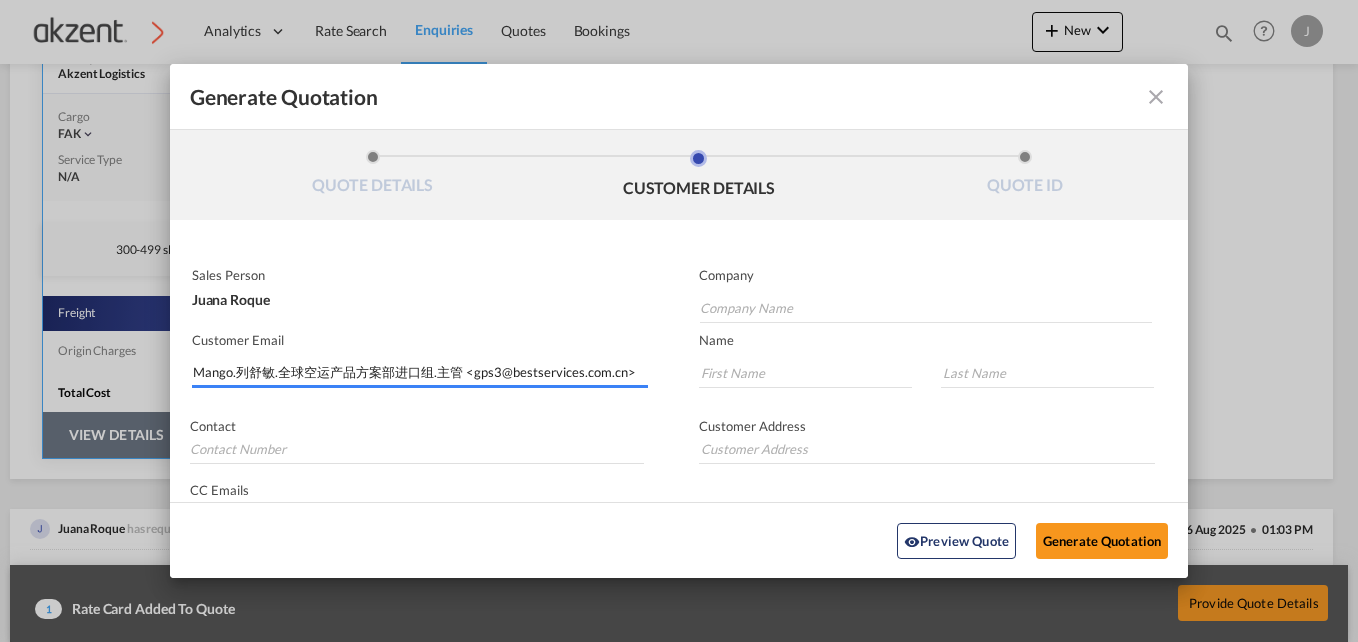 drag, startPoint x: 472, startPoint y: 371, endPoint x: 175, endPoint y: 354, distance: 297.48615 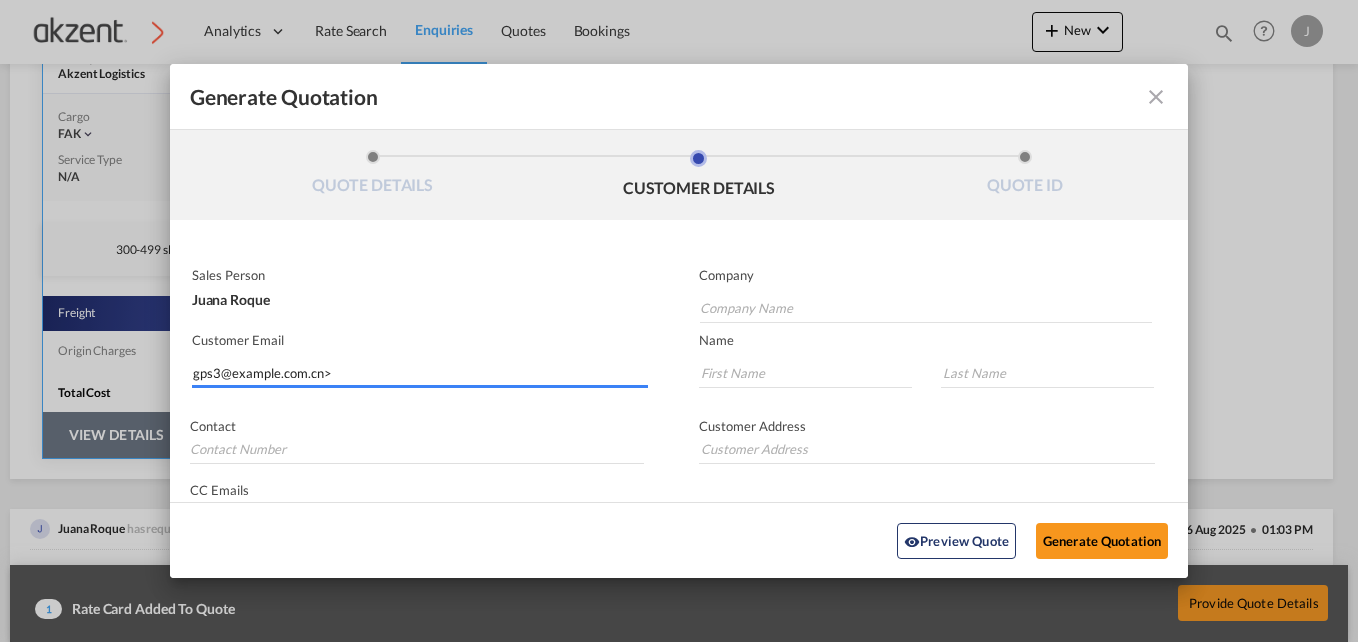 click on "gps3@example.com.cn>" at bounding box center [420, 373] 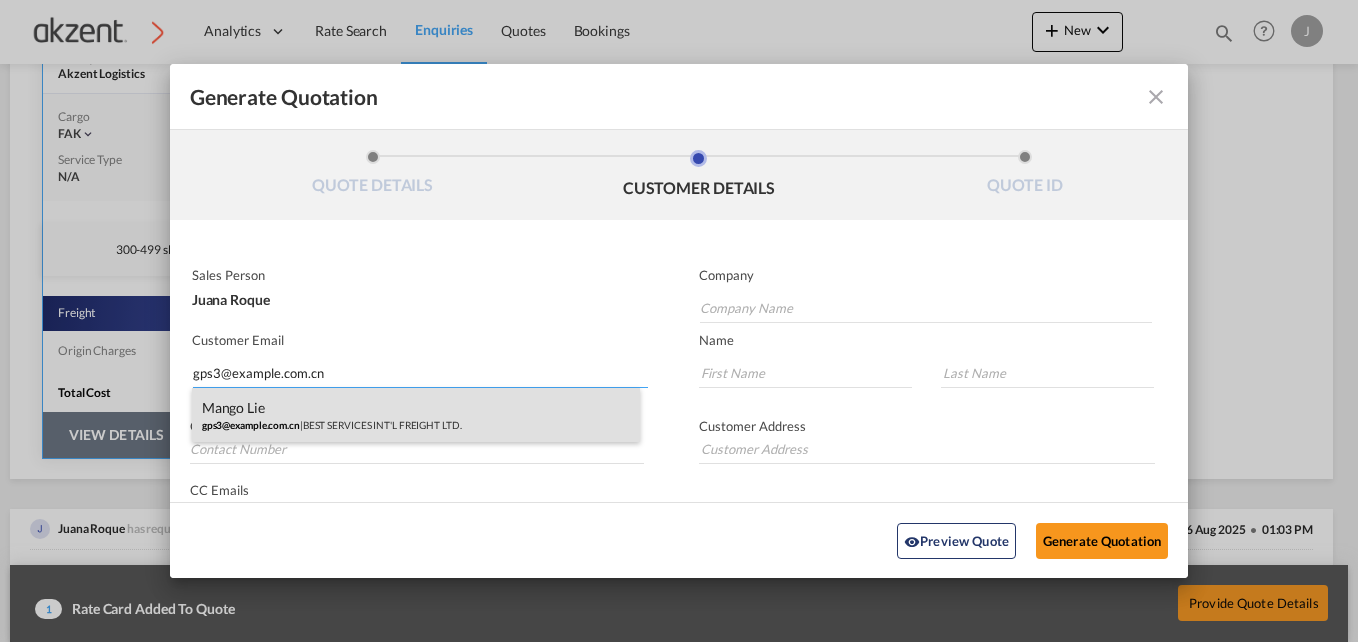 type on "gps3@example.com.cn" 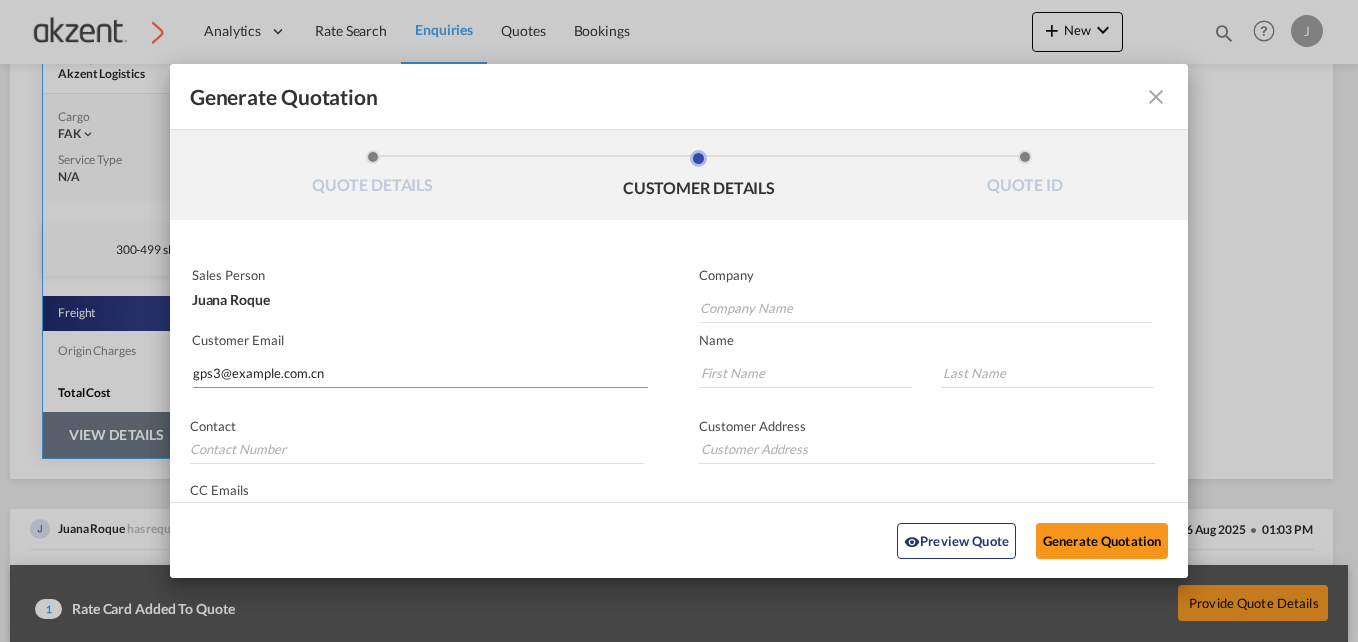 type on "BEST SERVICES INT'L FREIGHT LTD." 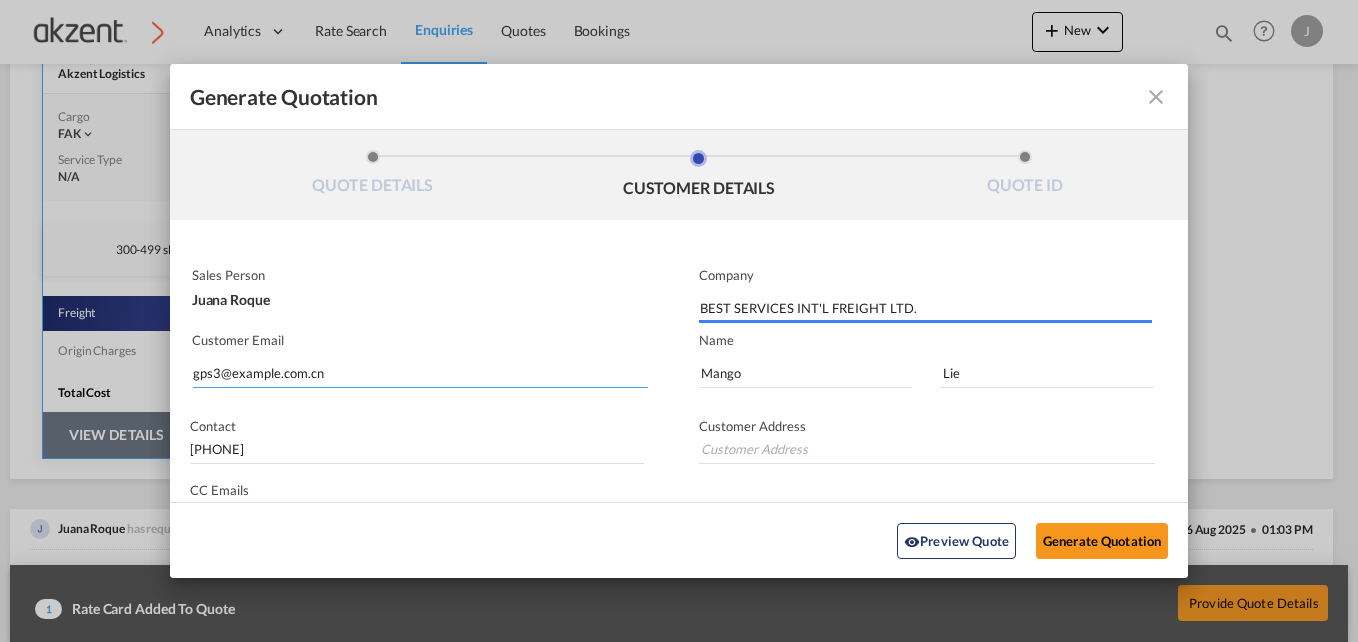 type on "3rd Floor, Building A, No. 6042, Bao'an Avenue, Xingwei Community, Fuyong Street, Baoan District, [CITY], Guangdong Province, China." 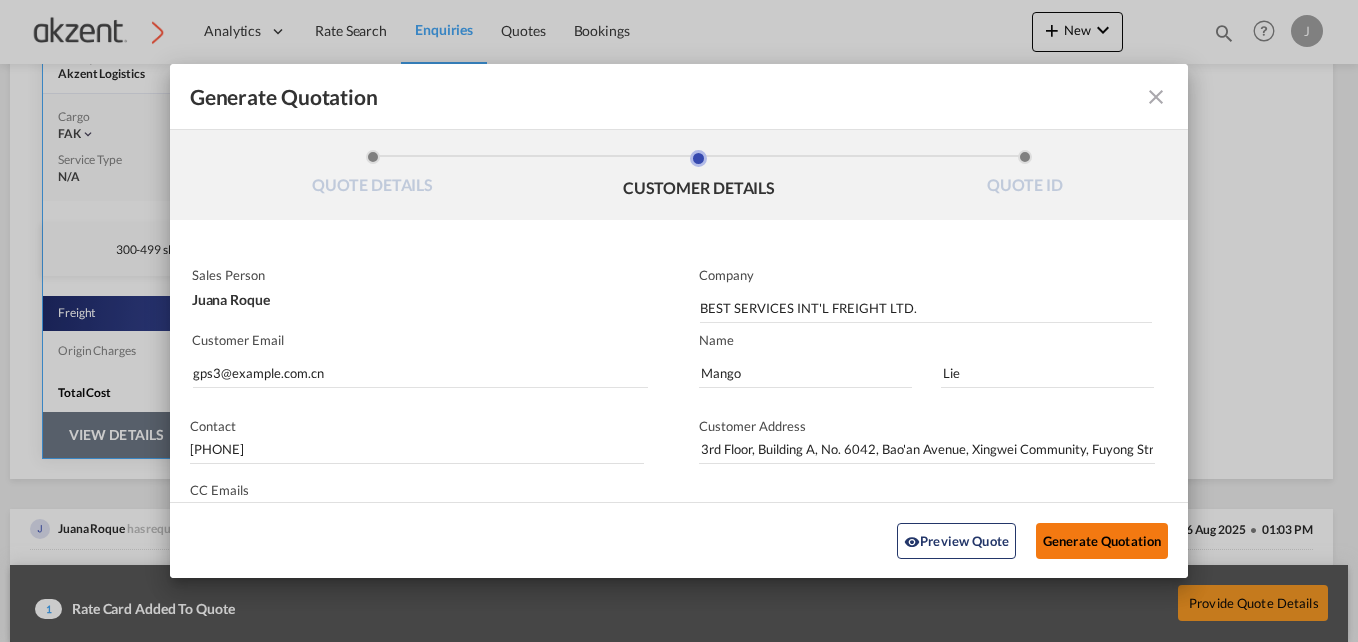 click on "Generate Quotation" at bounding box center [1102, 540] 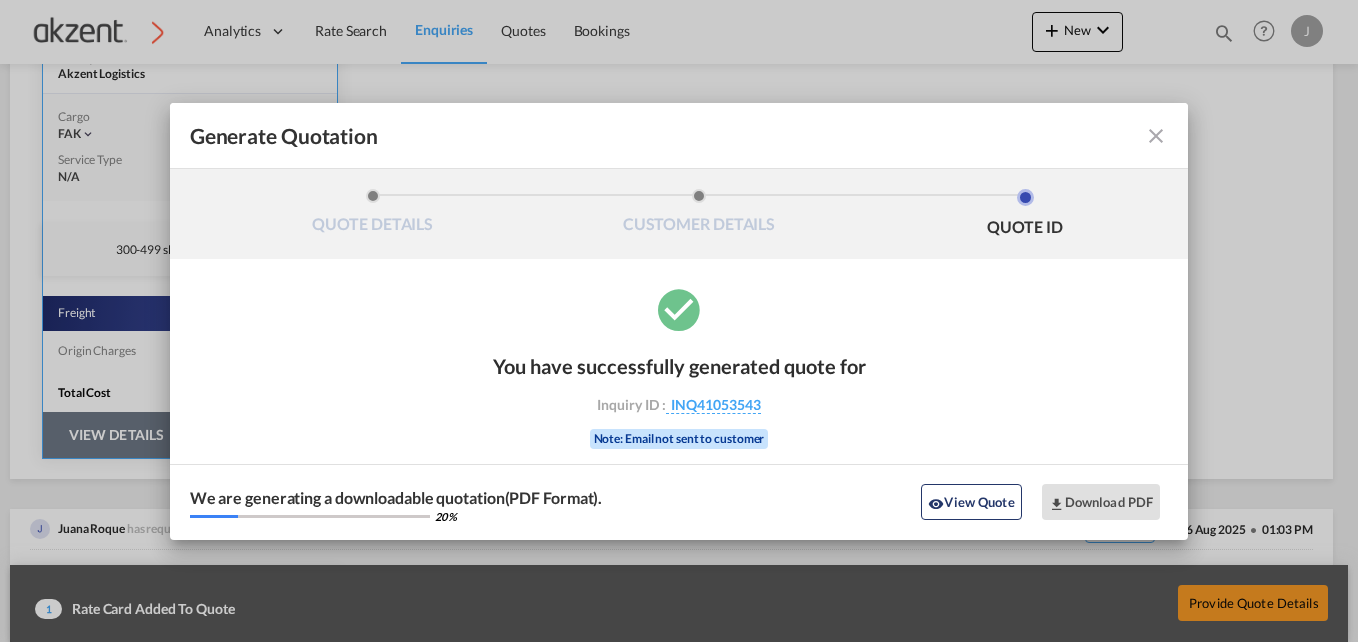 click at bounding box center (1156, 136) 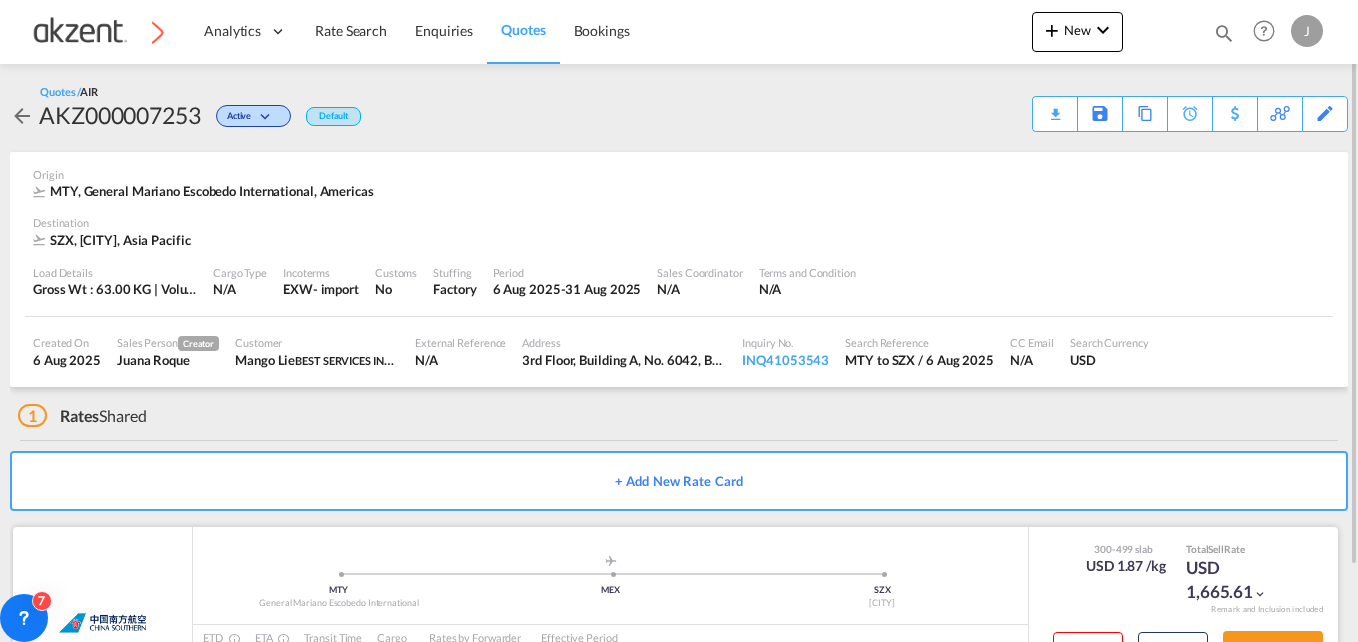 scroll, scrollTop: 86, scrollLeft: 0, axis: vertical 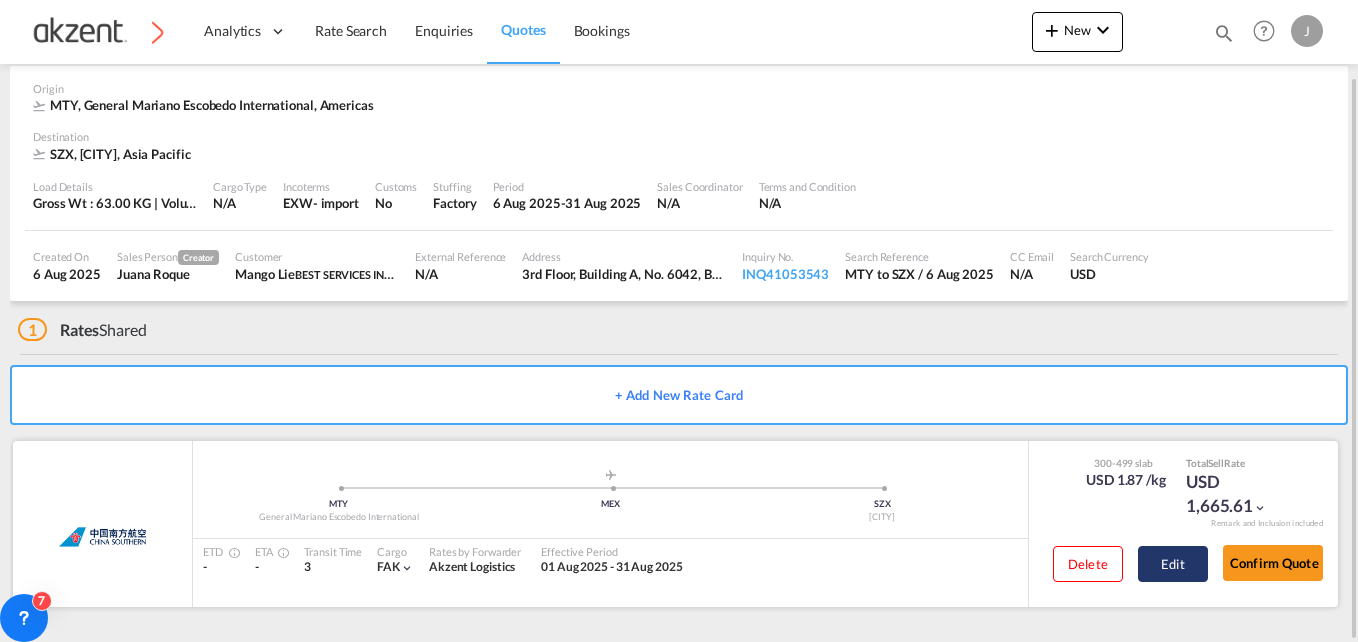 click on "Edit" at bounding box center [1173, 564] 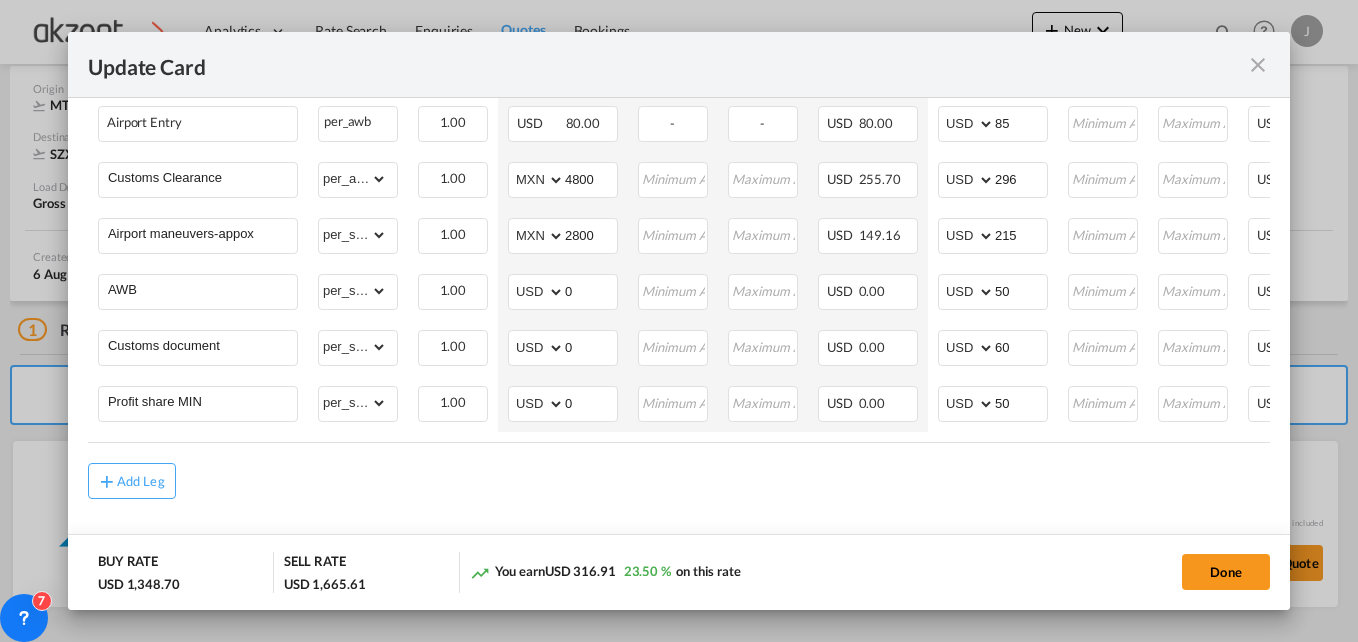 scroll, scrollTop: 1001, scrollLeft: 0, axis: vertical 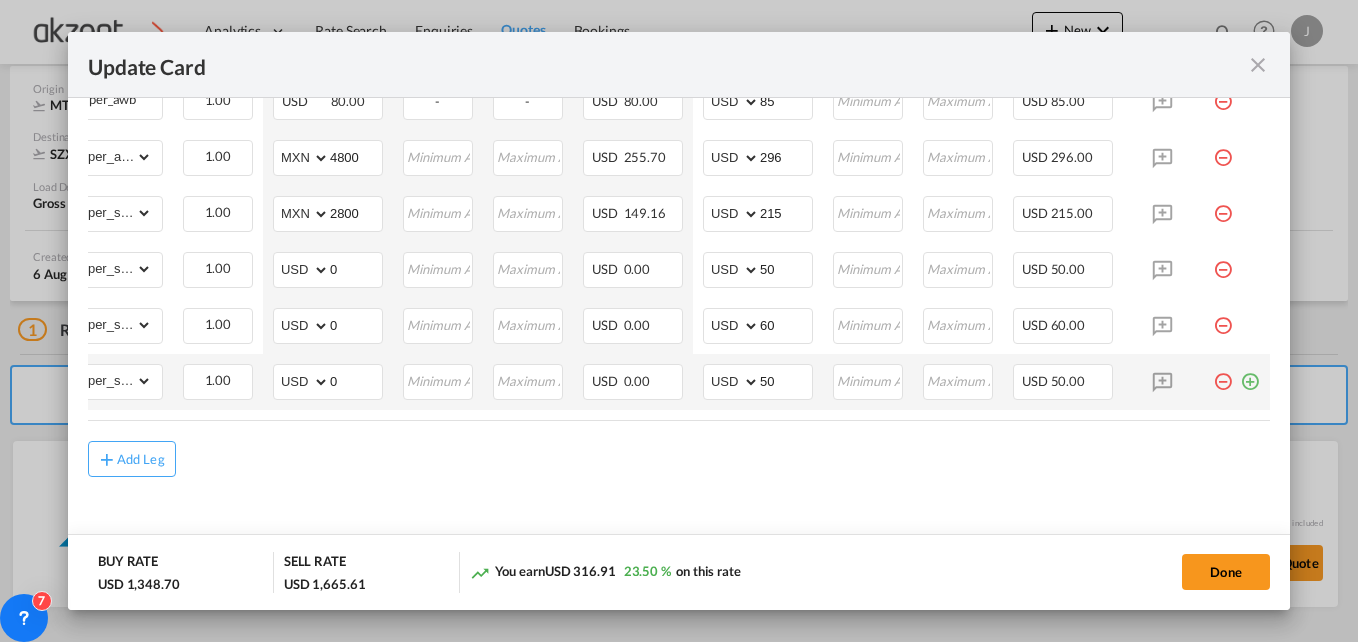 click at bounding box center (1250, 374) 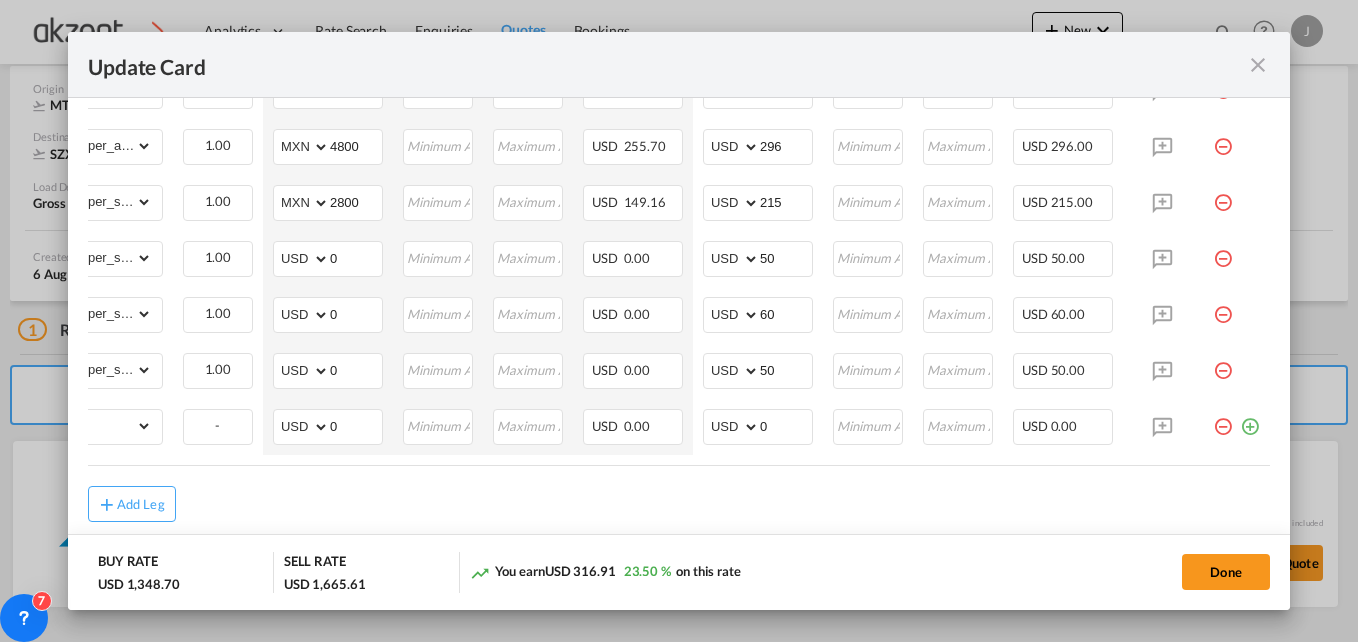 scroll, scrollTop: 0, scrollLeft: 0, axis: both 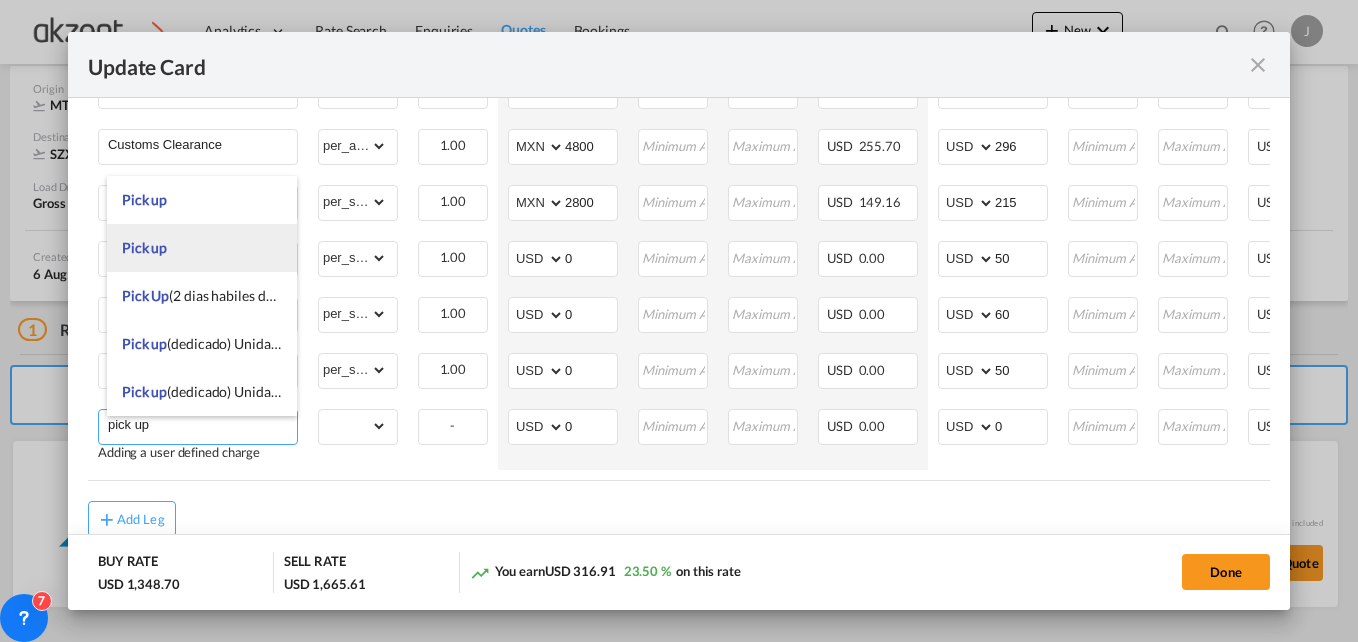 click on "Pick up" at bounding box center (202, 248) 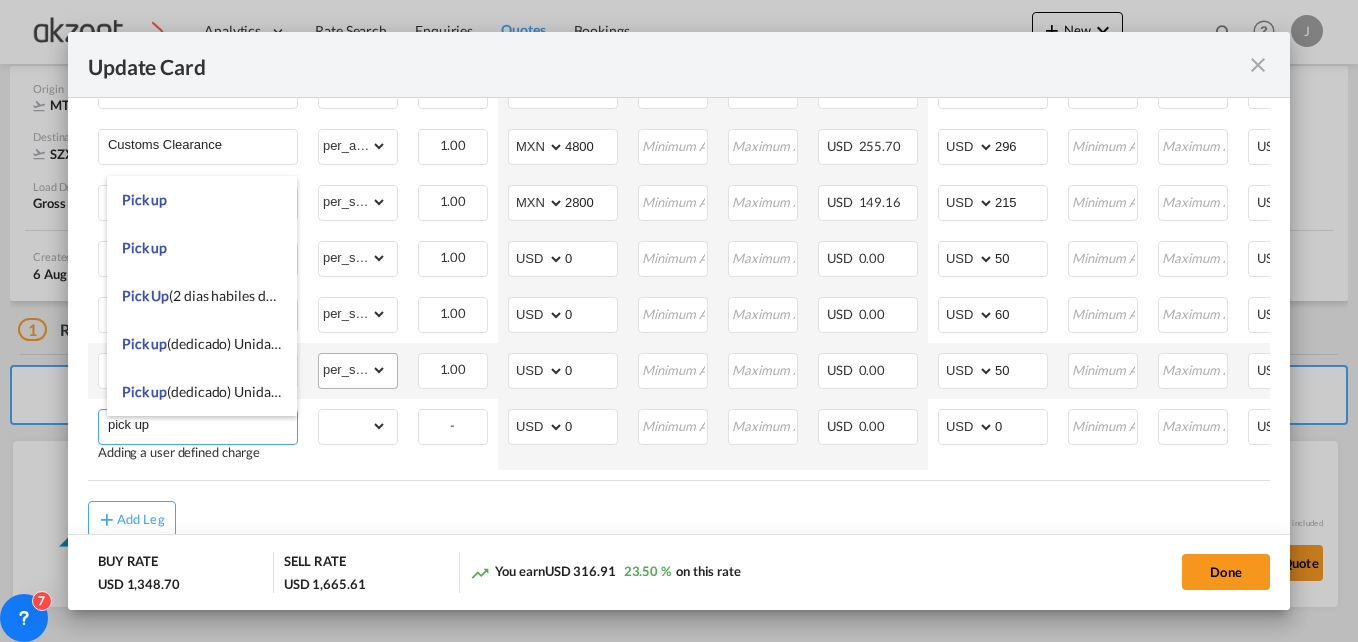 type on "Pick up" 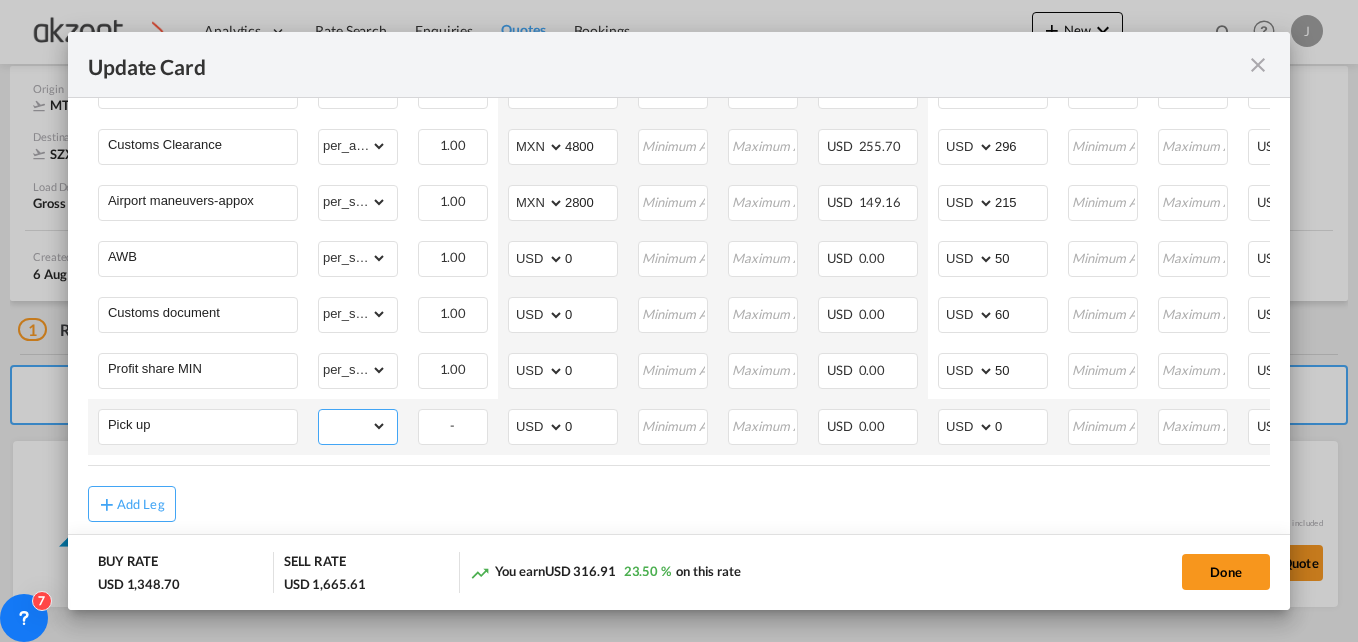 click on "gross_weight
volumetric_weight
per_shipment
per_bl
per_km
per_hawb
per_kg
per_pallet
per_carton
flat
chargeable_weight
per_ton
per_cbm
per_hbl
per_w/m
per_awb
per_sbl
per shipping bill
per_quintal
per_lbs
per_vehicle
per_shift
per_invoice
per_package
per_day
per_revalidation
% on freight total
per_declaration
per_document
per clearance" at bounding box center (353, 426) 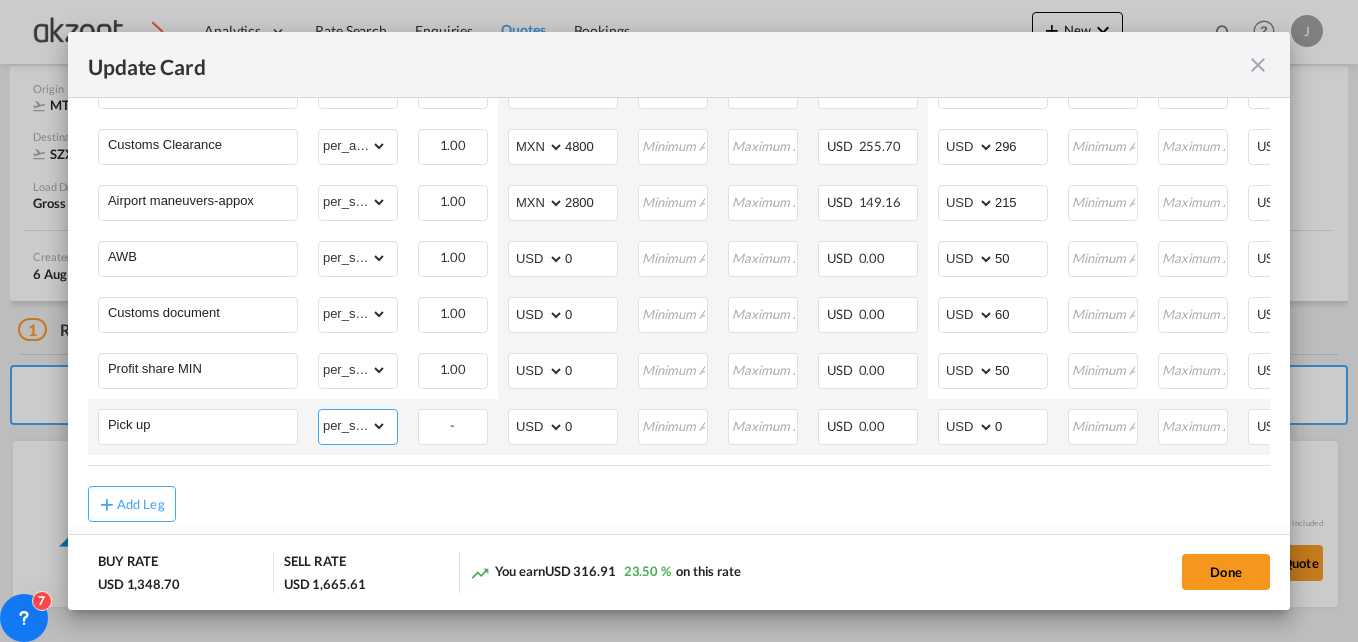 click on "gross_weight
volumetric_weight
per_shipment
per_bl
per_km
per_hawb
per_kg
per_pallet
per_carton
flat
chargeable_weight
per_ton
per_cbm
per_hbl
per_w/m
per_awb
per_sbl
per shipping bill
per_quintal
per_lbs
per_vehicle
per_shift
per_invoice
per_package
per_day
per_revalidation
% on freight total
per_declaration
per_document
per clearance" at bounding box center (353, 426) 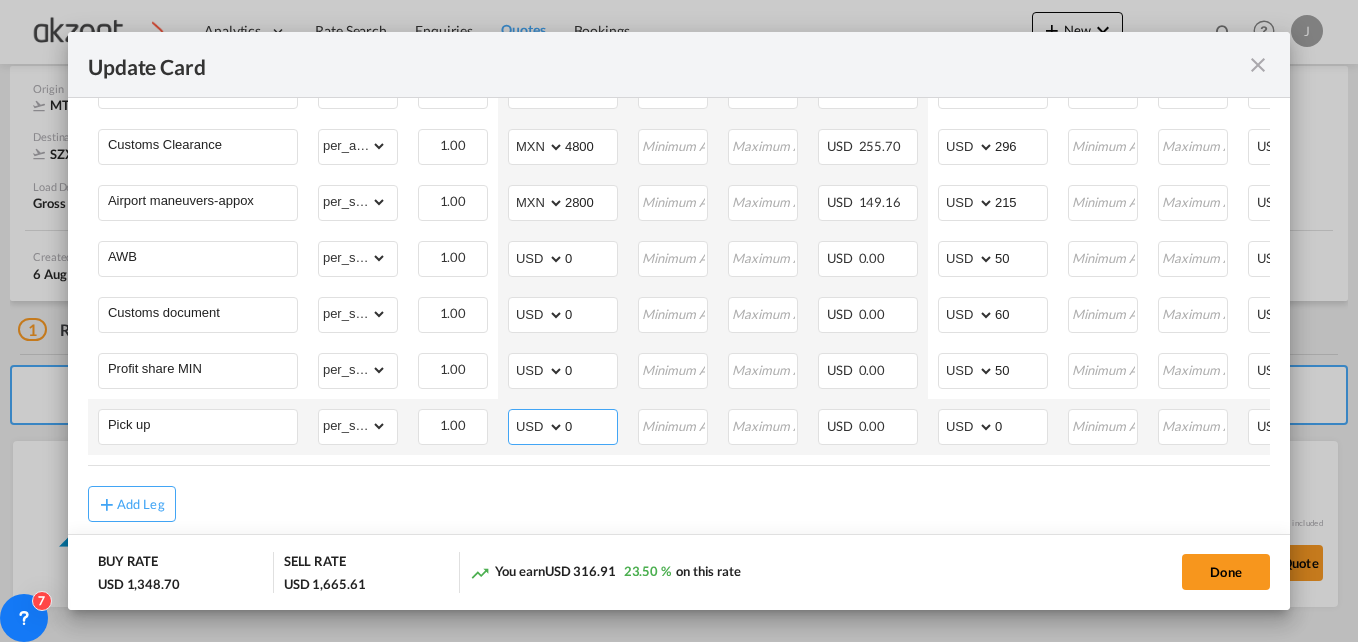 click on "AED AFN ALL AMD ANG AOA ARS AUD AWG AZN BAM BBD BDT BGN BHD BIF BMD BND BOB BRL BSD BTN BWP BYN BZD CAD CDF CHF CLP CNY COP CRC CUC CUP CVE CZK DJF DKK DOP DZD EGP ERN ETB EUR FJD FKP FOK GBP GEL GGP GHS GIP GMD GNF GTQ GYD HKD HNL HRK HTG HUF IDR ILS IMP INR IQD IRR ISK JMD JOD JPY KES KGS KHR KID KMF KRW KWD KYD KZT LAK LBP LKR LRD LSL LYD MAD MDL MGA MKD MMK MNT MOP MRU MUR MVR MWK MXN MYR MZN NAD NGN NIO NOK NPR NZD OMR PAB PEN PGK PHP PKR PLN PYG QAR RON RSD RUB RWF SAR SBD SCR SDG SEK SGD SHP SLL SOS SRD SSP STN SYP SZL THB TJS TMT TND TOP TRY TTD TVD TWD TZS UAH UGX USD UYU UZS VES VND VUV WST XAF XCD XDR XOF XPF YER ZAR ZMW" at bounding box center (538, 427) 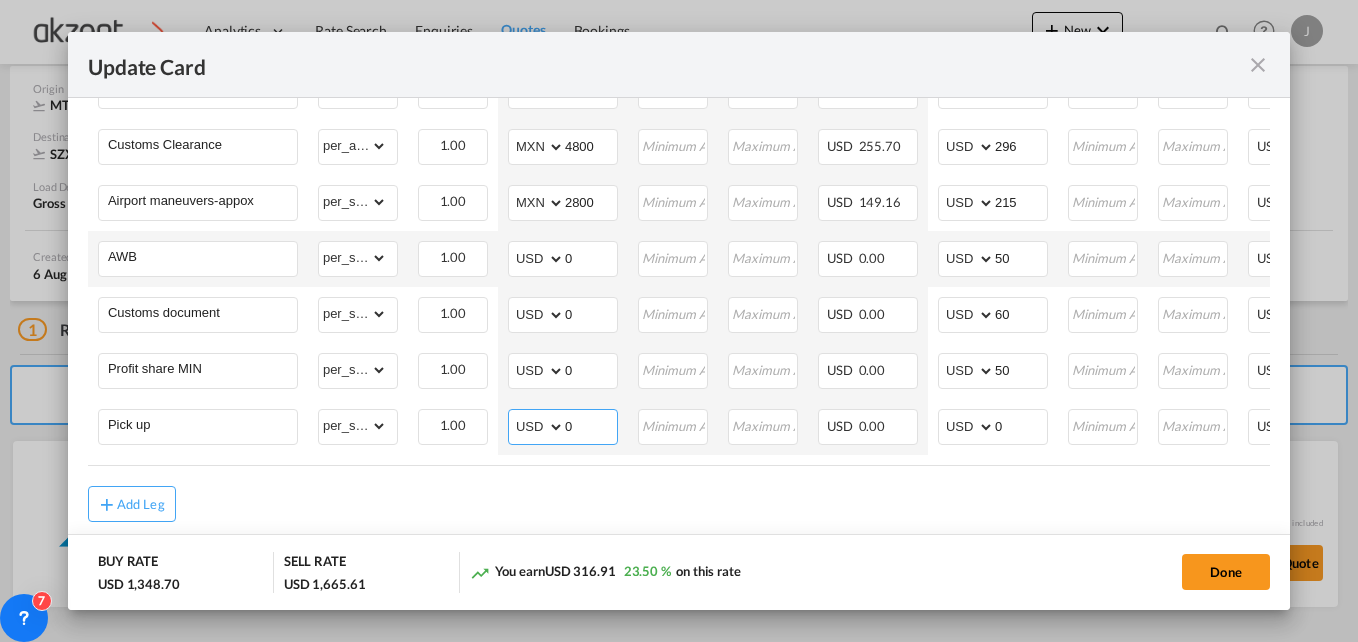 select on "string:MXN" 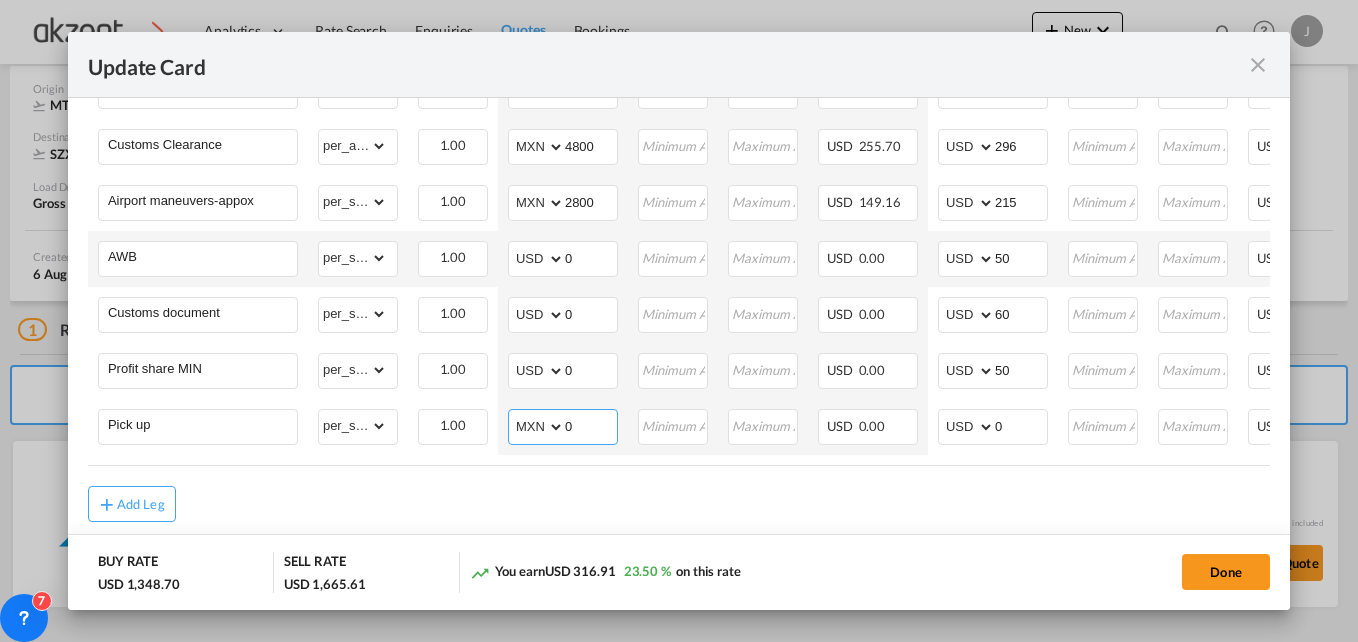 click on "AED AFN ALL AMD ANG AOA ARS AUD AWG AZN BAM BBD BDT BGN BHD BIF BMD BND BOB BRL BSD BTN BWP BYN BZD CAD CDF CHF CLP CNY COP CRC CUC CUP CVE CZK DJF DKK DOP DZD EGP ERN ETB EUR FJD FKP FOK GBP GEL GGP GHS GIP GMD GNF GTQ GYD HKD HNL HRK HTG HUF IDR ILS IMP INR IQD IRR ISK JMD JOD JPY KES KGS KHR KID KMF KRW KWD KYD KZT LAK LBP LKR LRD LSL LYD MAD MDL MGA MKD MMK MNT MOP MRU MUR MVR MWK MXN MYR MZN NAD NGN NIO NOK NPR NZD OMR PAB PEN PGK PHP PKR PLN PYG QAR RON RSD RUB RWF SAR SBD SCR SDG SEK SGD SHP SLL SOS SRD SSP STN SYP SZL THB TJS TMT TND TOP TRY TTD TVD TWD TZS UAH UGX USD UYU UZS VES VND VUV WST XAF XCD XDR XOF XPF YER ZAR ZMW" at bounding box center (538, 427) 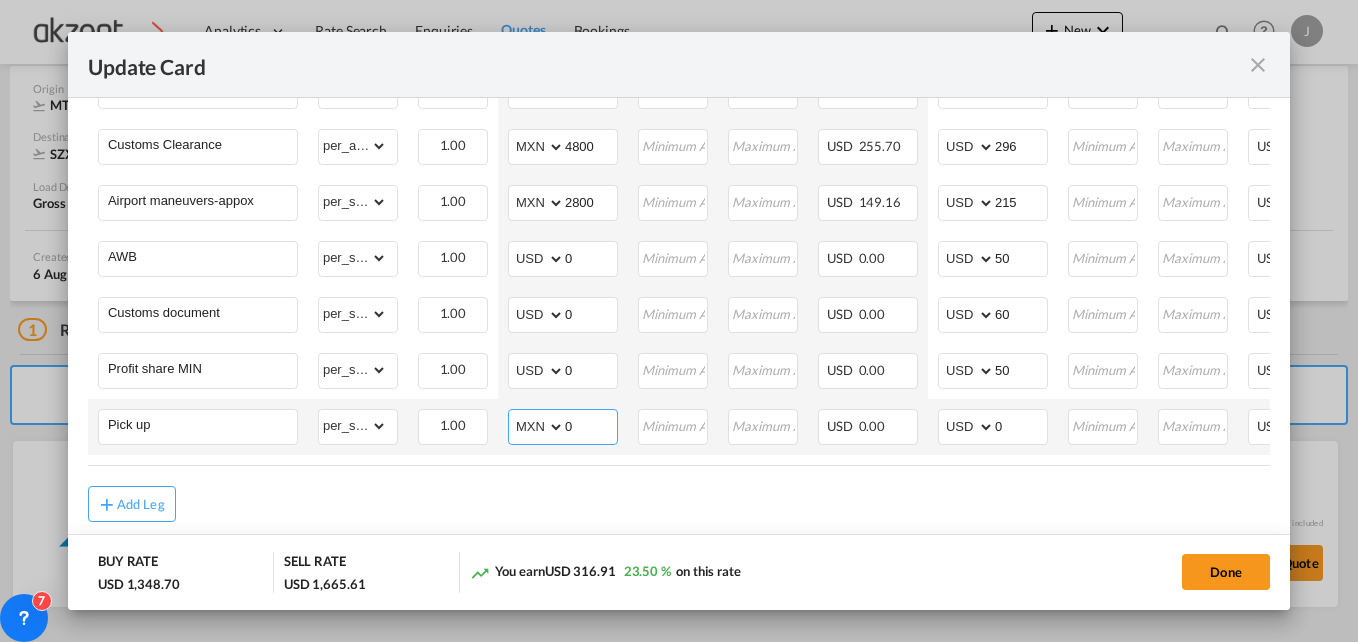 click on "0" at bounding box center [591, 425] 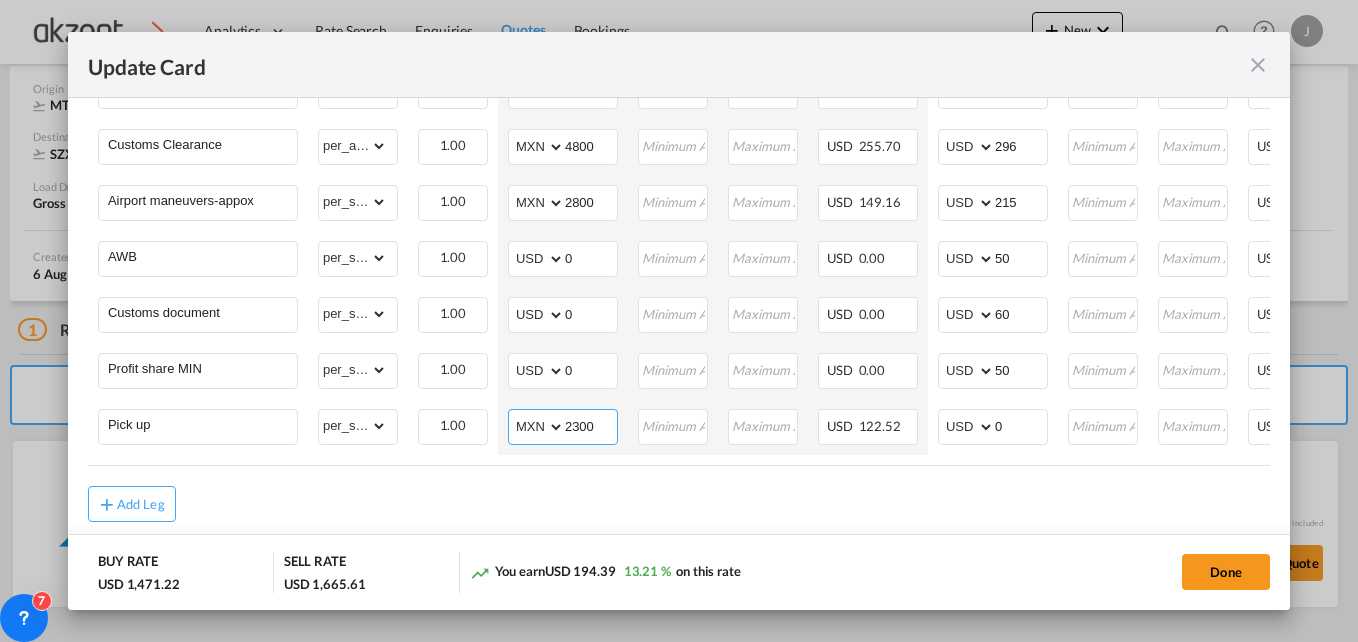 type on "2300" 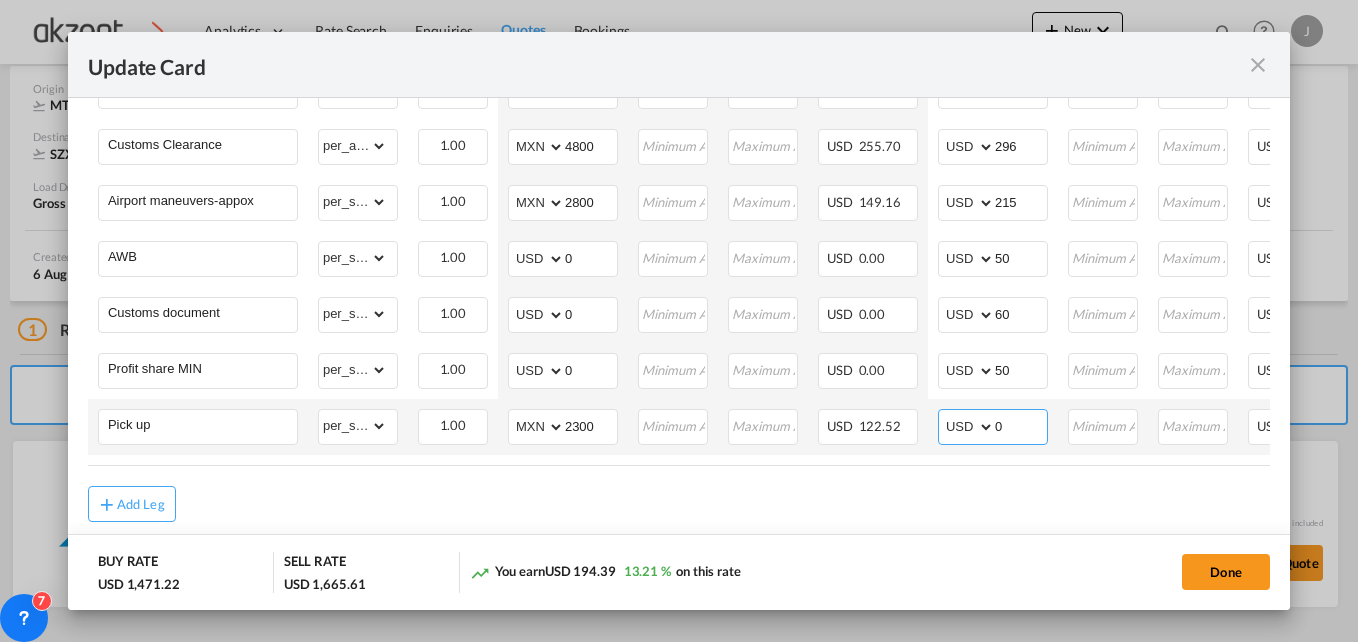click on "0" at bounding box center [1021, 425] 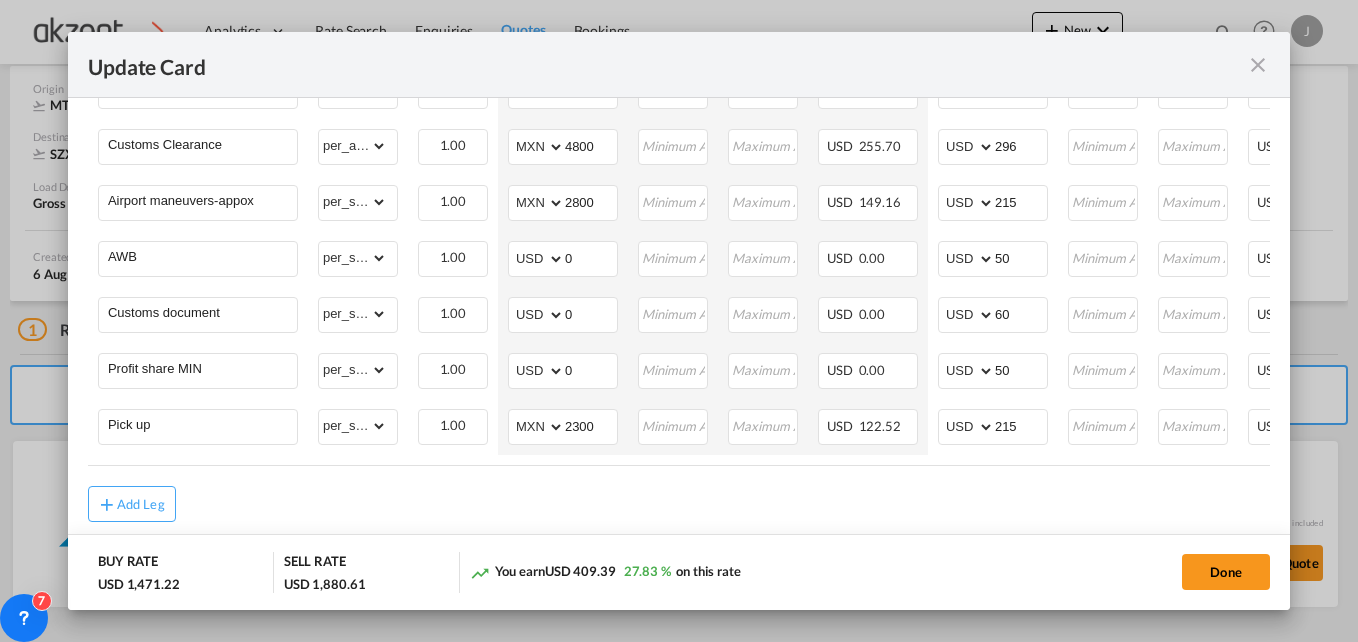 click on "Add Leg" at bounding box center [679, 504] 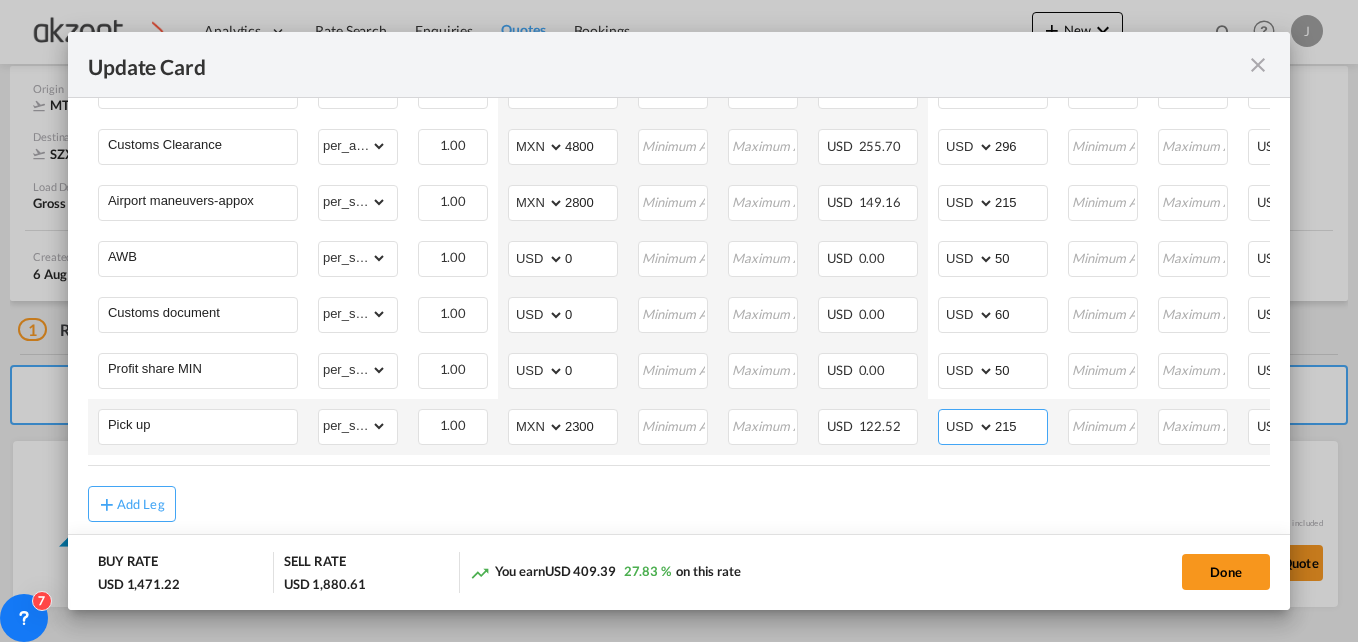 click on "215" at bounding box center [1021, 425] 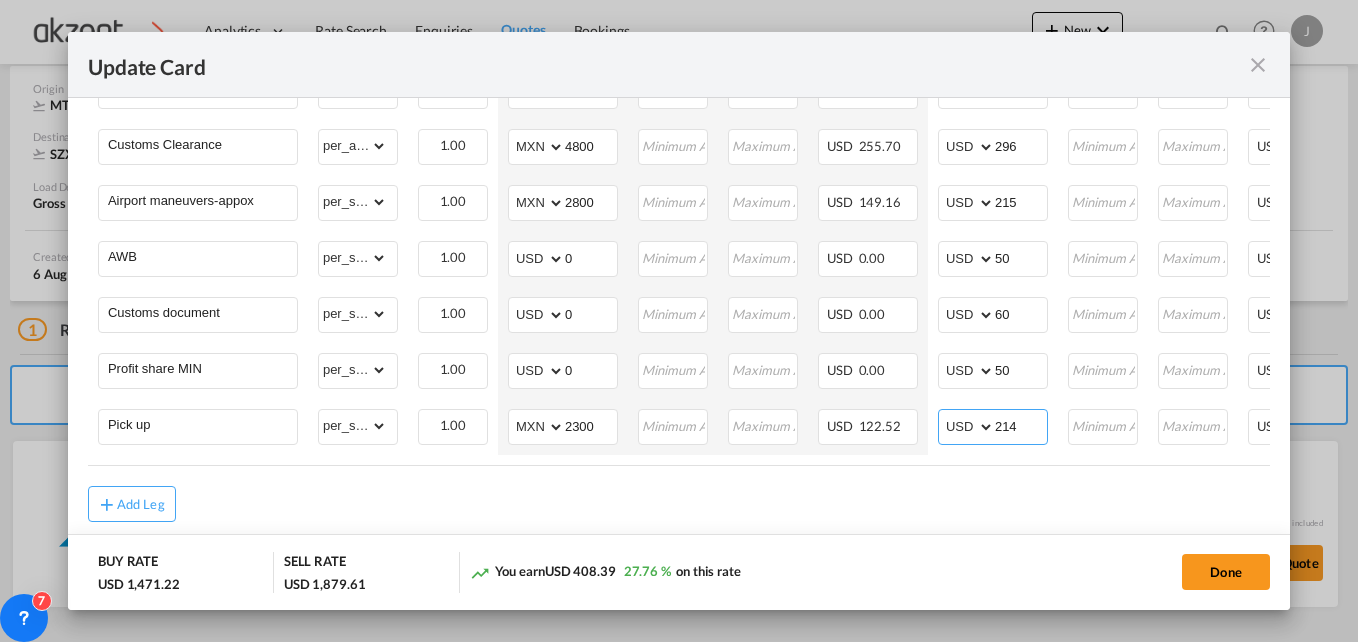 type on "214" 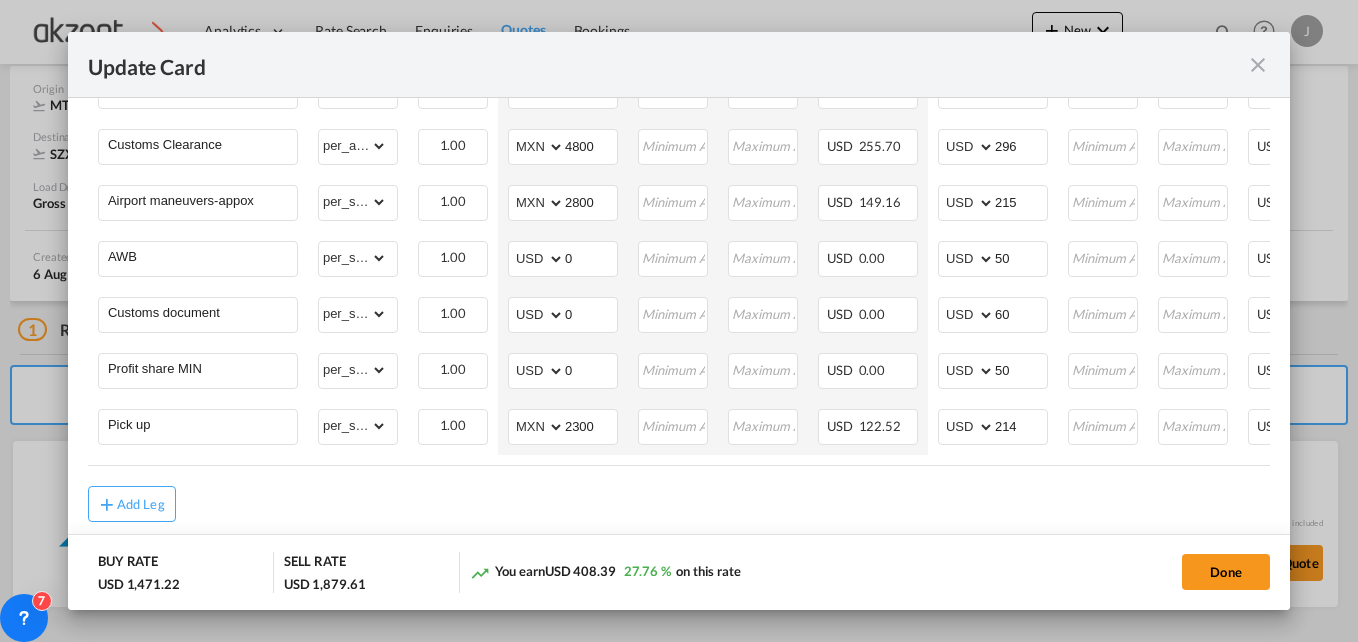 click on "Freight Please enter leg name
Leg Name Already Exists
Sub Total AED AFN ALL AMD ANG AOA ARS AUD AWG AZN BAM BBD BDT BGN BHD BIF BMD BND BOB BRL BSD BTN BWP BYN BZD CAD CDF CHF CLP CNY COP CRC CUC CUP CVE CZK DJF DKK DOP DZD EGP ERN ETB EUR FJD FKP FOK GBP GEL GGP GHS GIP GMD GNF GTQ GYD HKD HNL HRK HTG HUF IDR ILS IMP INR IQD IRR ISK JMD JOD JPY KES KGS KHR KID KMF KRW KWD KYD KZT LAK LBP LKR LRD LSL LYD MAD MDL MGA MKD MMK MNT MOP MRU MUR MVR MWK MXN MYR MZN NAD NGN NIO NOK NPR NZD OMR PAB PEN PGK PHP PKR PLN PYG QAR RON RSD RUB RWF SAR SBD SCR SDG SEK SGD SHP SLL SOS SRD SSP STN SYP SZL THB TJS TMT TND TOP TRY TTD TVD TWD TZS UAH UGX USD UYU UZS VES VND VUV WST XAF XCD XDR XOF XPF YER ZAR ZMW 909.61 Charges Basis Quantity
|  Slab
Buy Rates Sell Rates Comments
Action Unit Price Min Max Amount Unit Price Min Max Amount
Air Freight
Please Enter
Already Exists
chargeable_weight chargeable_weight can not applied for this charge.   Please Select 486.35 Please Enter
Invalid Input" at bounding box center [679, 67] 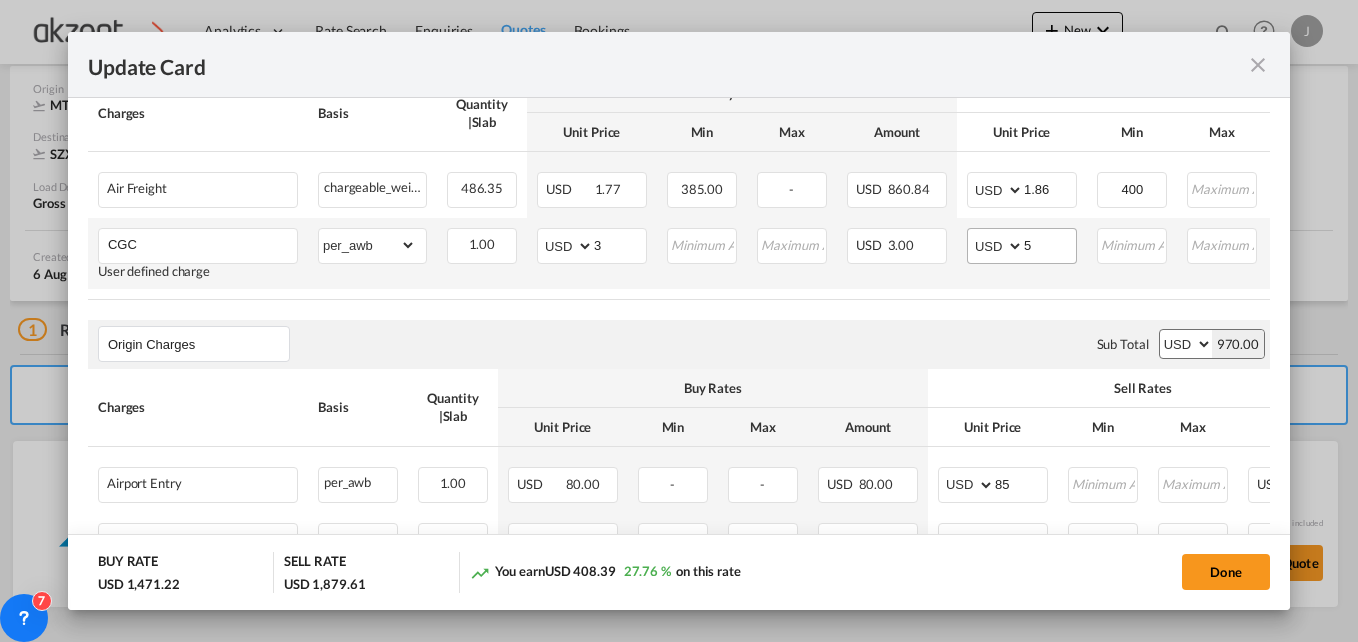 scroll, scrollTop: 501, scrollLeft: 0, axis: vertical 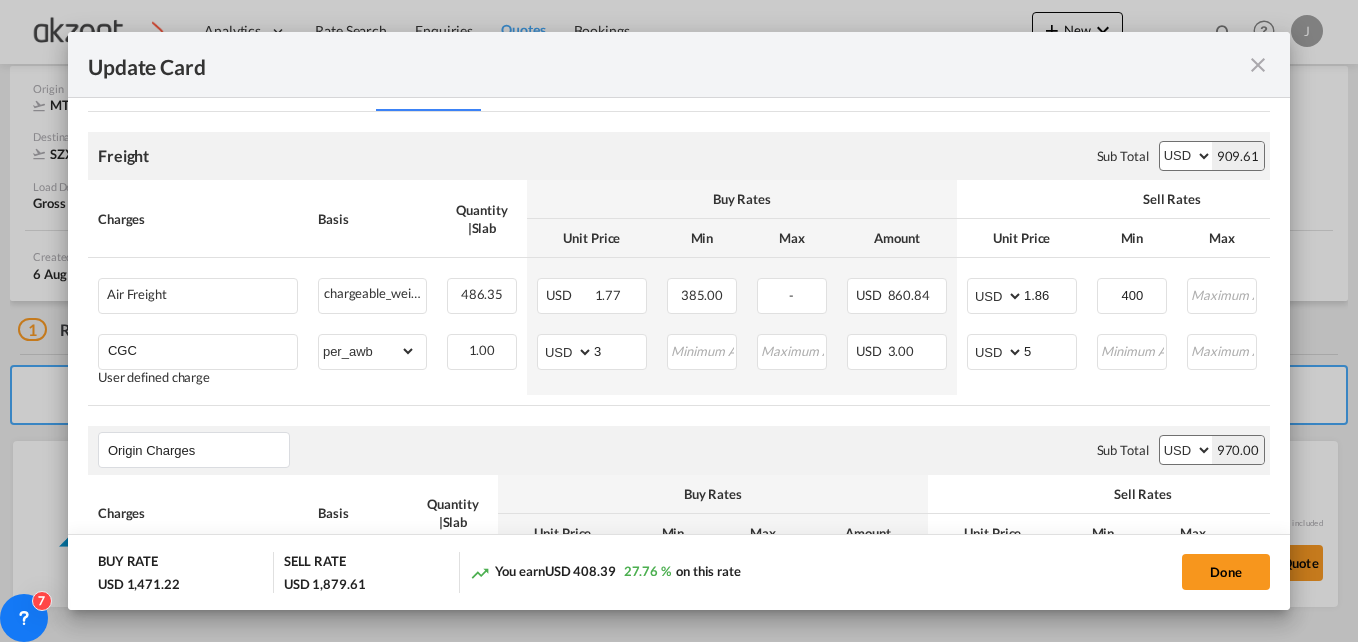drag, startPoint x: 992, startPoint y: 411, endPoint x: 1087, endPoint y: 410, distance: 95.005264 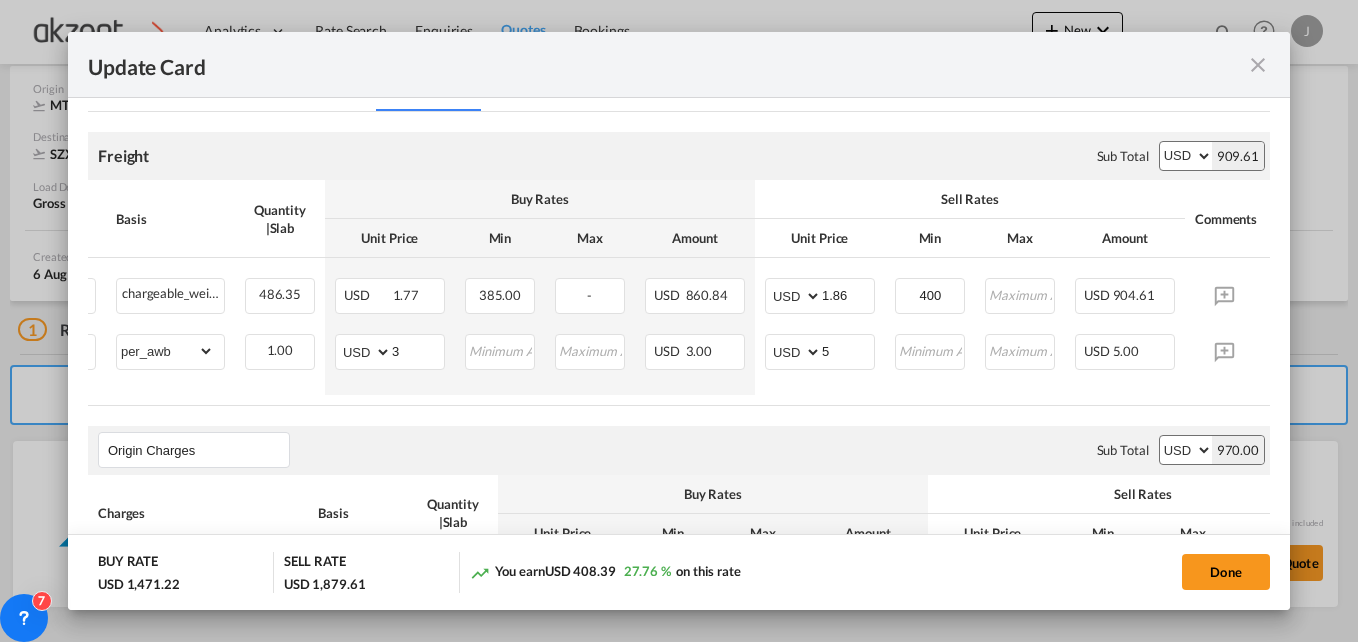 scroll, scrollTop: 0, scrollLeft: 211, axis: horizontal 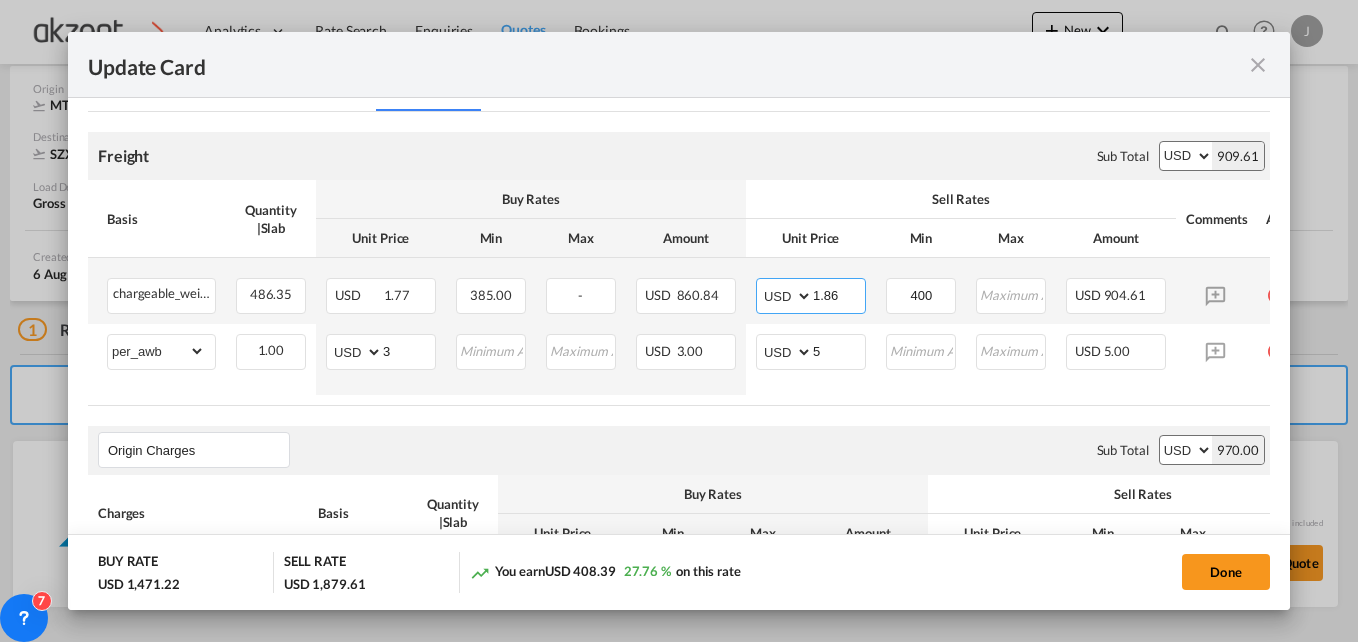 click on "1.86" at bounding box center [839, 294] 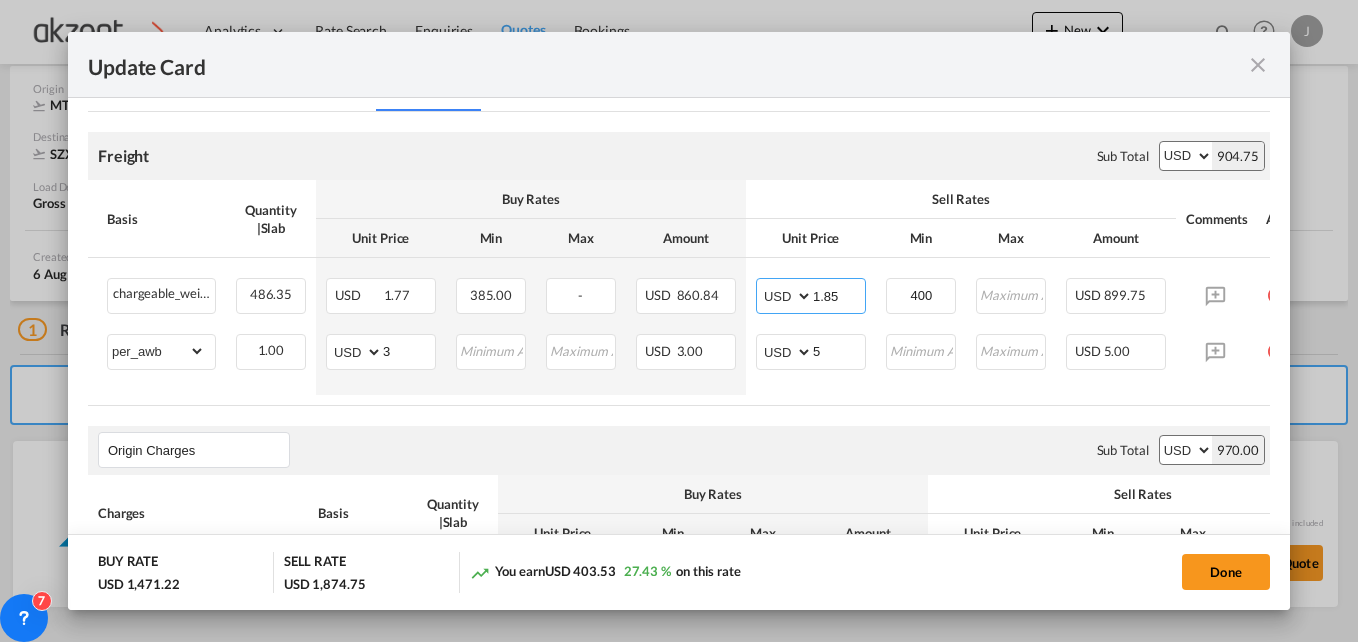 type on "1.85" 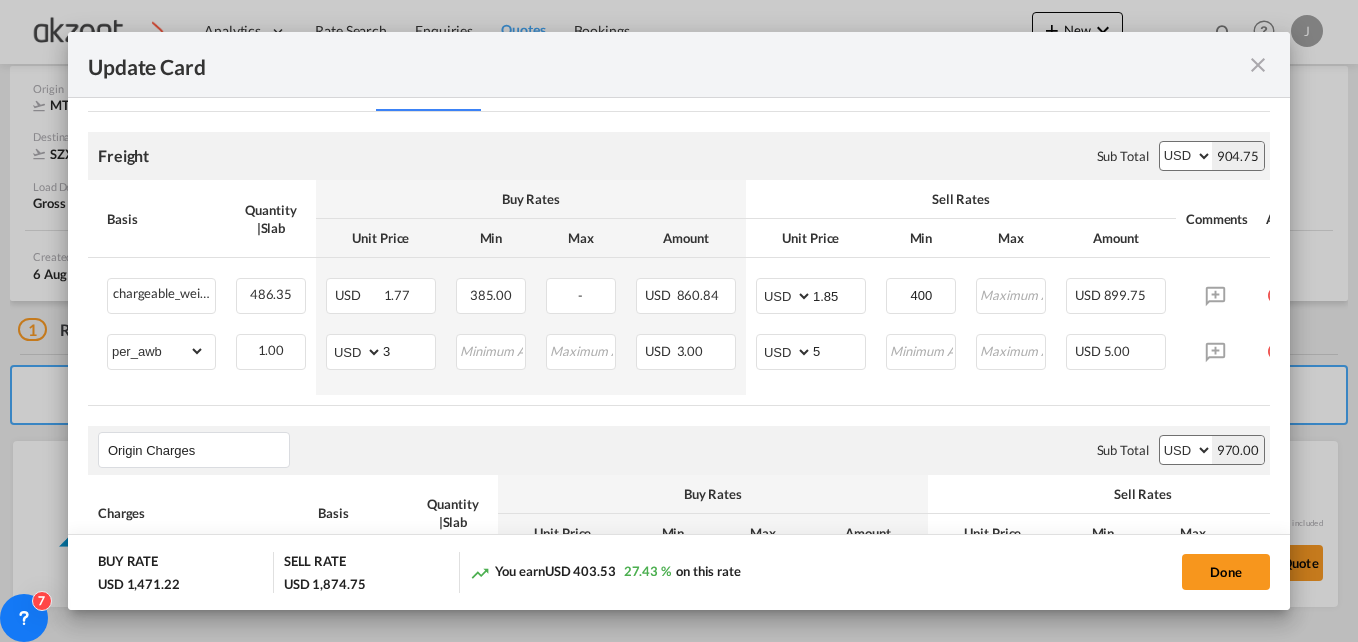 click on "Origin Charges                                                     Please enter leg name
Leg Name Already Exists
Sub Total AED AFN ALL AMD ANG AOA ARS AUD AWG AZN BAM BBD BDT BGN BHD BIF BMD BND BOB BRL BSD BTN BWP BYN BZD CAD CDF CHF CLP CNY COP CRC CUC CUP CVE CZK DJF DKK DOP DZD EGP ERN ETB EUR FJD FKP FOK GBP GEL GGP GHS GIP GMD GNF GTQ GYD HKD HNL HRK HTG HUF IDR ILS IMP INR IQD IRR ISK JMD JOD JPY KES KGS KHR KID KMF KRW KWD KYD KZT LAK LBP LKR LRD LSL LYD MAD MDL MGA MKD MMK MNT MOP MRU MUR MVR MWK MXN MYR MZN NAD NGN NIO NOK NPR NZD OMR PAB PEN PGK PHP PKR PLN PYG QAR RON RSD RUB RWF SAR SBD SCR SDG SEK SGD SHP SLL SOS SRD SSP STN SYP SZL THB TJS TMT TND TOP TRY TTD TVD TWD TZS UAH UGX USD UYU UZS VES VND VUV WST XAF XCD XDR XOF XPF YER ZAR ZMW 970.00" at bounding box center [679, 450] 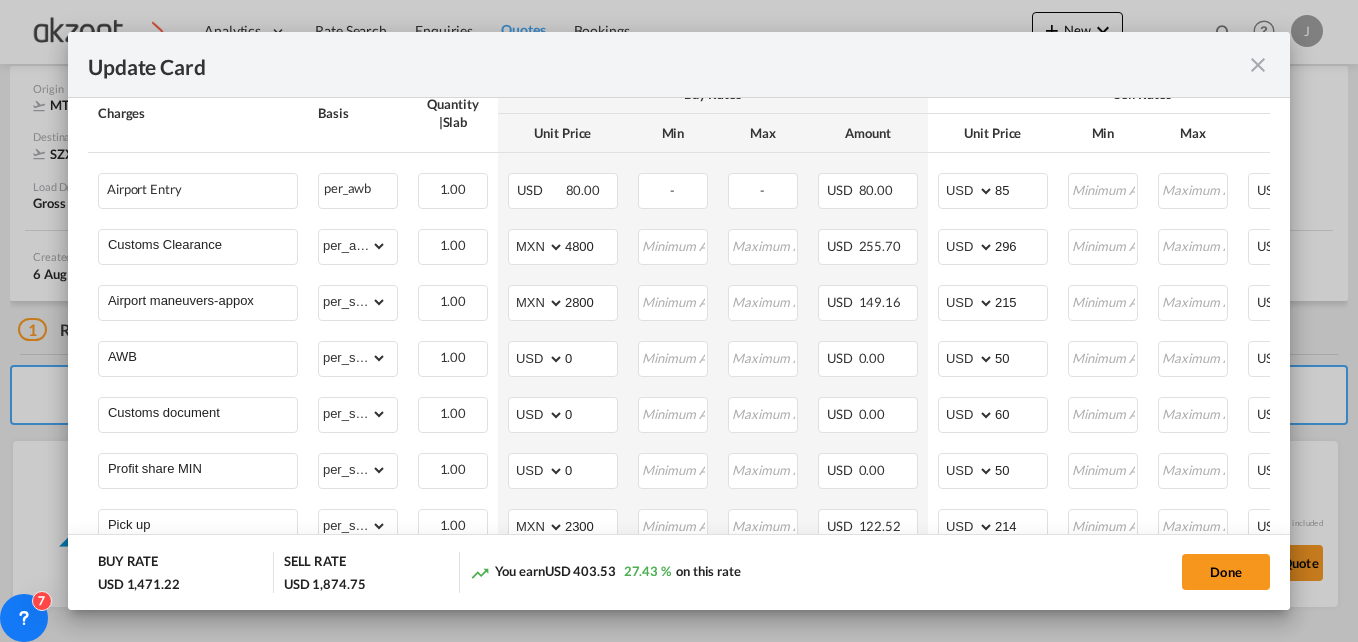scroll, scrollTop: 1057, scrollLeft: 0, axis: vertical 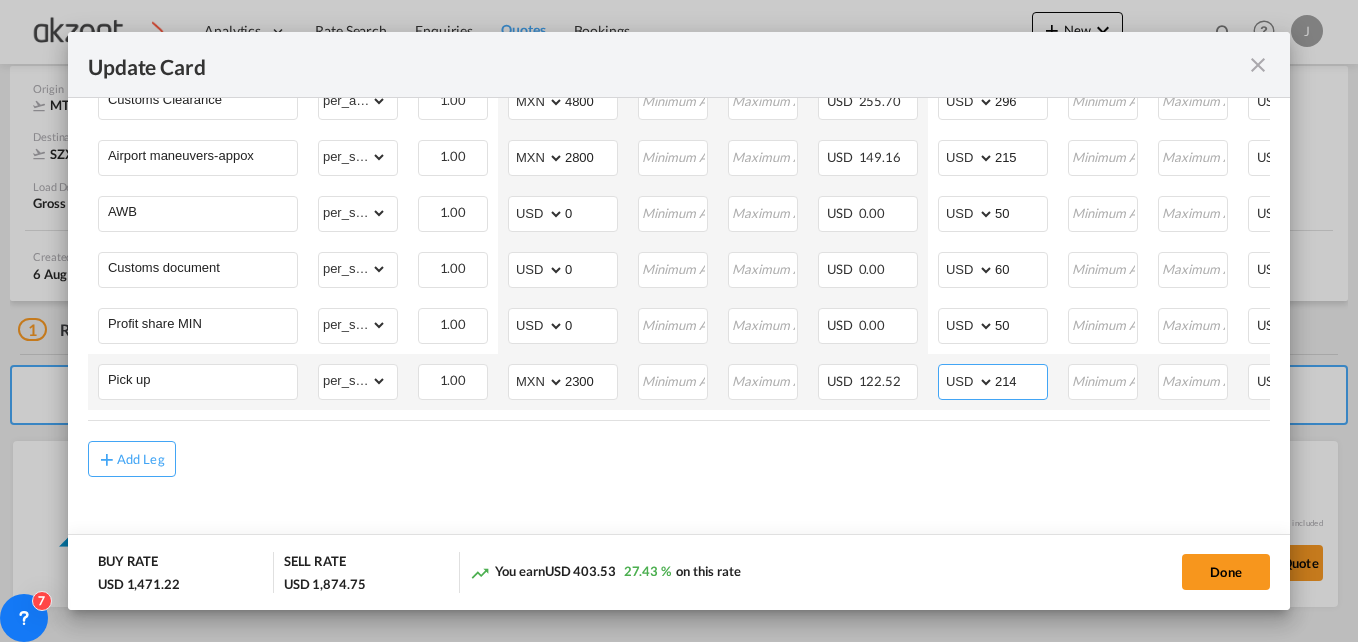 click on "214" at bounding box center (1021, 380) 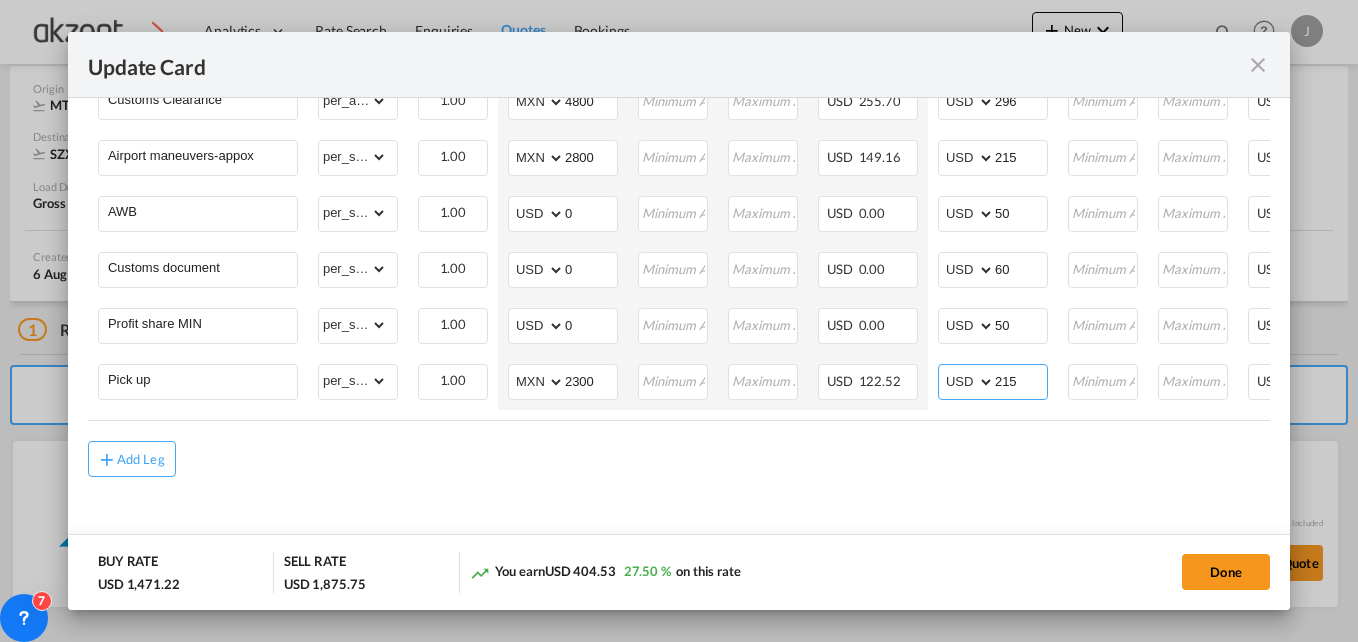type on "215" 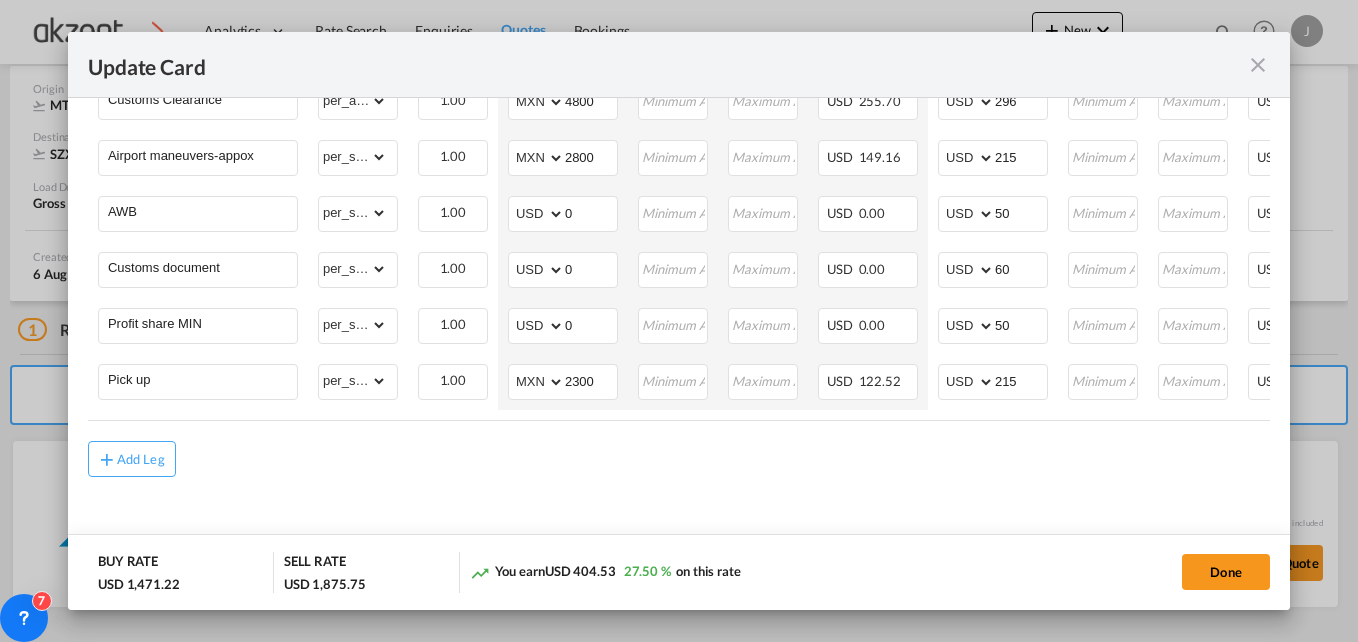 click on "Add Leg" at bounding box center [679, 459] 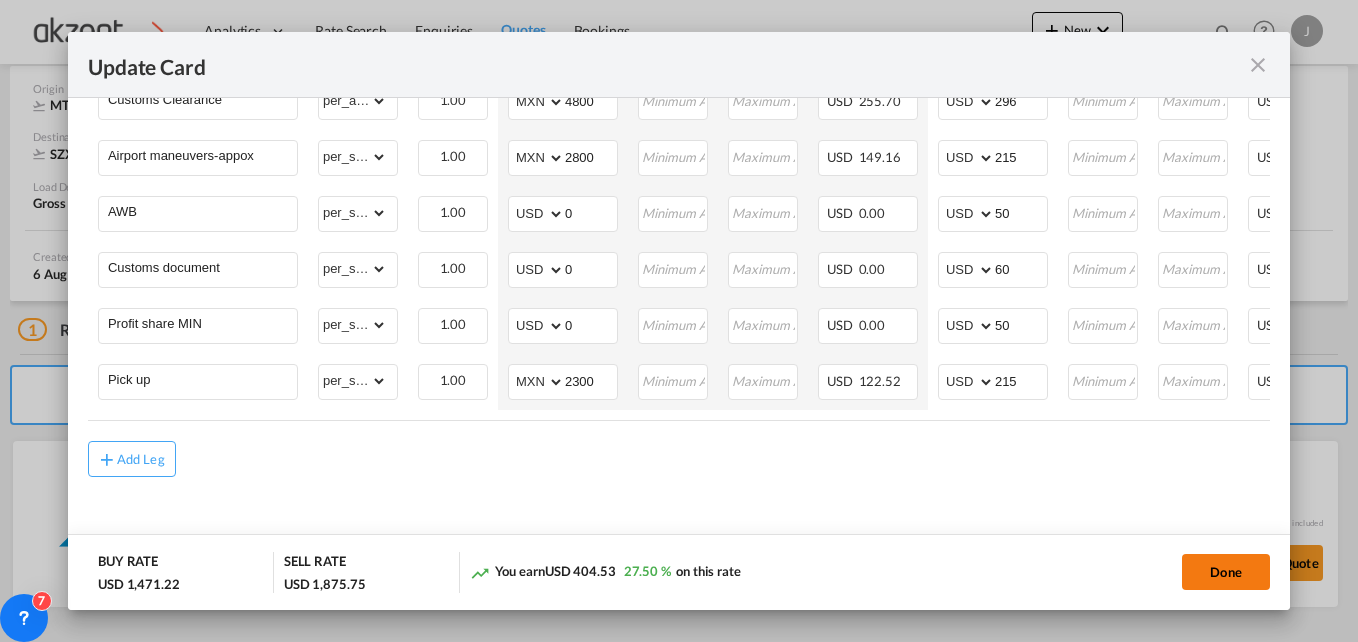 click on "Done" 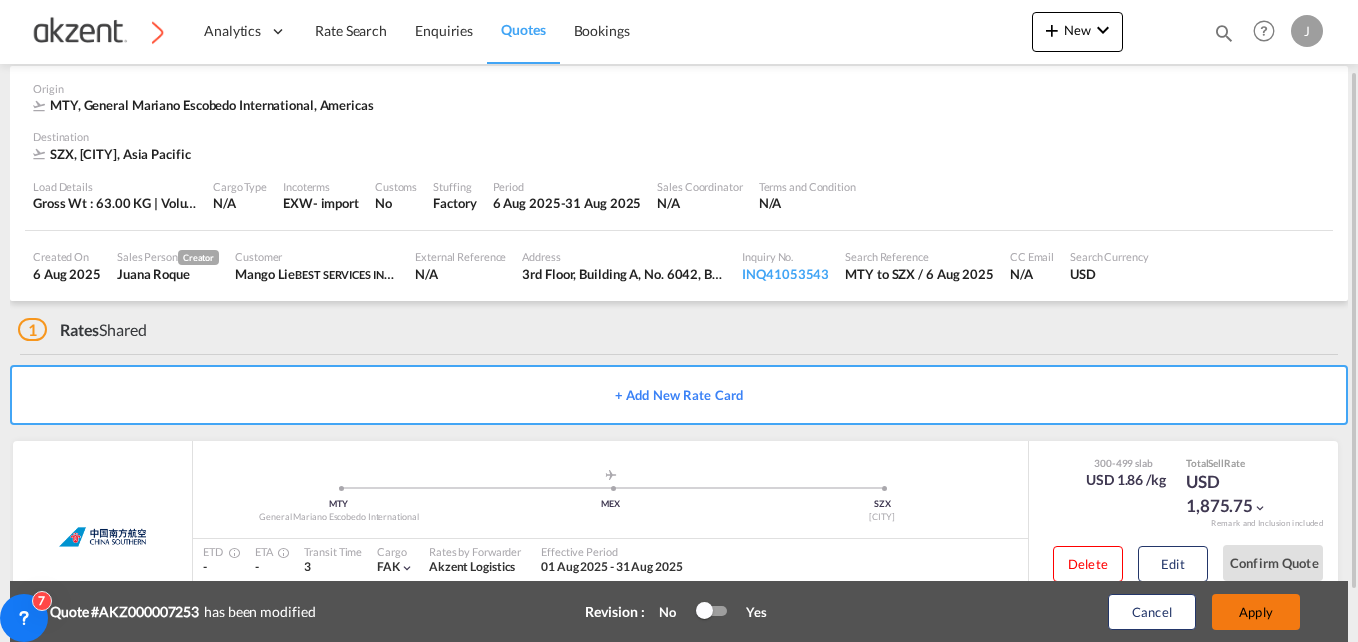 click on "Apply" at bounding box center [1256, 612] 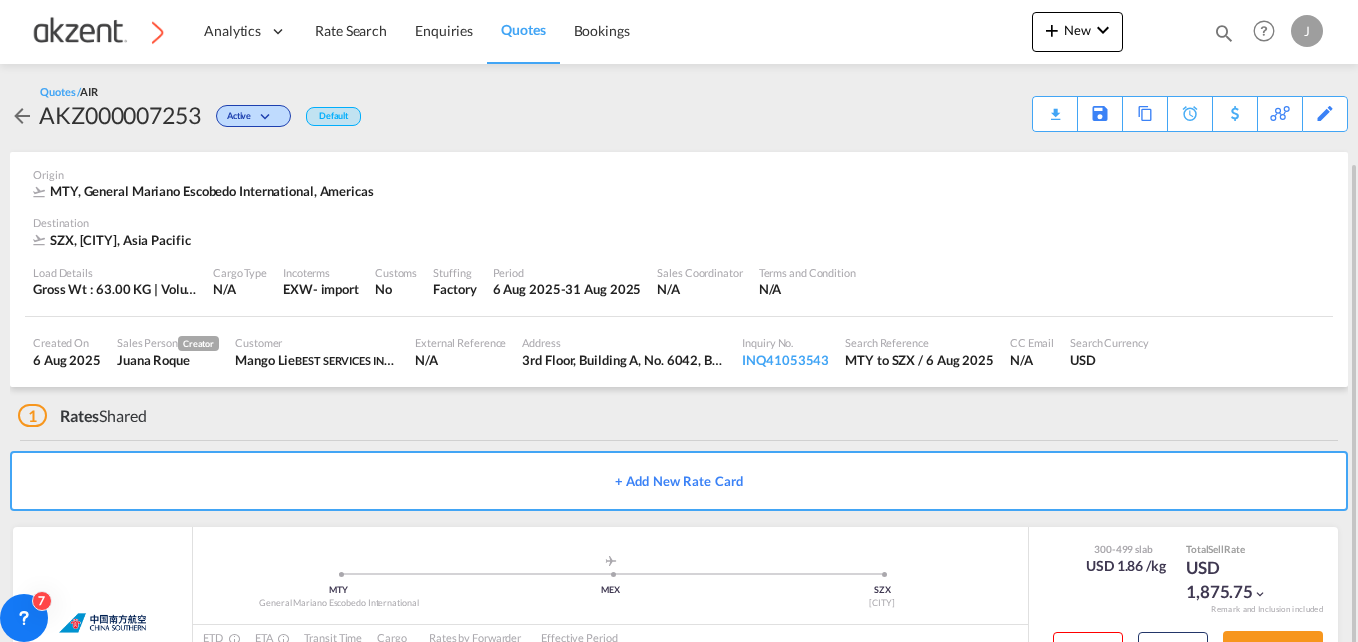 scroll, scrollTop: 86, scrollLeft: 0, axis: vertical 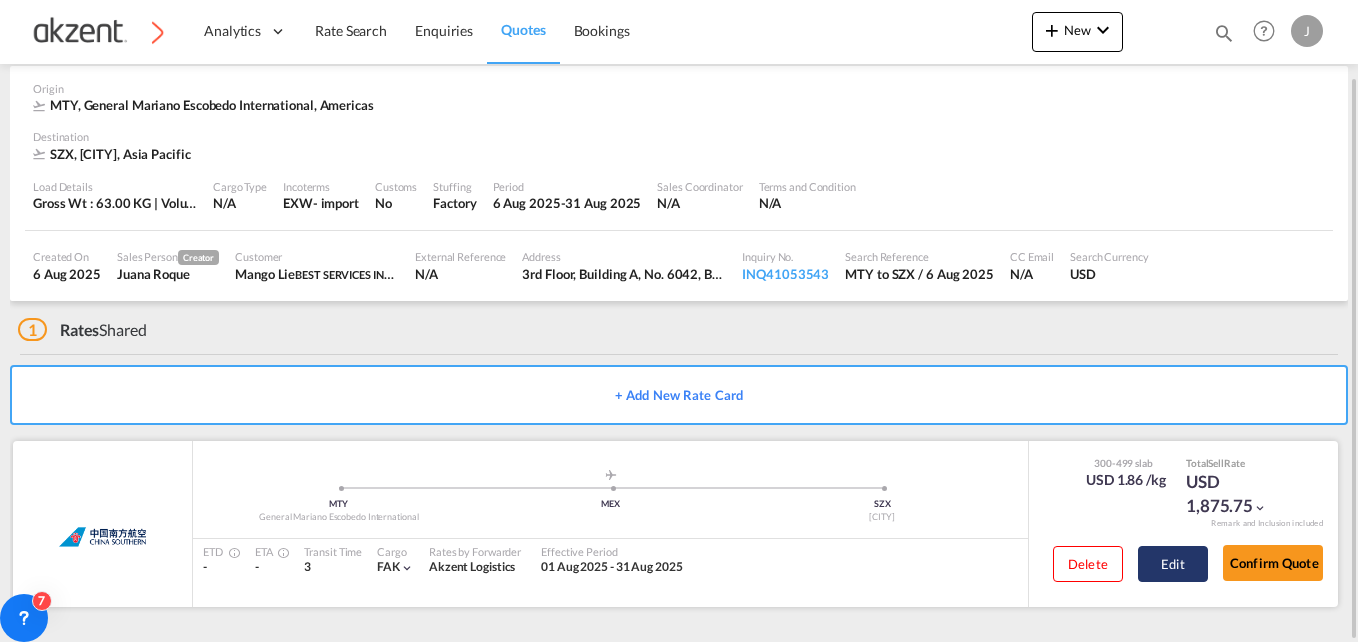 click on "Edit" at bounding box center [1173, 564] 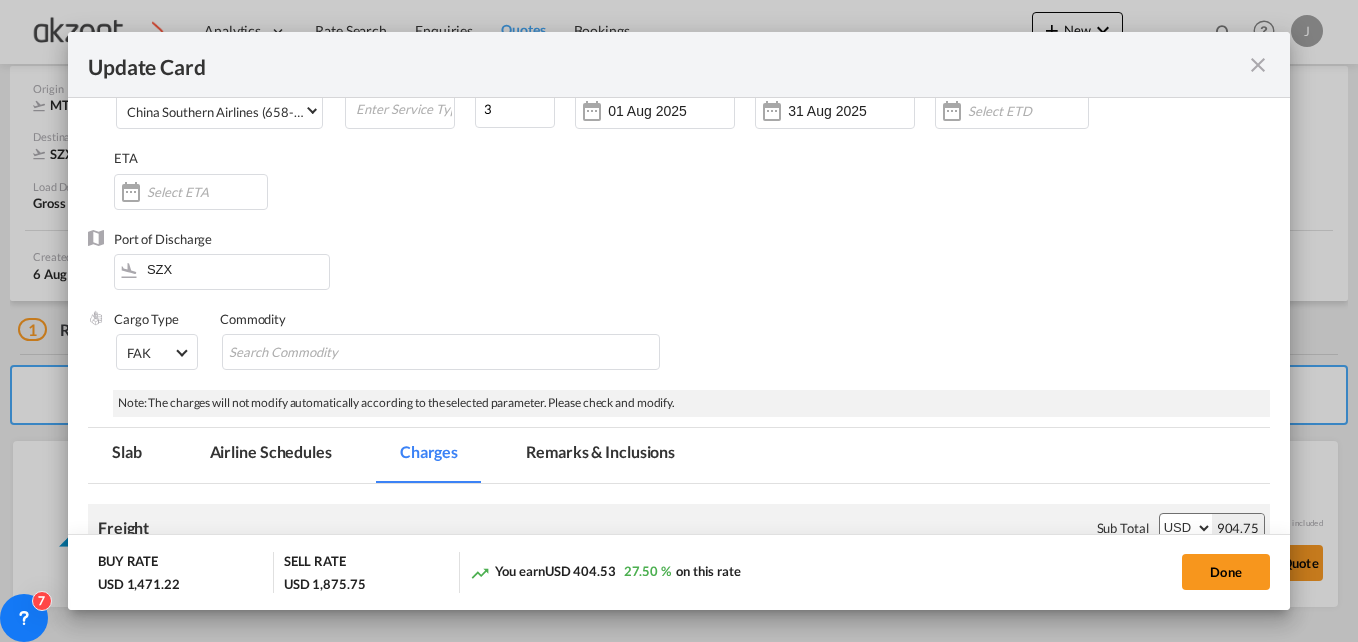 scroll, scrollTop: 300, scrollLeft: 0, axis: vertical 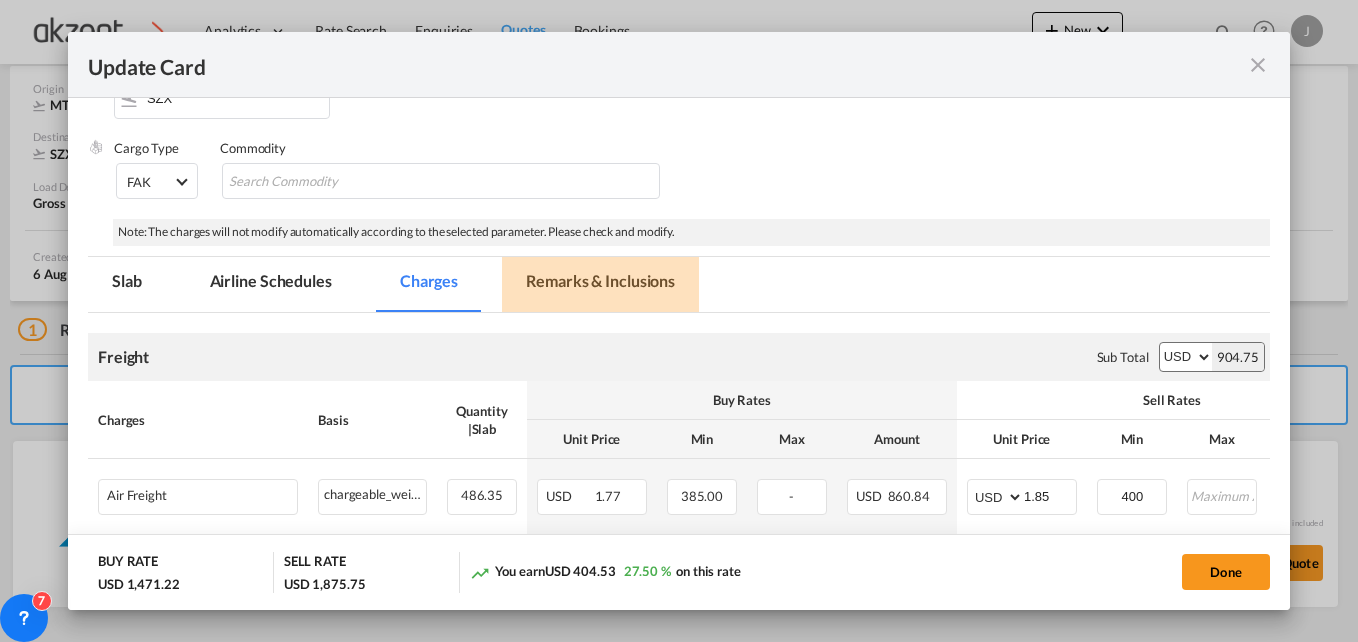 click on "Remarks & Inclusions" at bounding box center [600, 284] 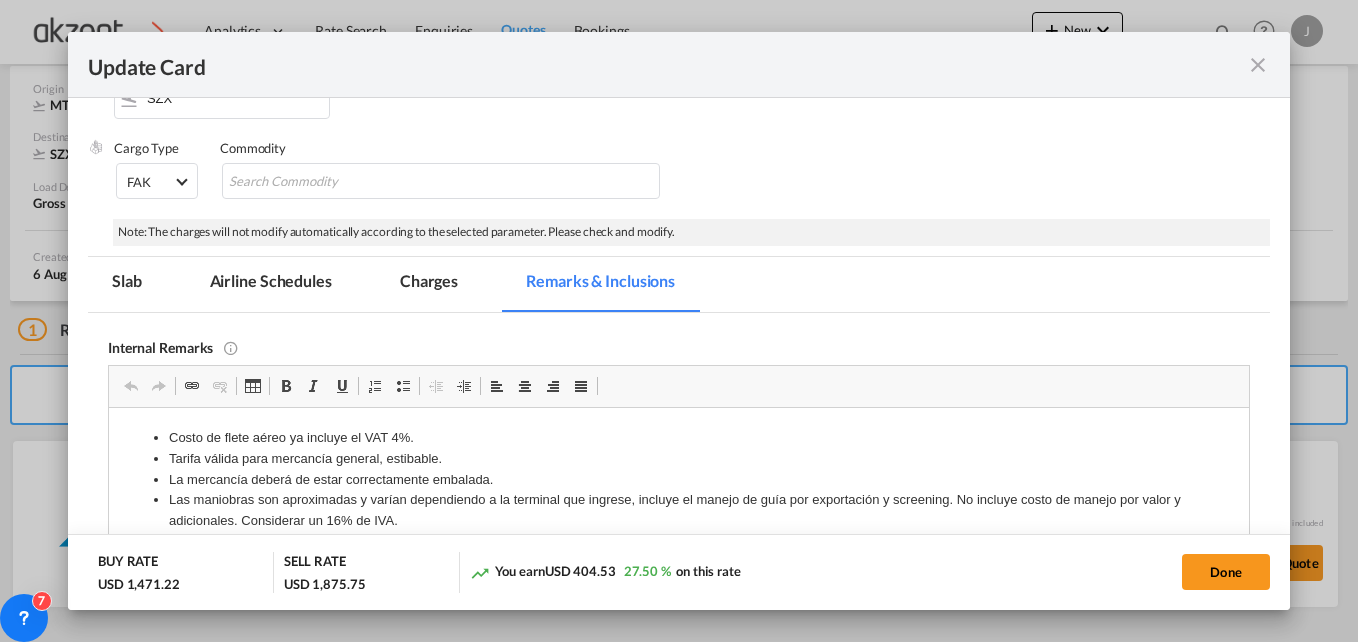 scroll, scrollTop: 0, scrollLeft: 0, axis: both 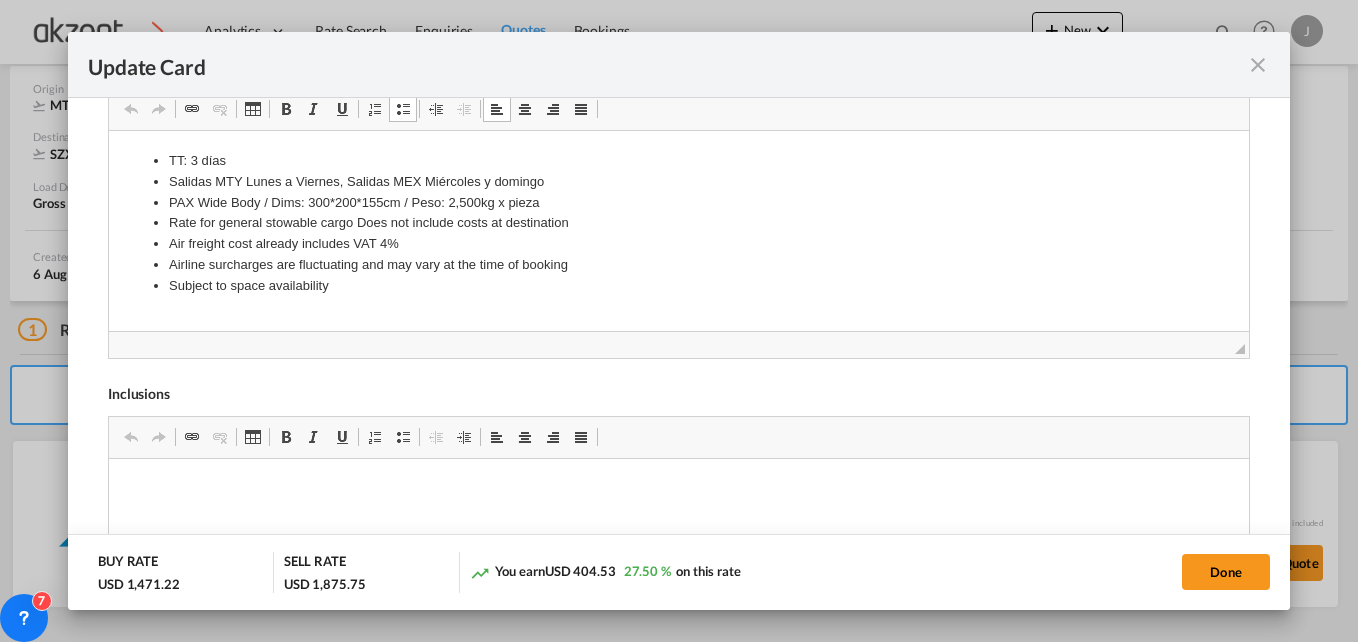 drag, startPoint x: 155, startPoint y: 159, endPoint x: 314, endPoint y: 257, distance: 186.77527 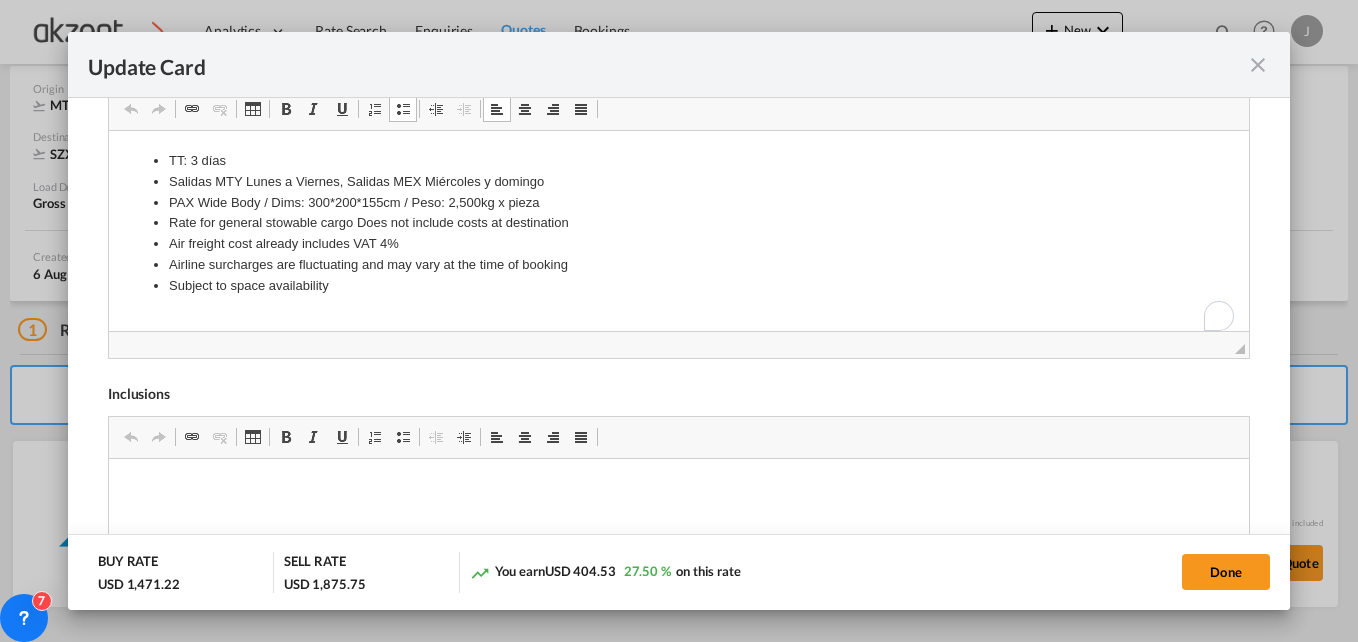 click on "TT: 3 días Salidas MTY Lunes a Viernes, Salidas MEX Miércoles y domingo PAX Wide Body / Dims: 300*200*155cm / Peso: 2,500kg x pieza Rate for general stowable cargo Does not include costs at destination Air freight cost already includes VAT 4% Airline surcharges are fluctuating and may vary at the time of booking Subject to space availability" at bounding box center (678, 239) 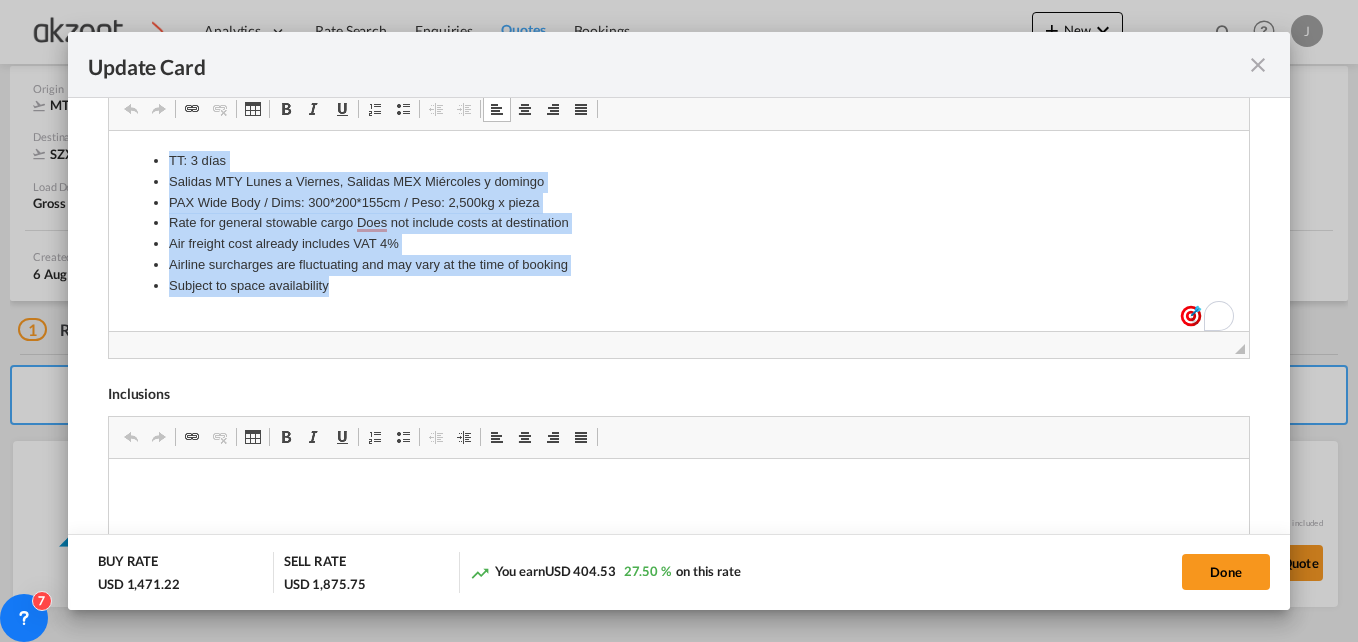 drag, startPoint x: 341, startPoint y: 287, endPoint x: 129, endPoint y: 142, distance: 256.8443 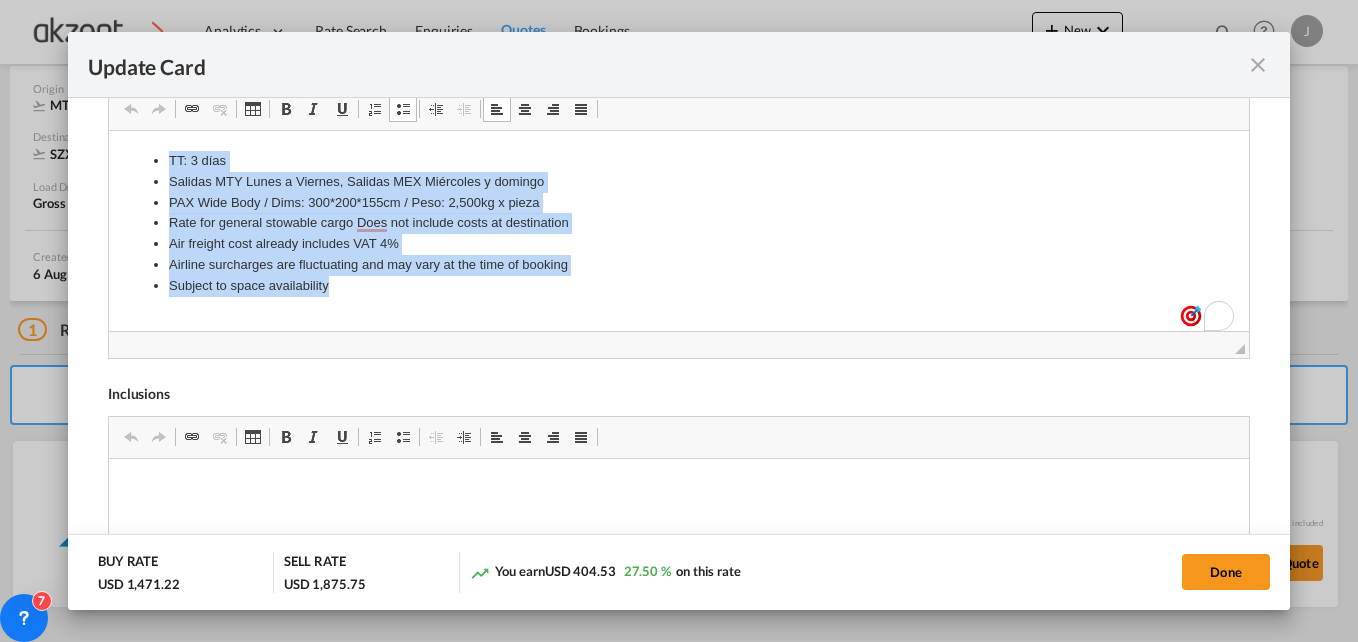 copy on "TT: 3 días Salidas MTY Lunes a Viernes, Salidas MEX Miércoles y domingo PAX Wide Body / Dims: 300*200*155cm / Peso: 2,500kg x pieza Rate for general stowable cargo Does not include costs at destination Air freight cost already includes VAT 4% Airline surcharges are fluctuating and may vary at the time of booking Subject to space availability" 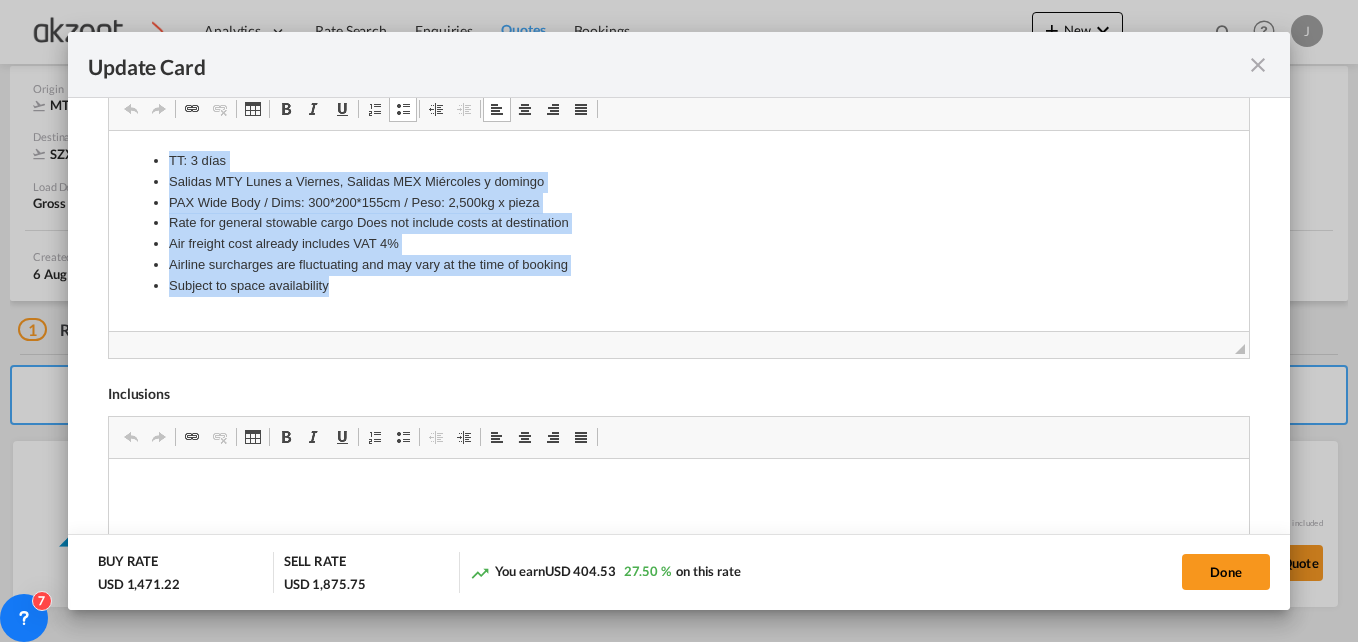 drag, startPoint x: 358, startPoint y: 288, endPoint x: 158, endPoint y: 144, distance: 246.44675 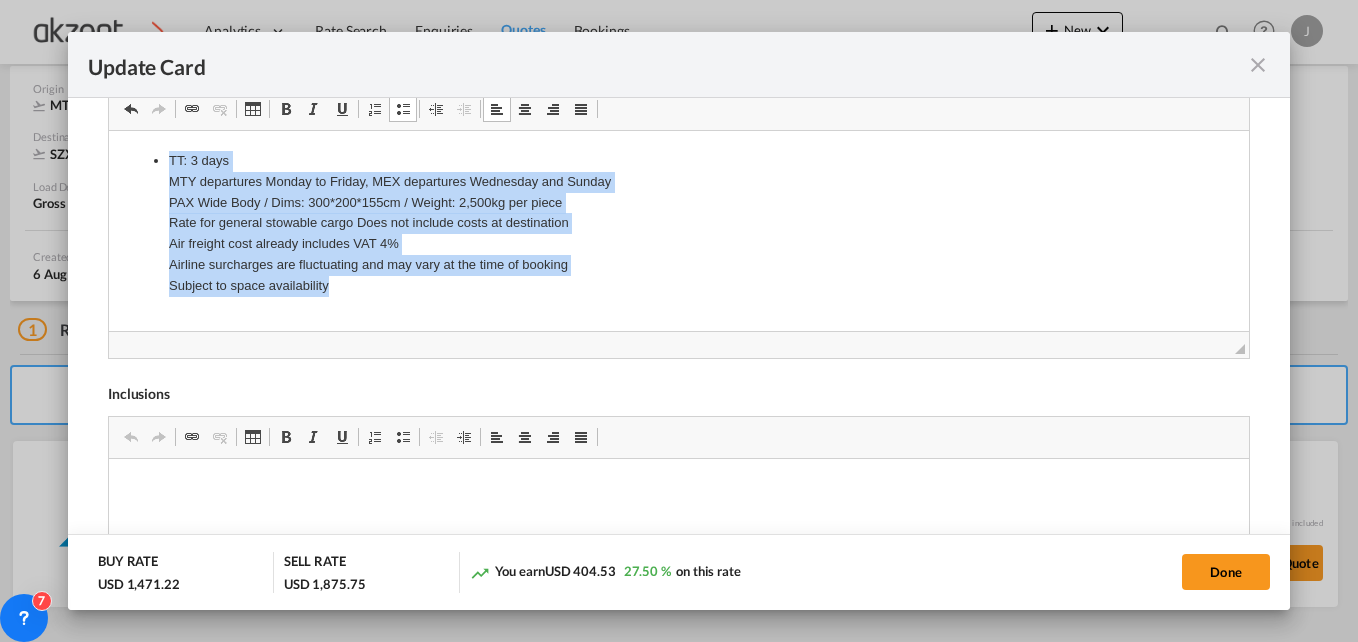 drag, startPoint x: 293, startPoint y: 283, endPoint x: 147, endPoint y: 165, distance: 187.7232 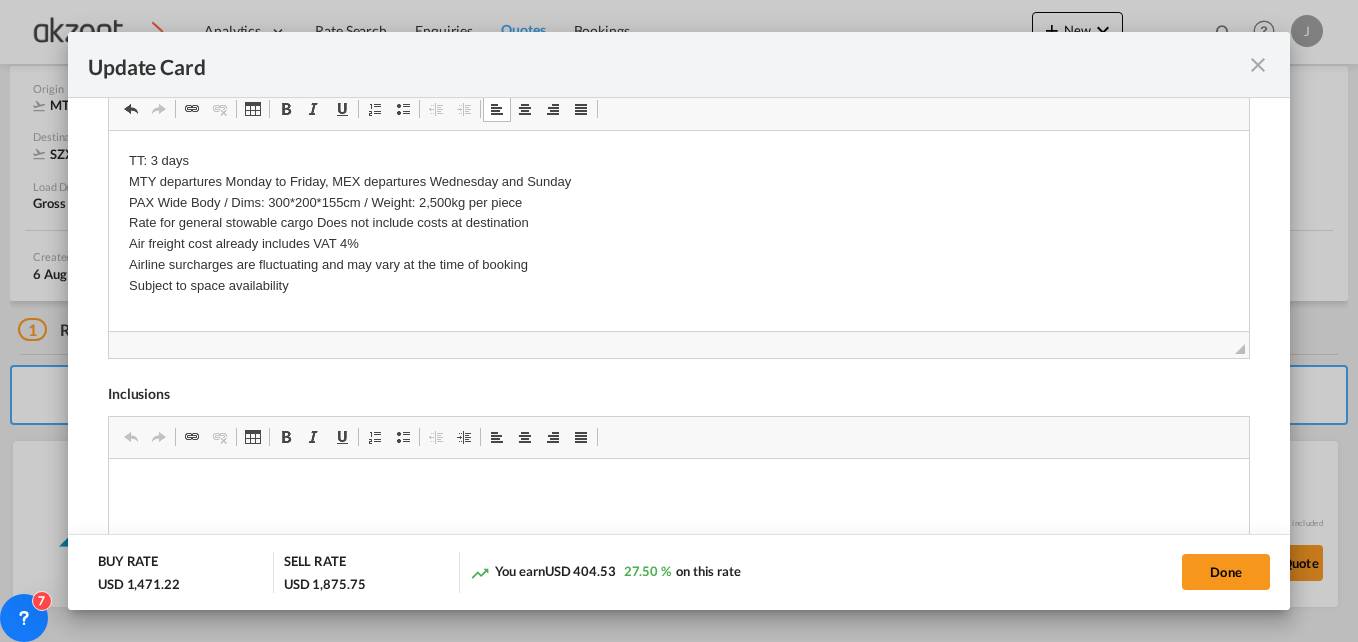click at bounding box center (403, 109) 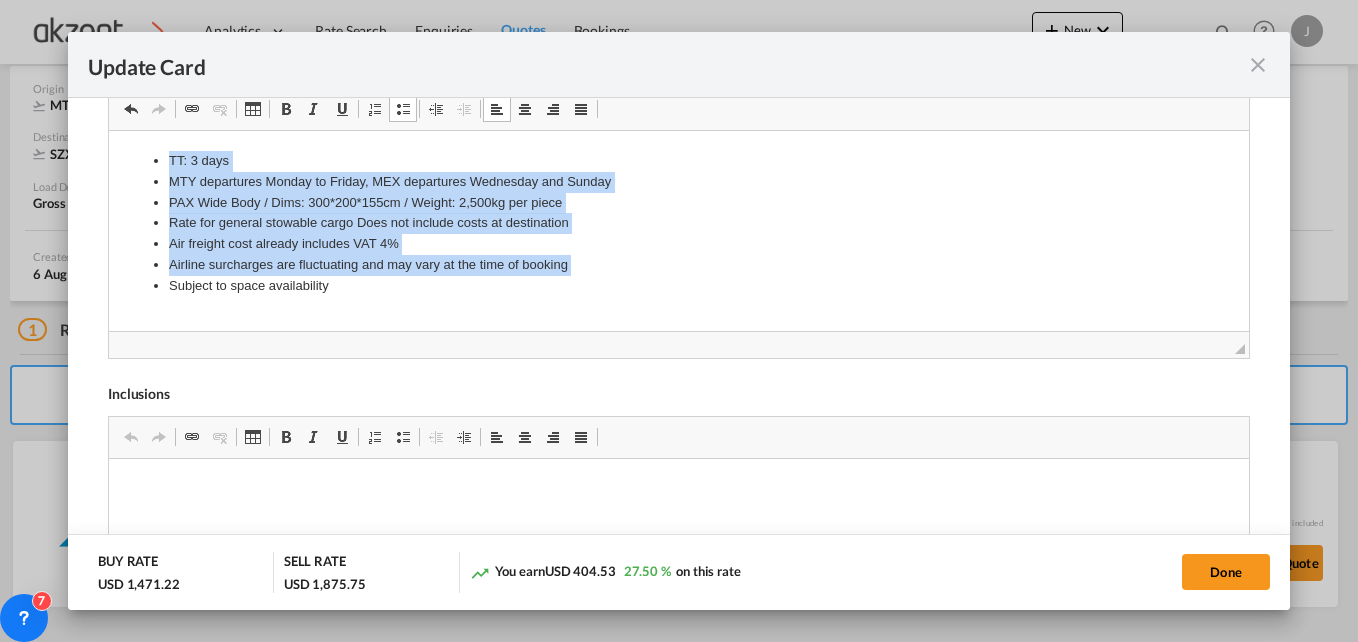 click on "Airline surcharges are fluctuating and may vary at the time of booking" at bounding box center [678, 264] 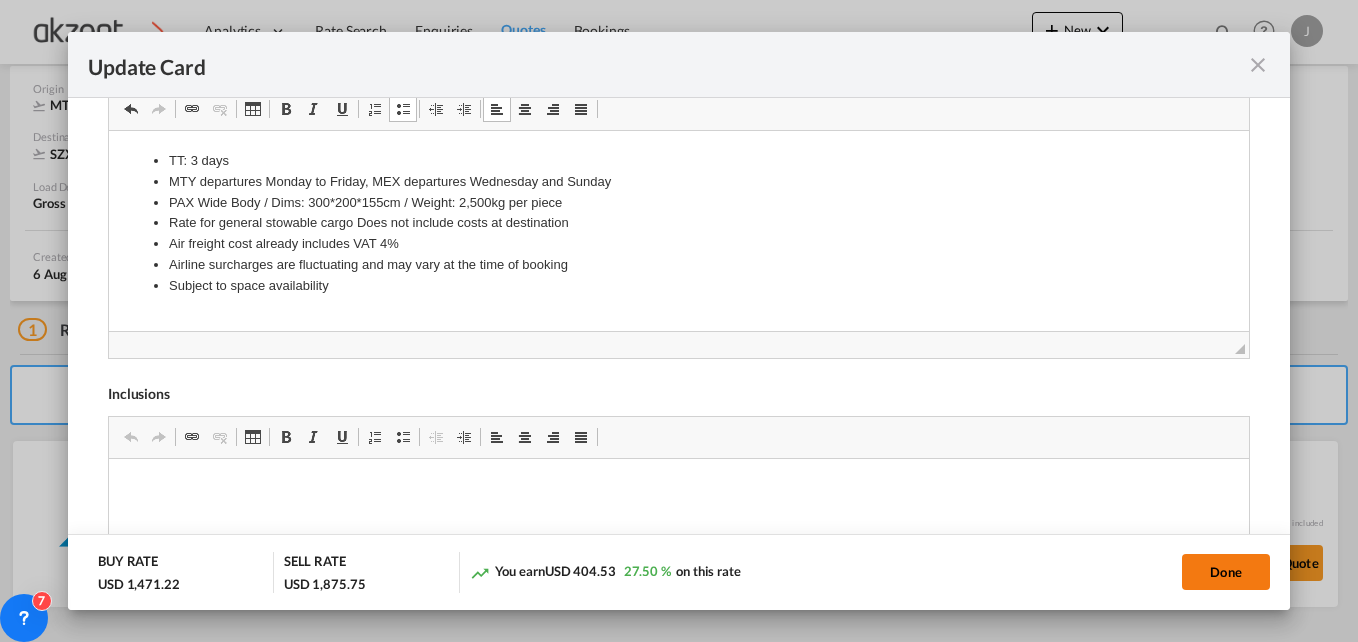 click on "Done" 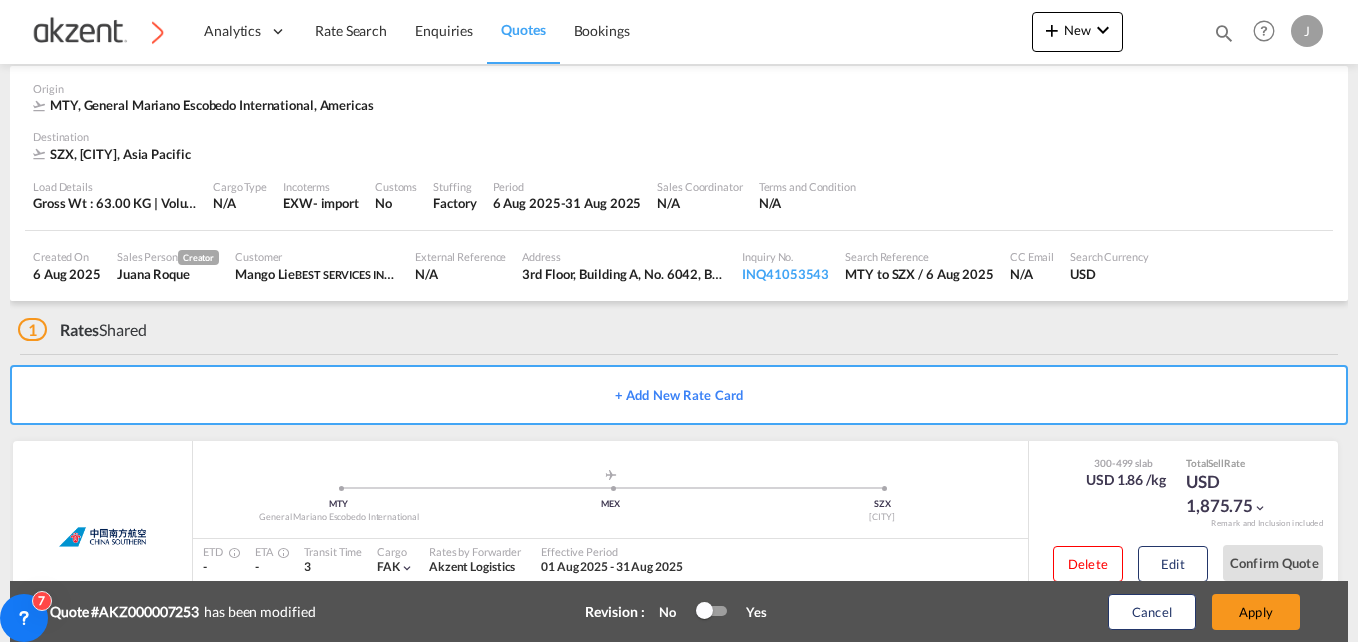 type on "31 Jul 2025" 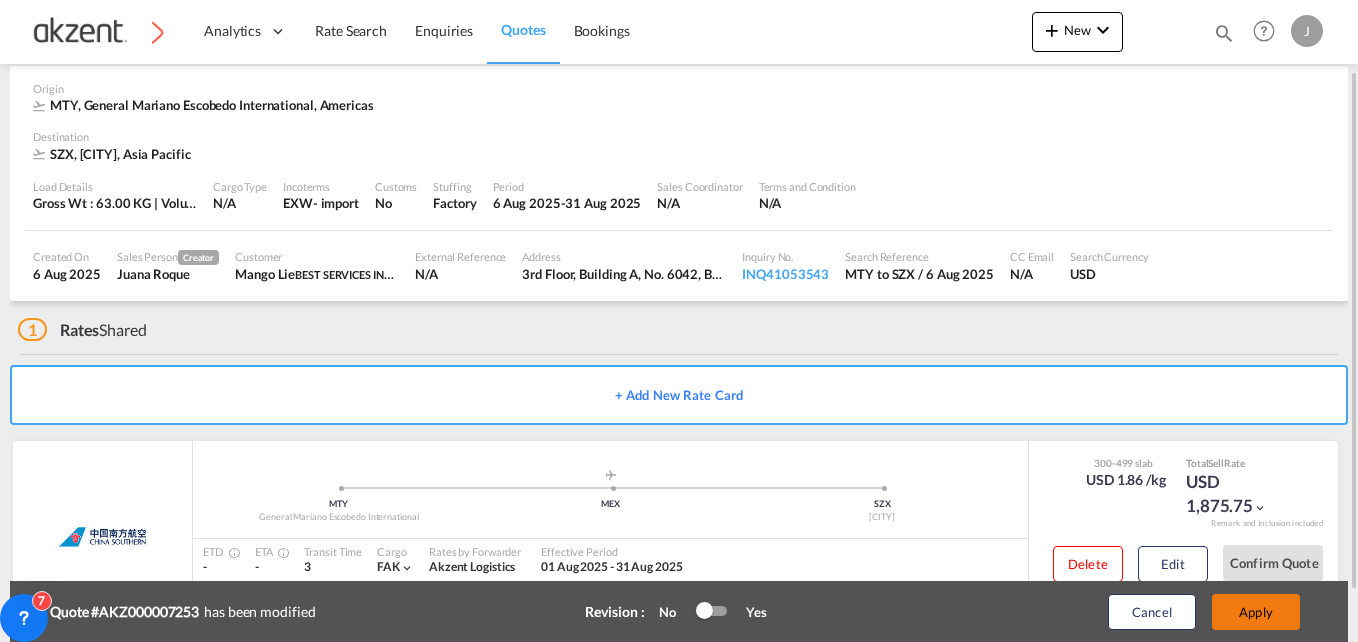 click on "Apply" at bounding box center [1256, 612] 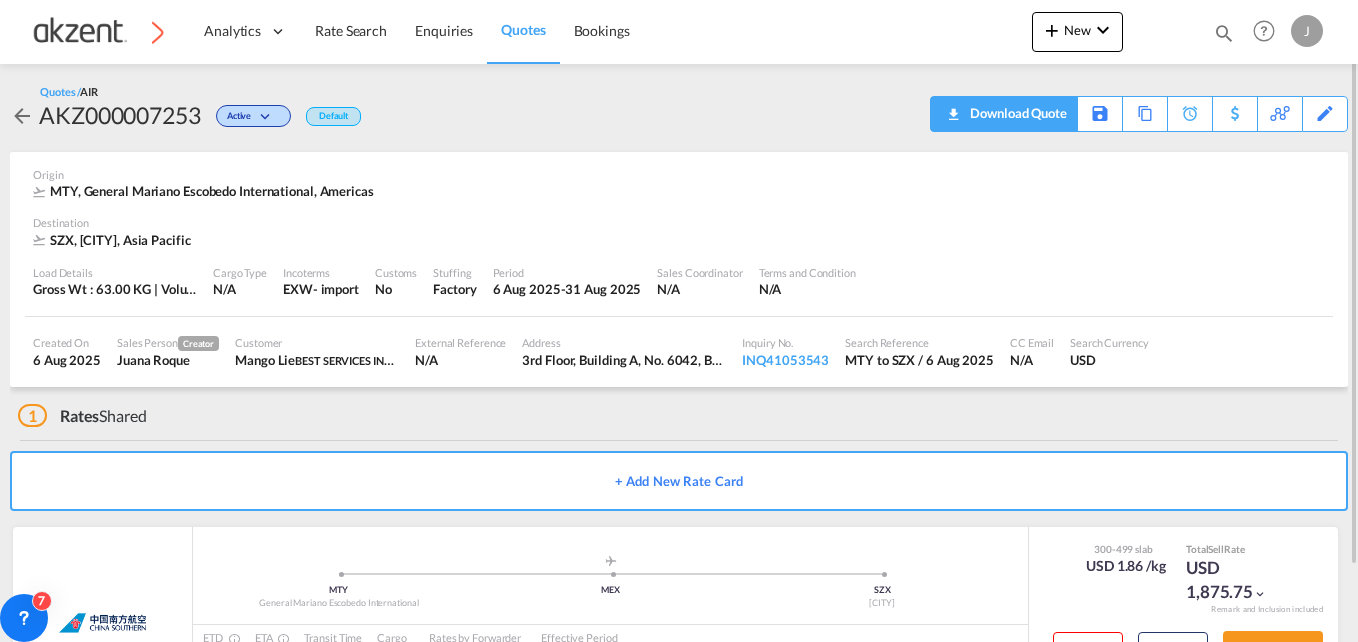 click on "Download Quote" at bounding box center (1016, 113) 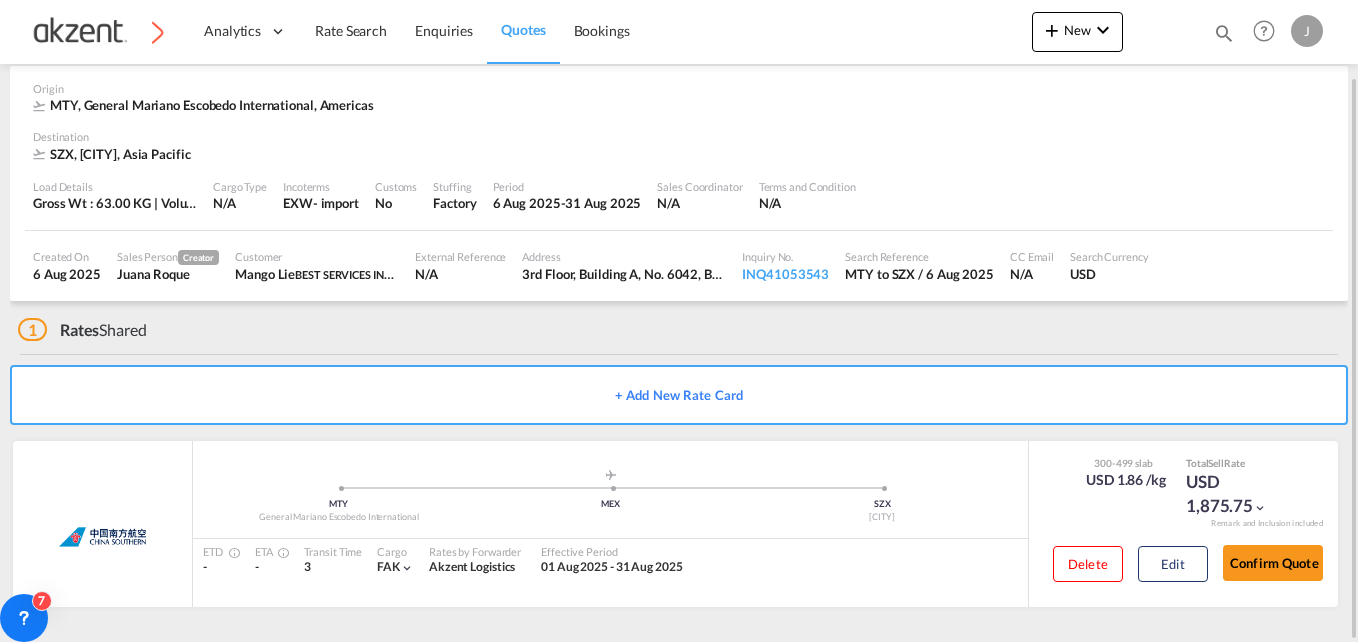 scroll, scrollTop: 0, scrollLeft: 0, axis: both 